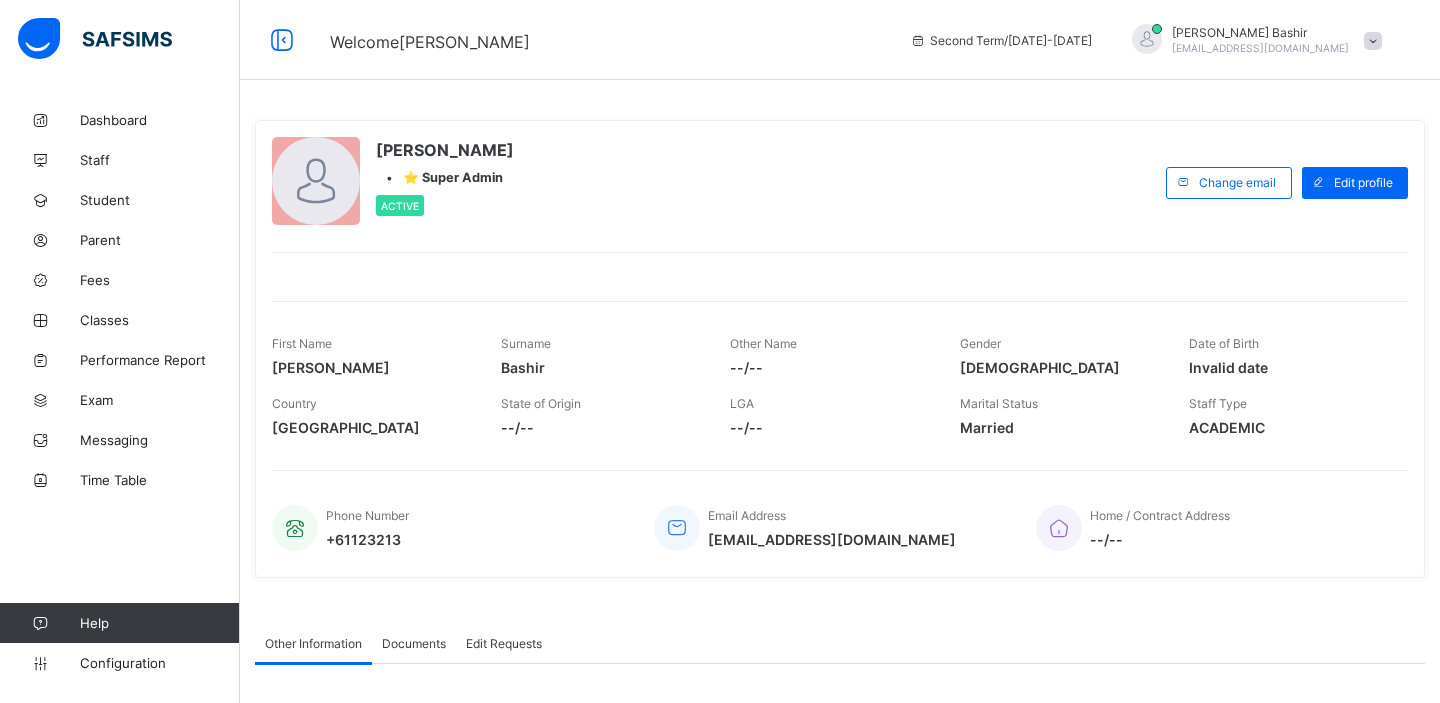 scroll, scrollTop: 0, scrollLeft: 0, axis: both 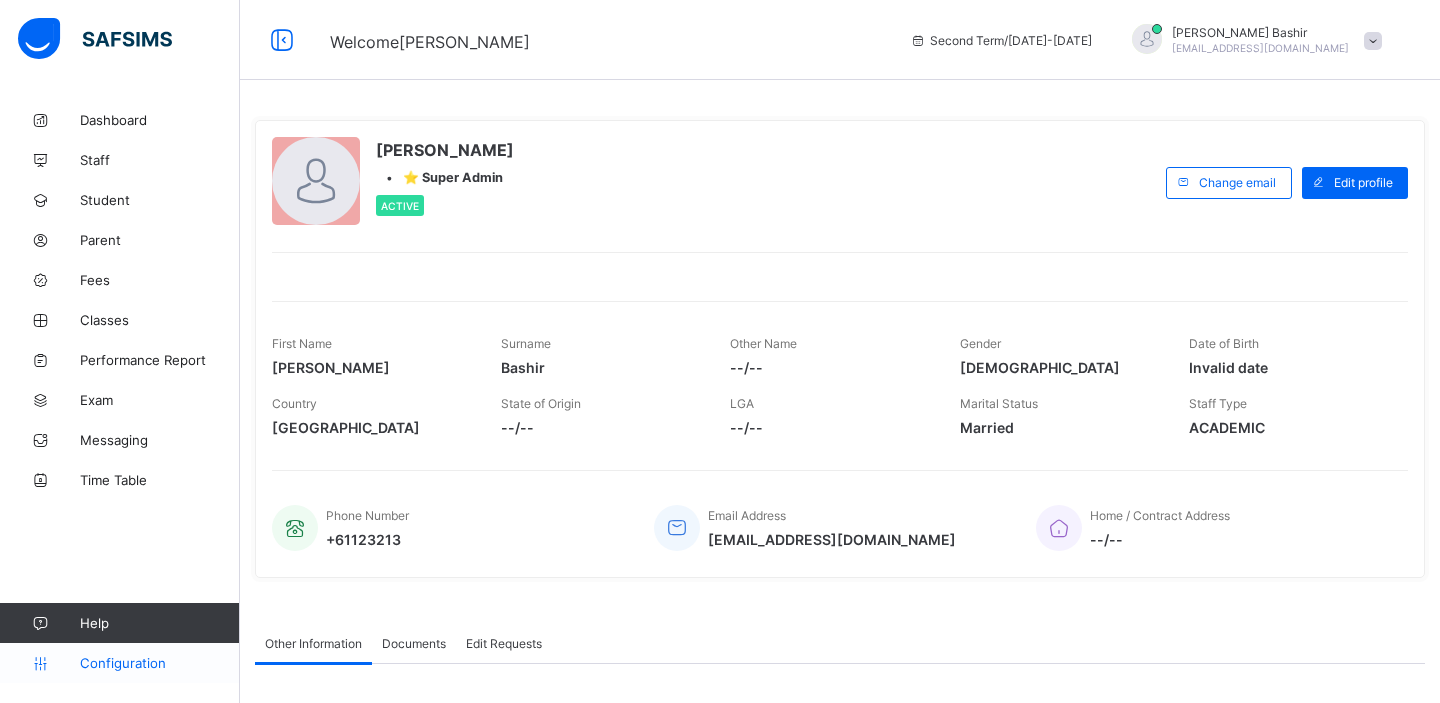 click on "Configuration" at bounding box center (159, 663) 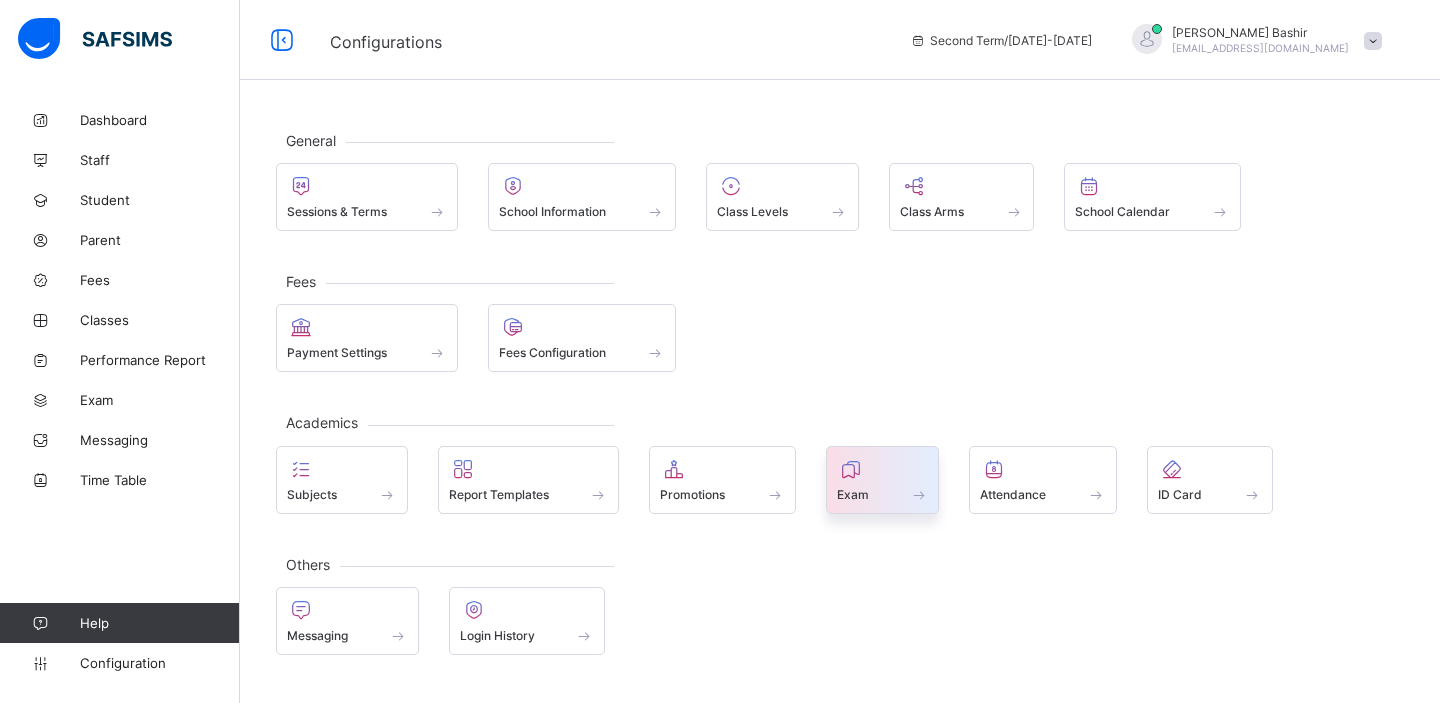 click on "Exam" at bounding box center [883, 494] 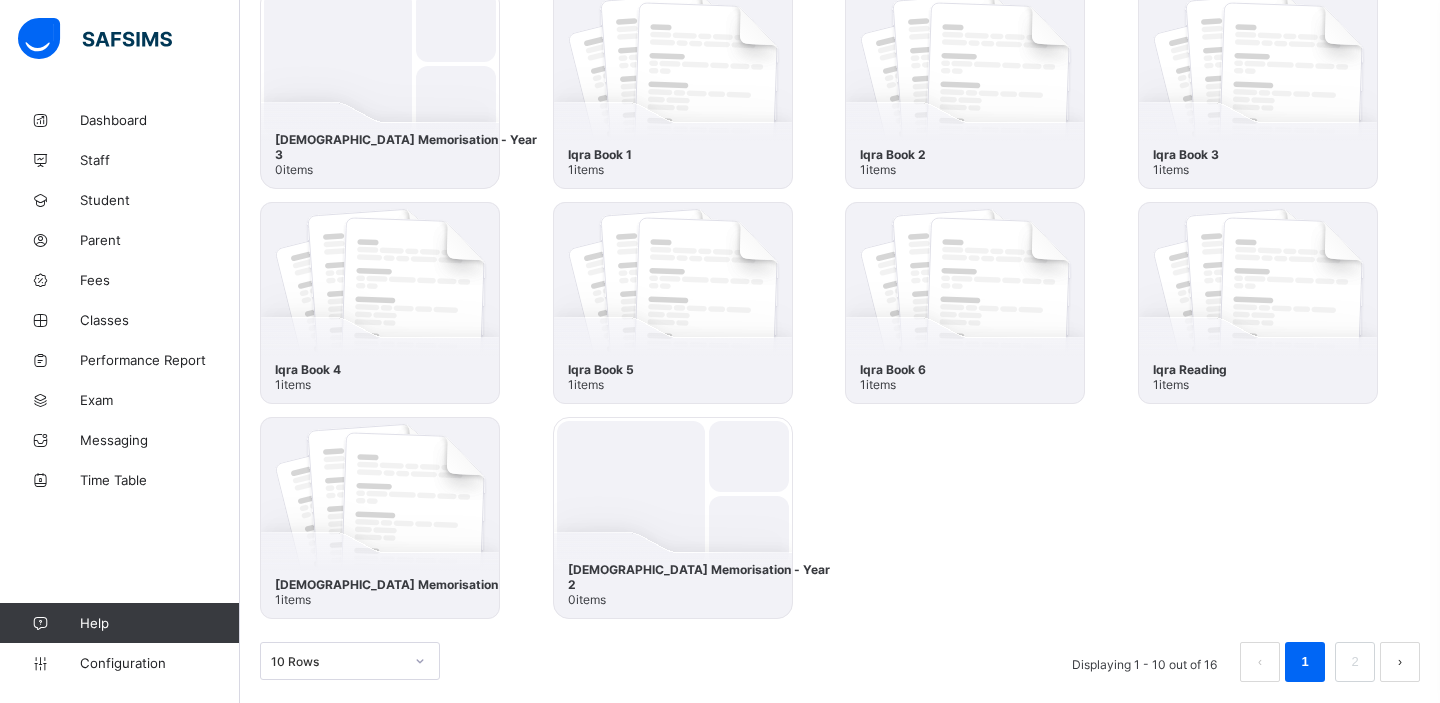 scroll, scrollTop: 460, scrollLeft: 0, axis: vertical 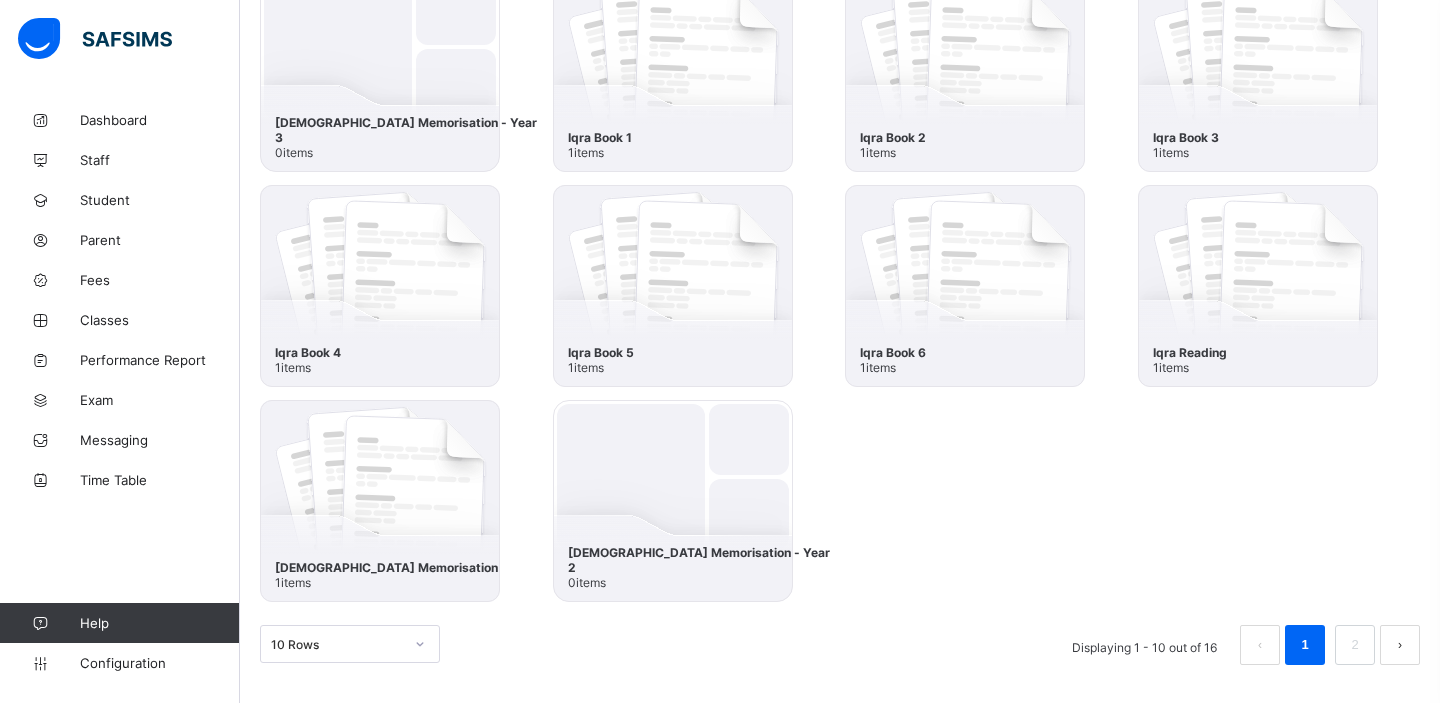 click at bounding box center (380, 501) 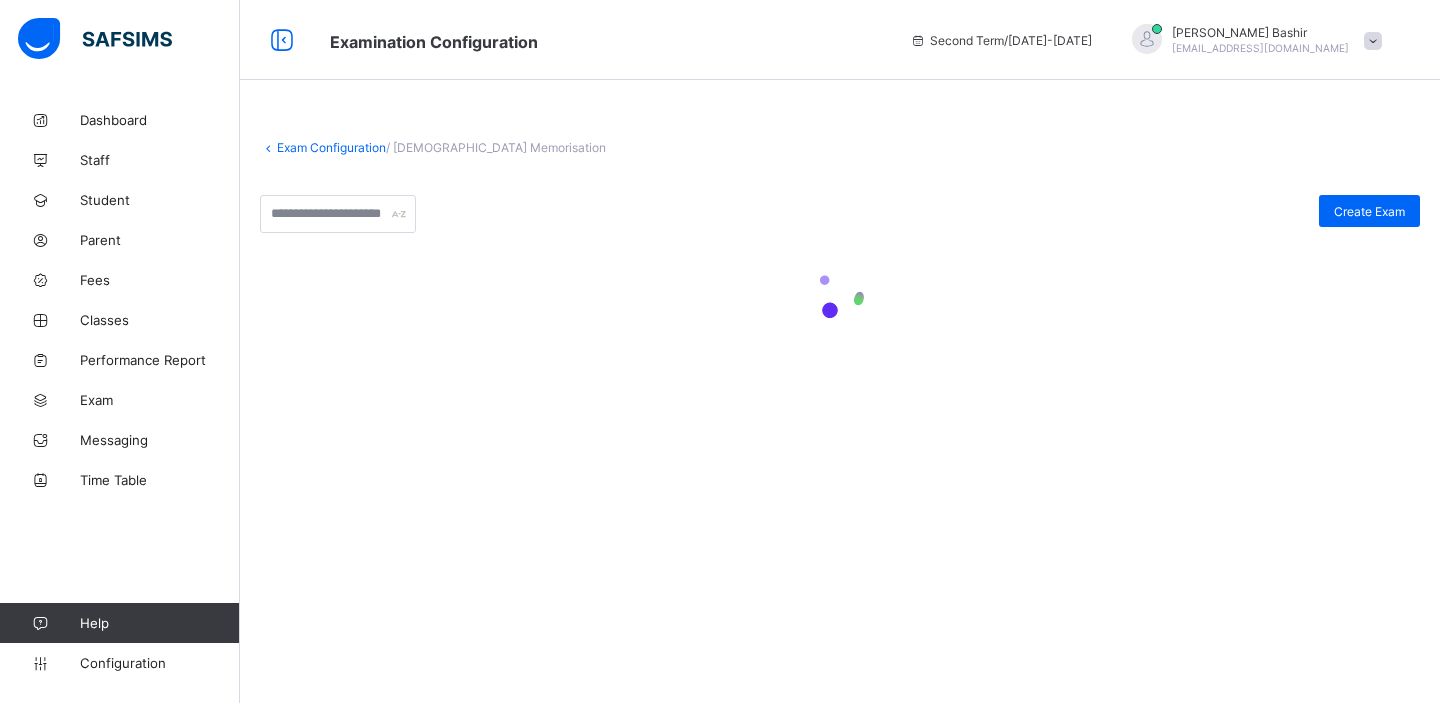scroll, scrollTop: 0, scrollLeft: 0, axis: both 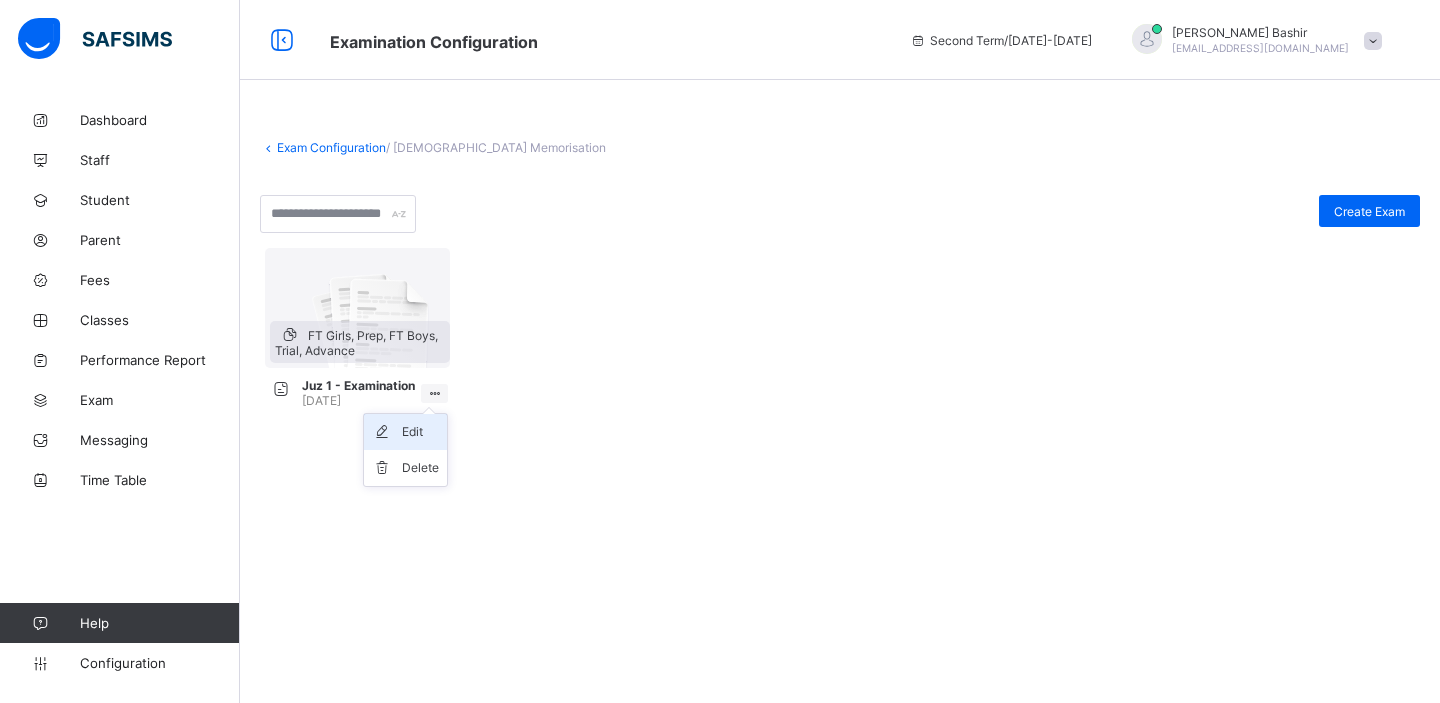click on "Edit" at bounding box center (420, 432) 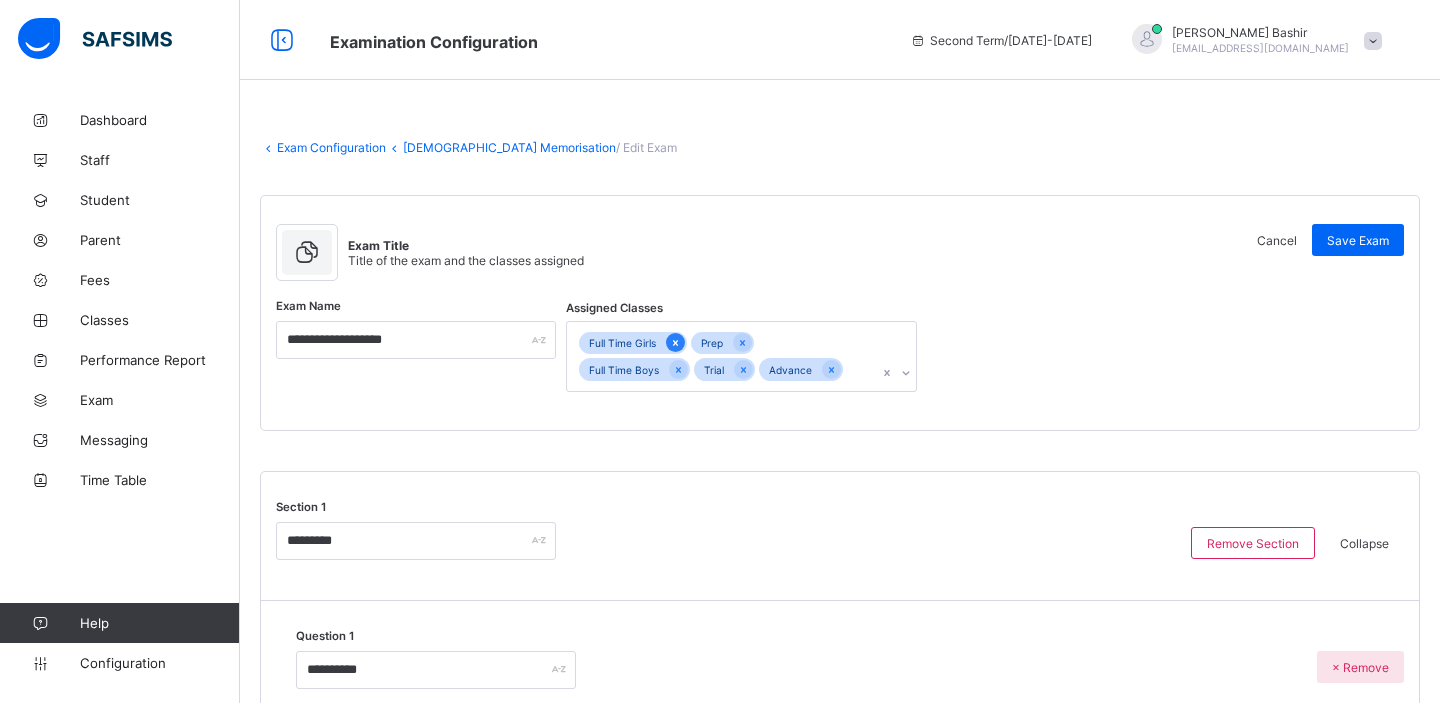 click 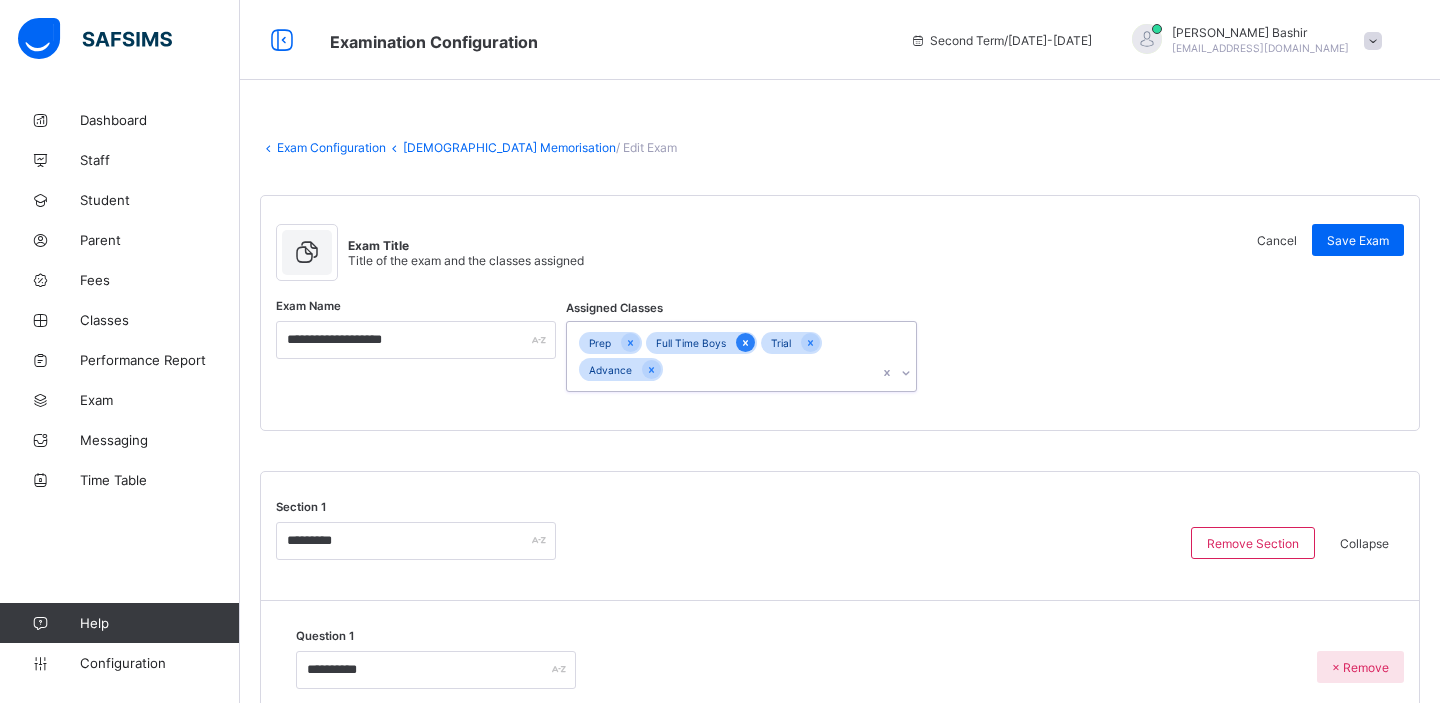 click 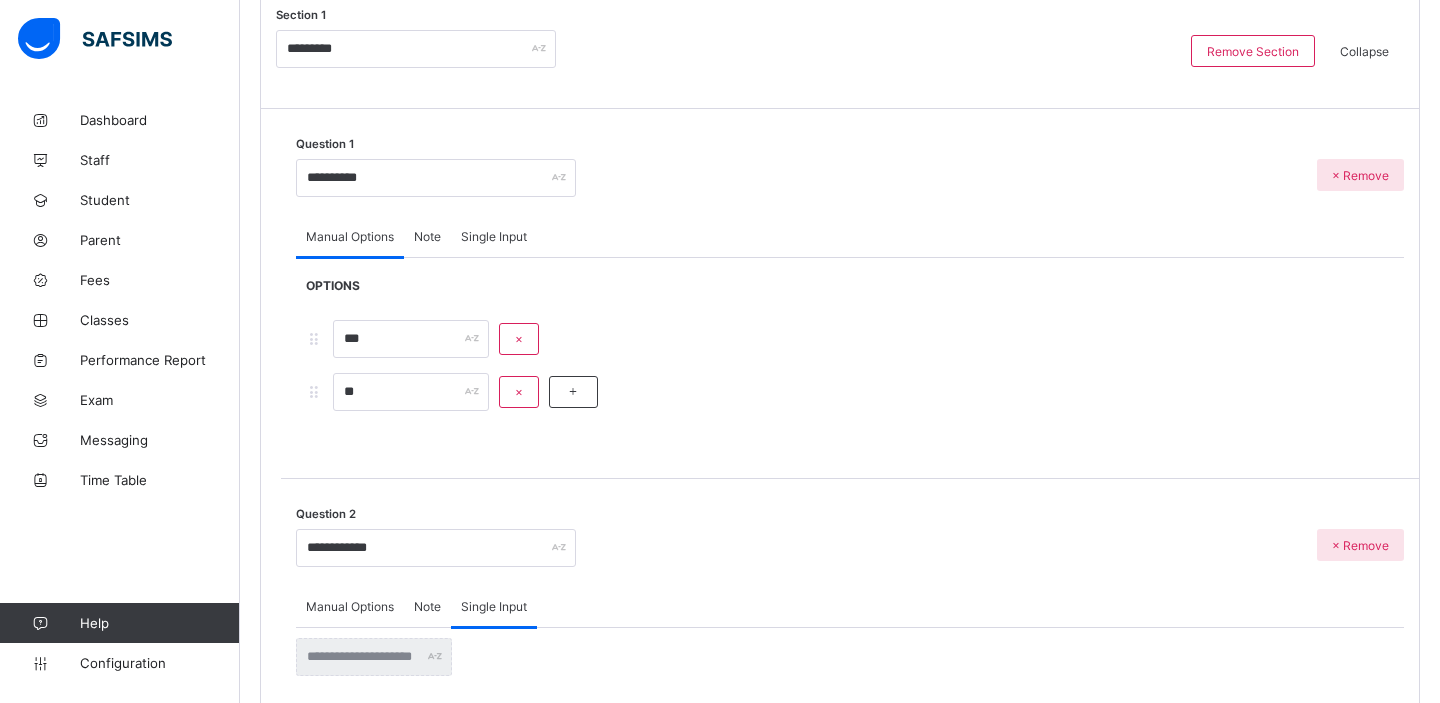 scroll, scrollTop: 469, scrollLeft: 0, axis: vertical 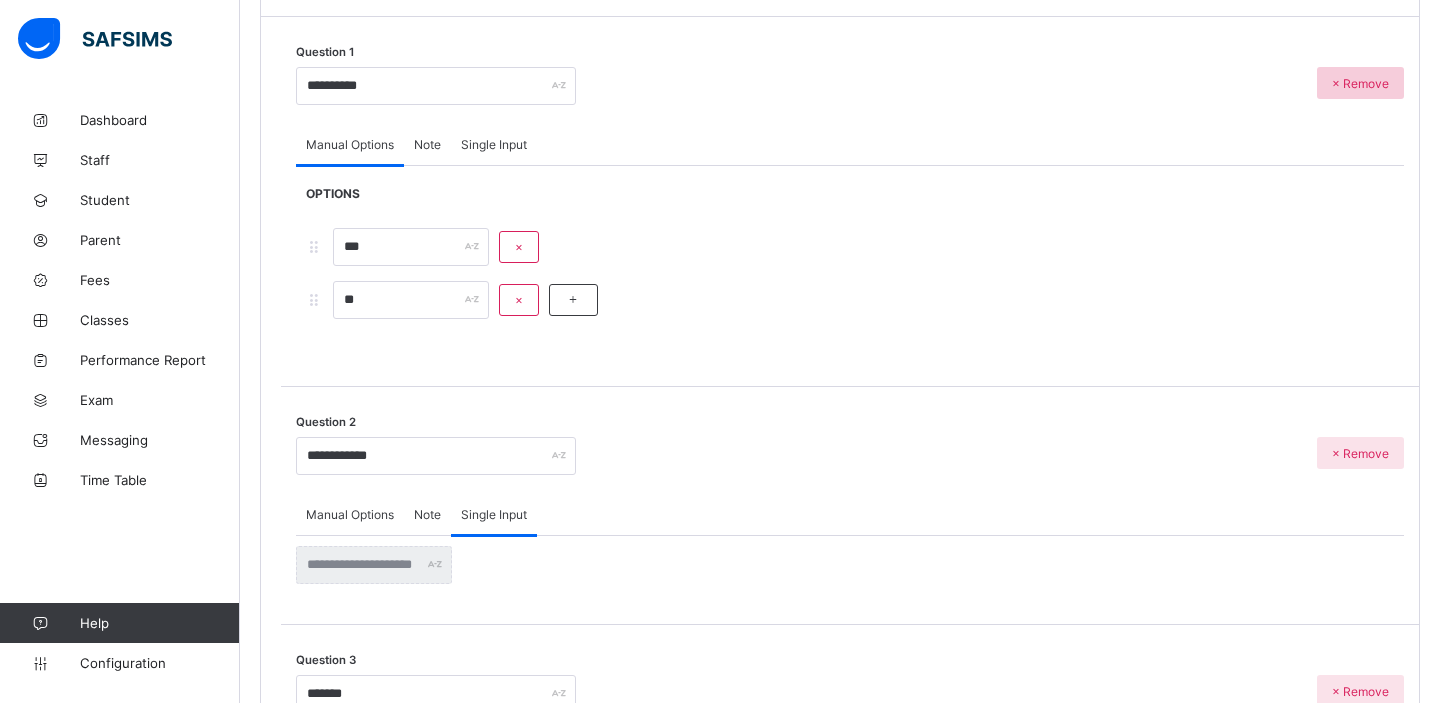 click on "× Remove" at bounding box center [1360, 83] 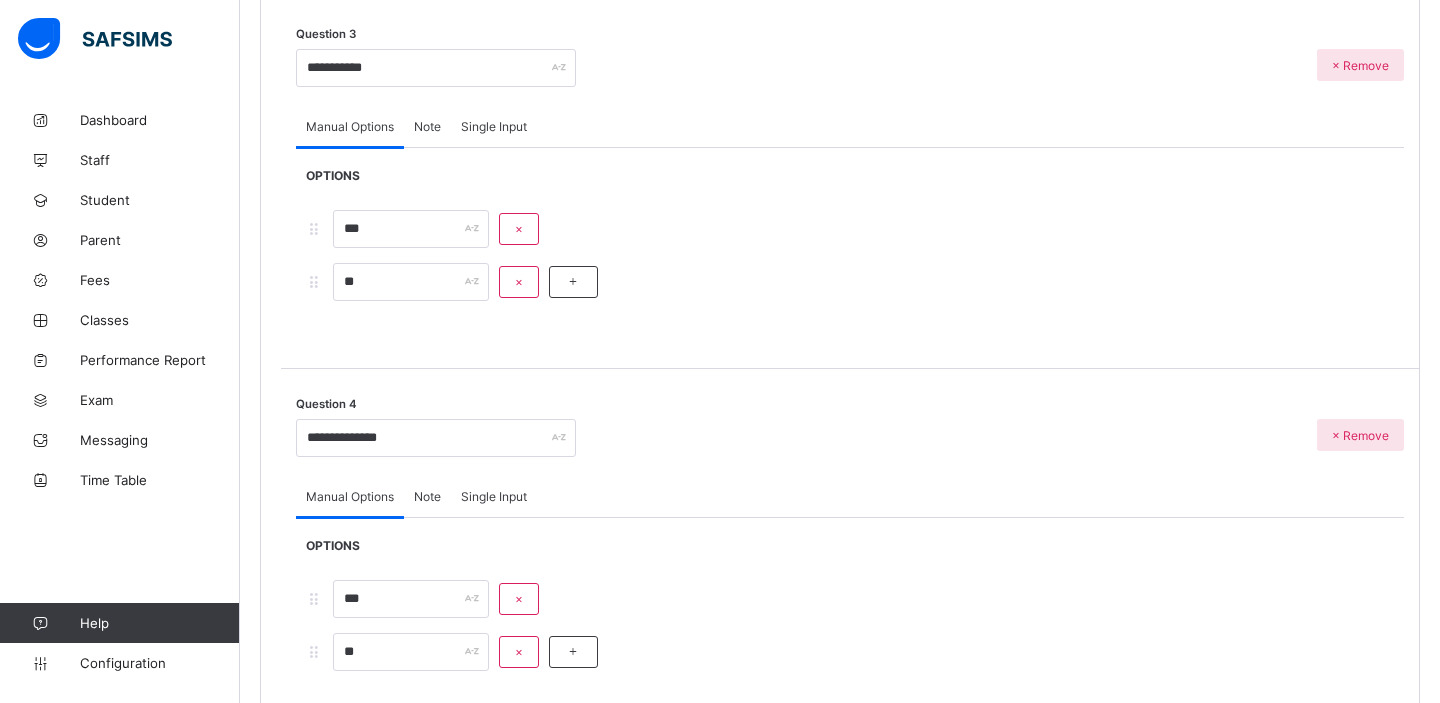 scroll, scrollTop: 1048, scrollLeft: 0, axis: vertical 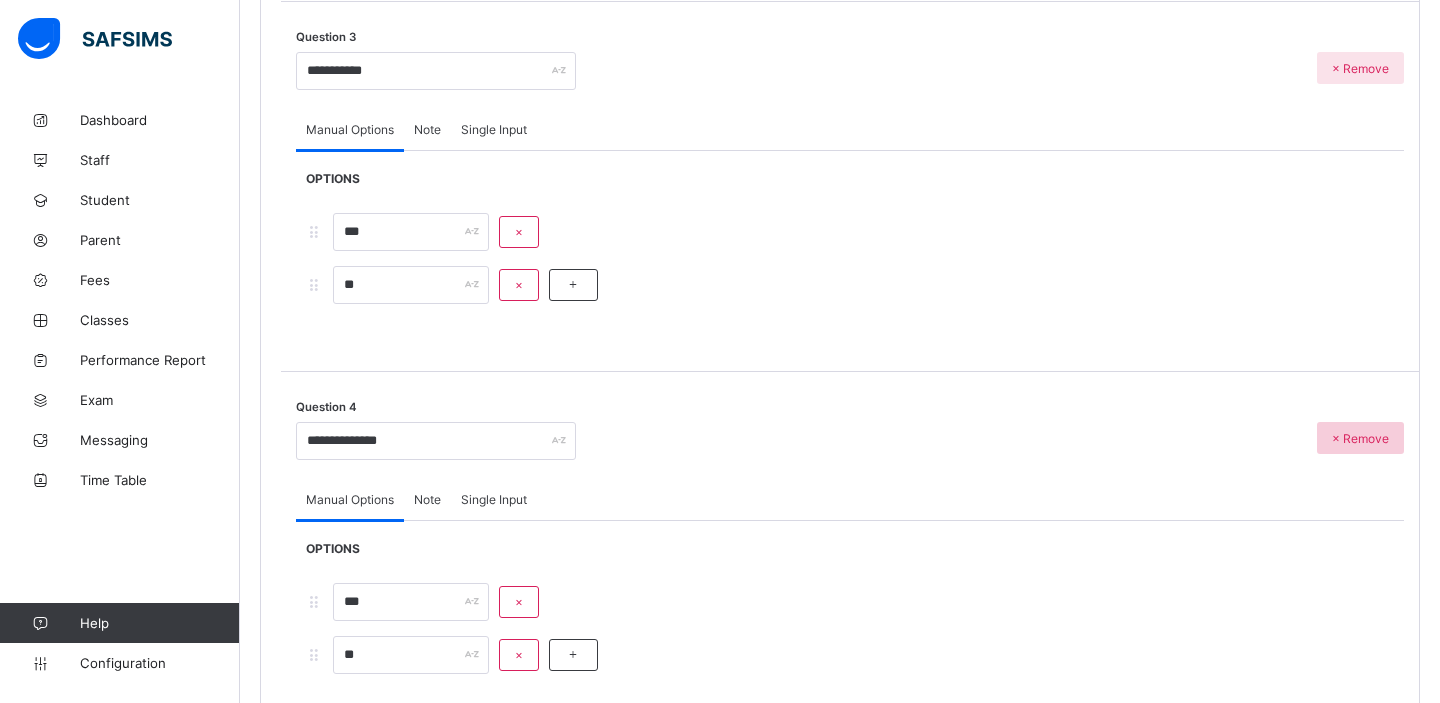 click on "× Remove" at bounding box center (1360, 438) 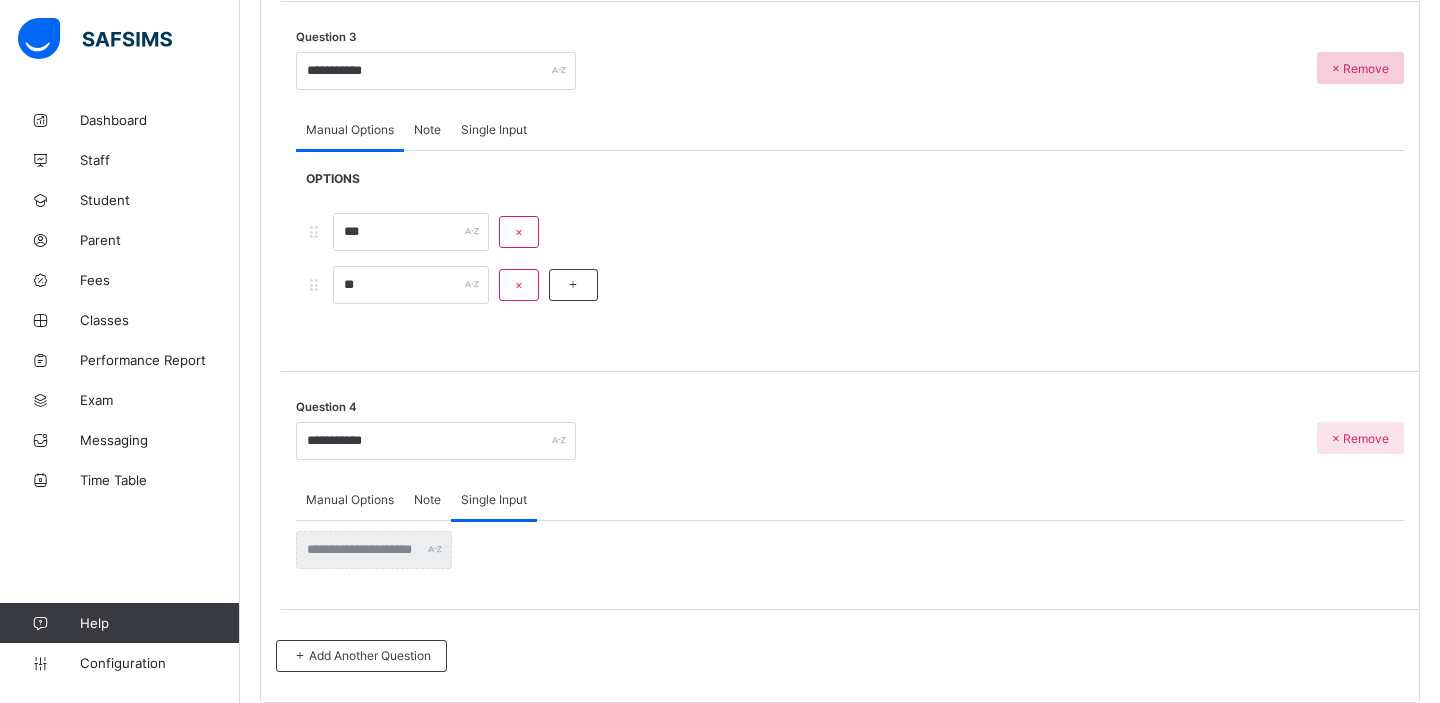 click on "× Remove" at bounding box center [1360, 68] 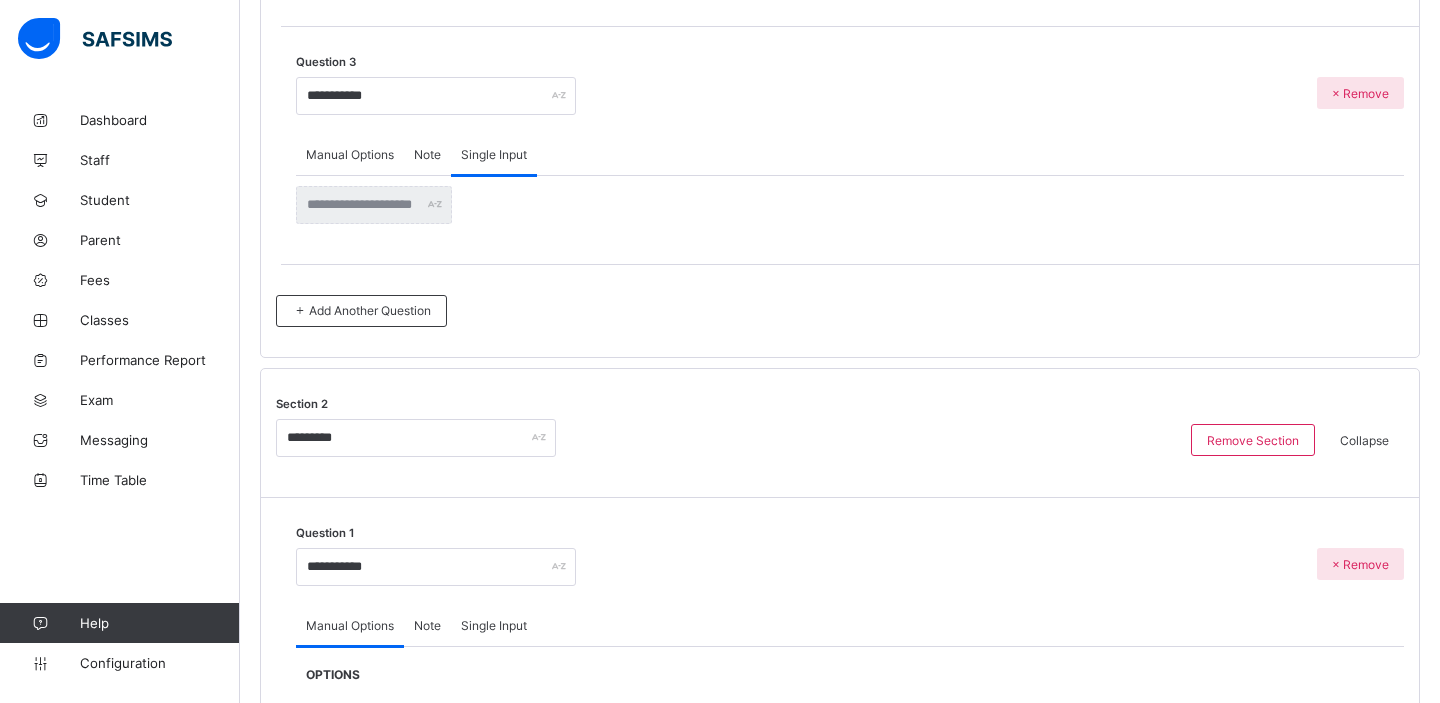 scroll, scrollTop: 1034, scrollLeft: 0, axis: vertical 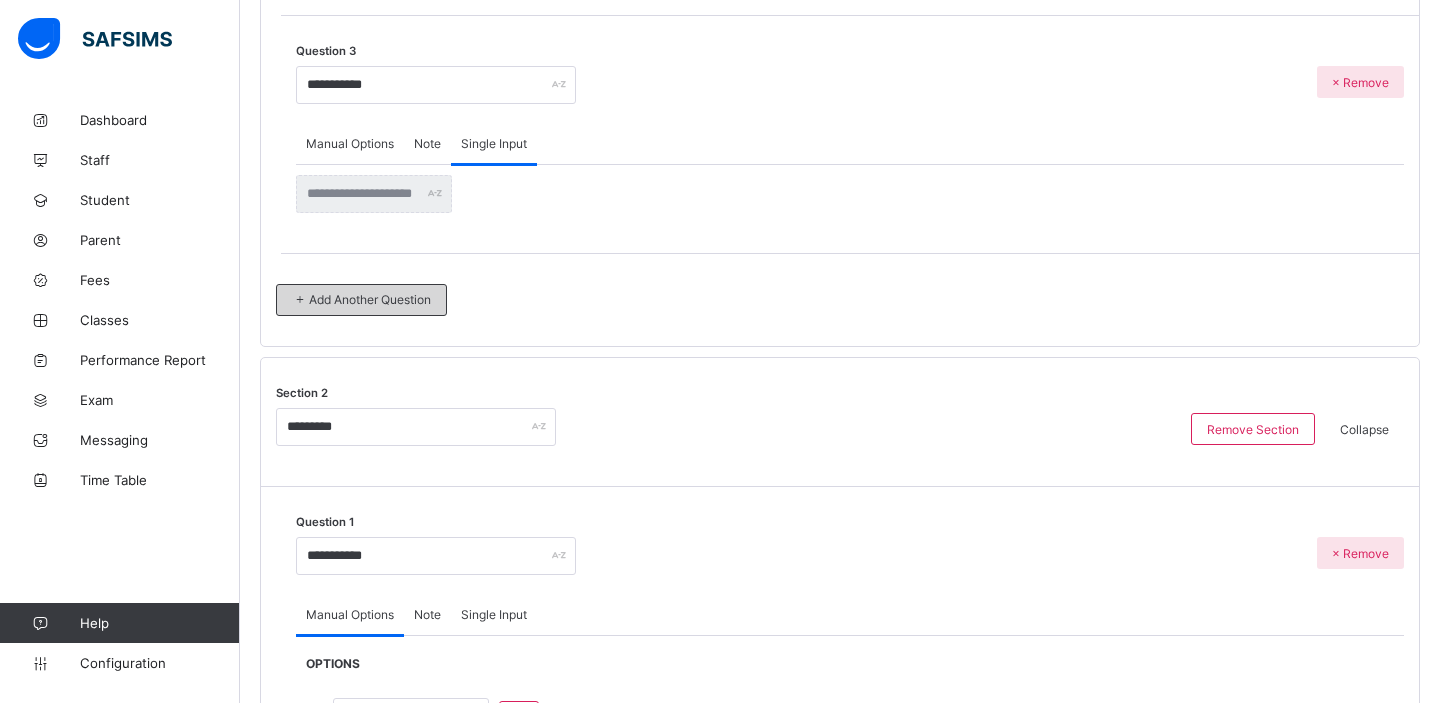 click on "Add Another Question" at bounding box center (361, 299) 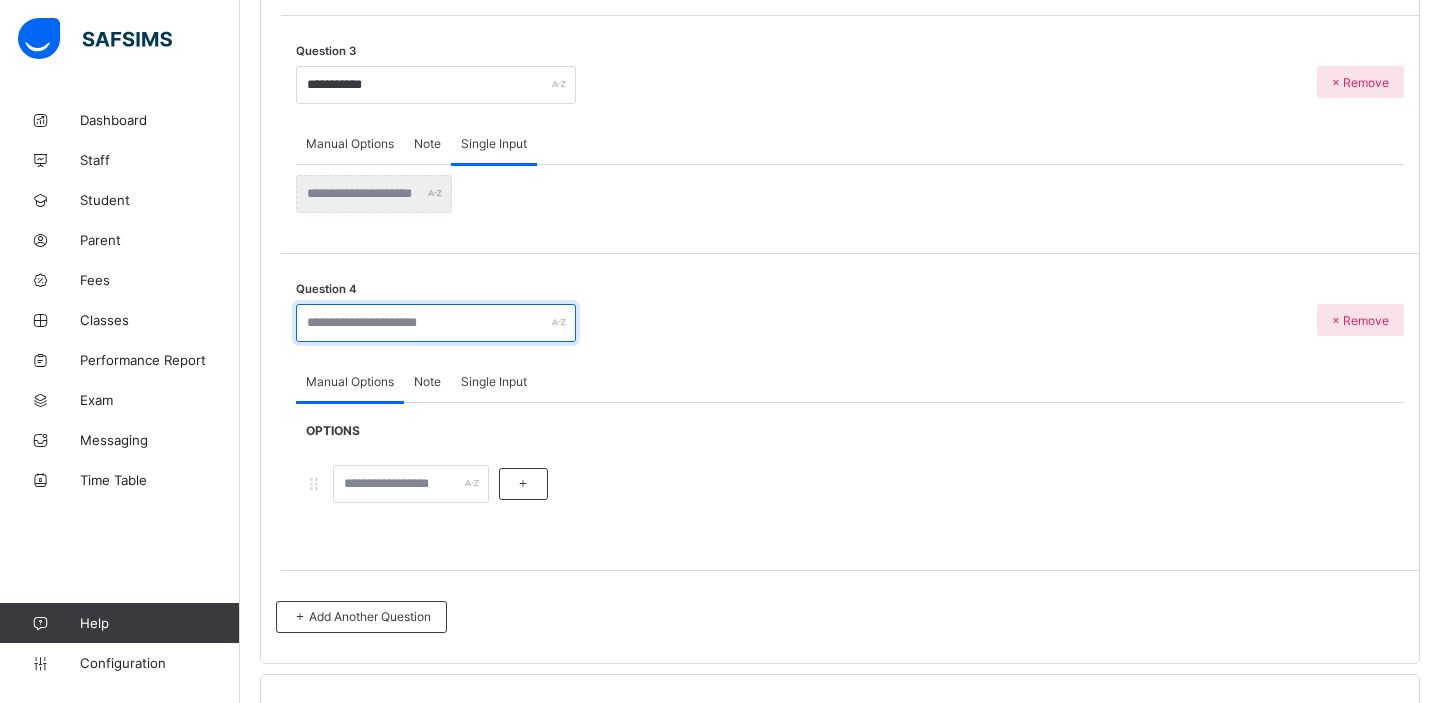 click at bounding box center [436, 323] 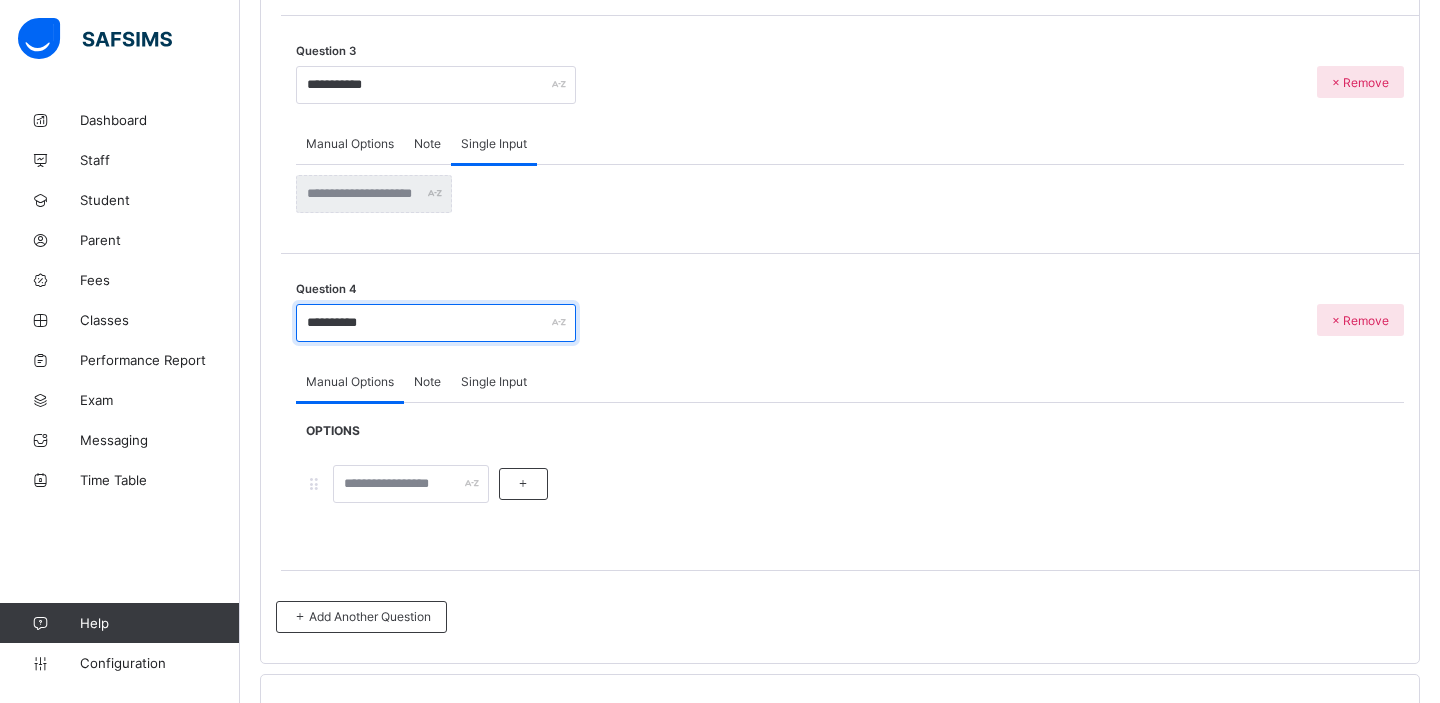 type on "**********" 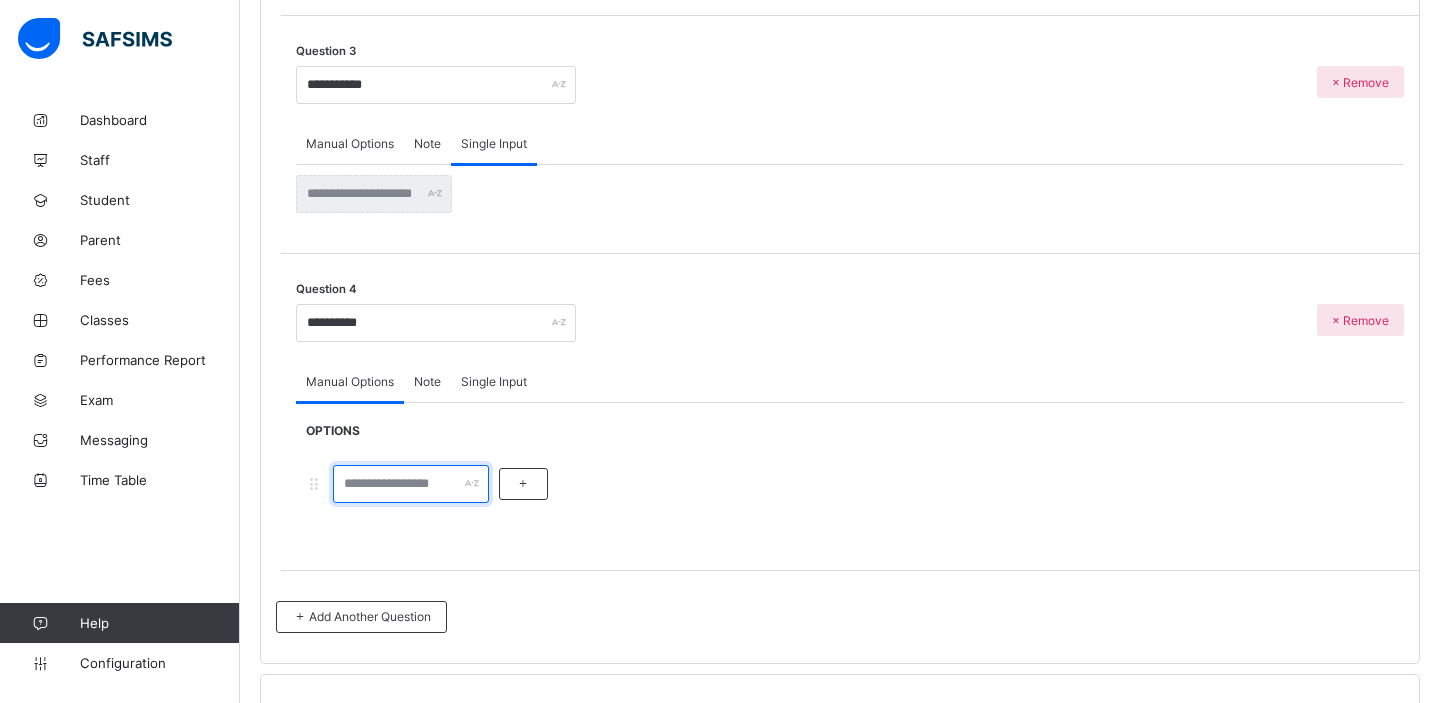 click at bounding box center [411, 484] 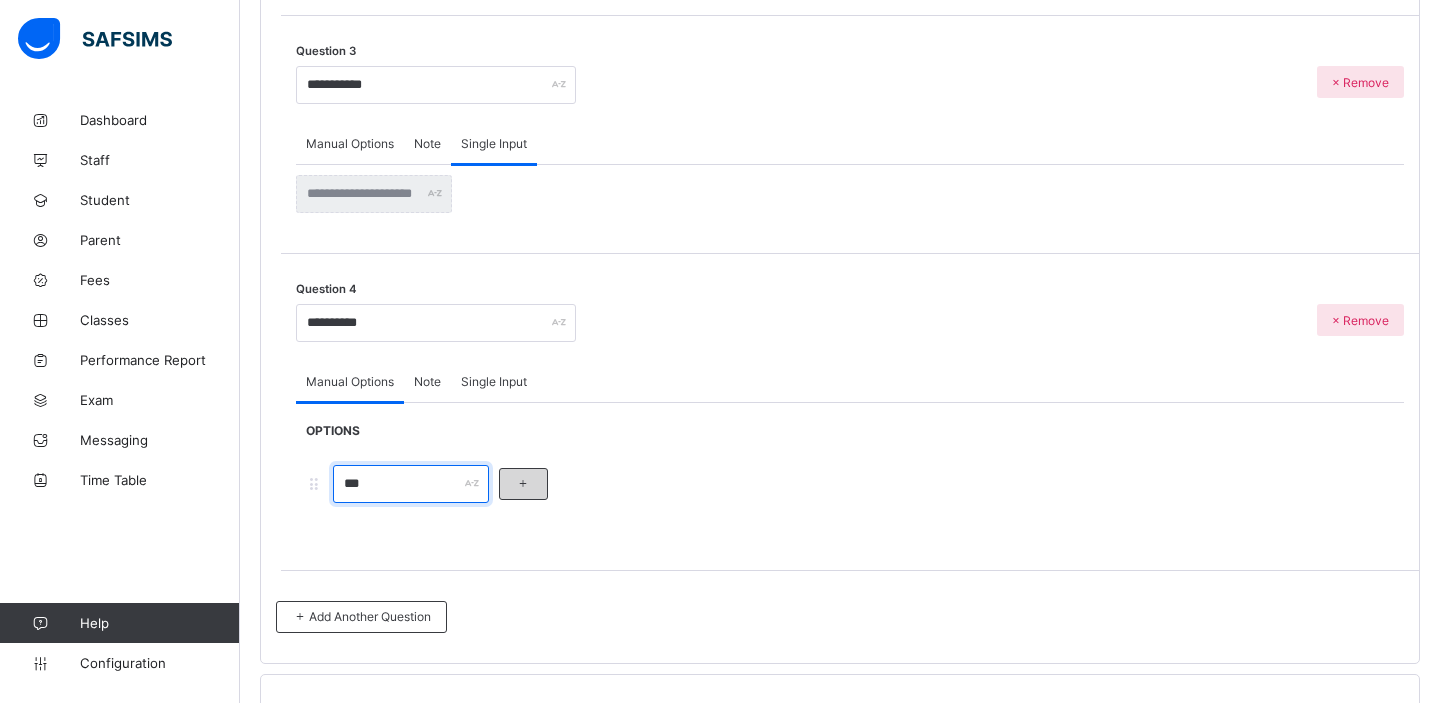 type on "***" 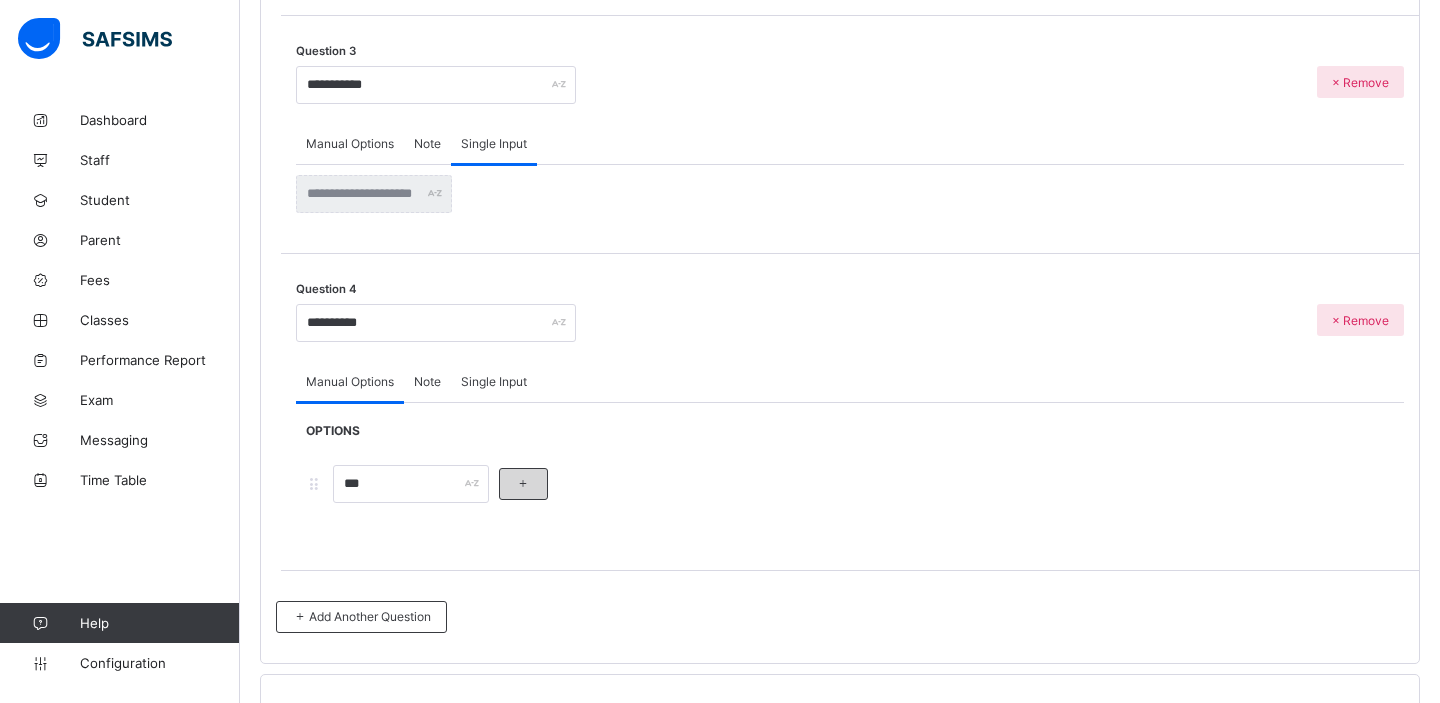 click at bounding box center [523, 484] 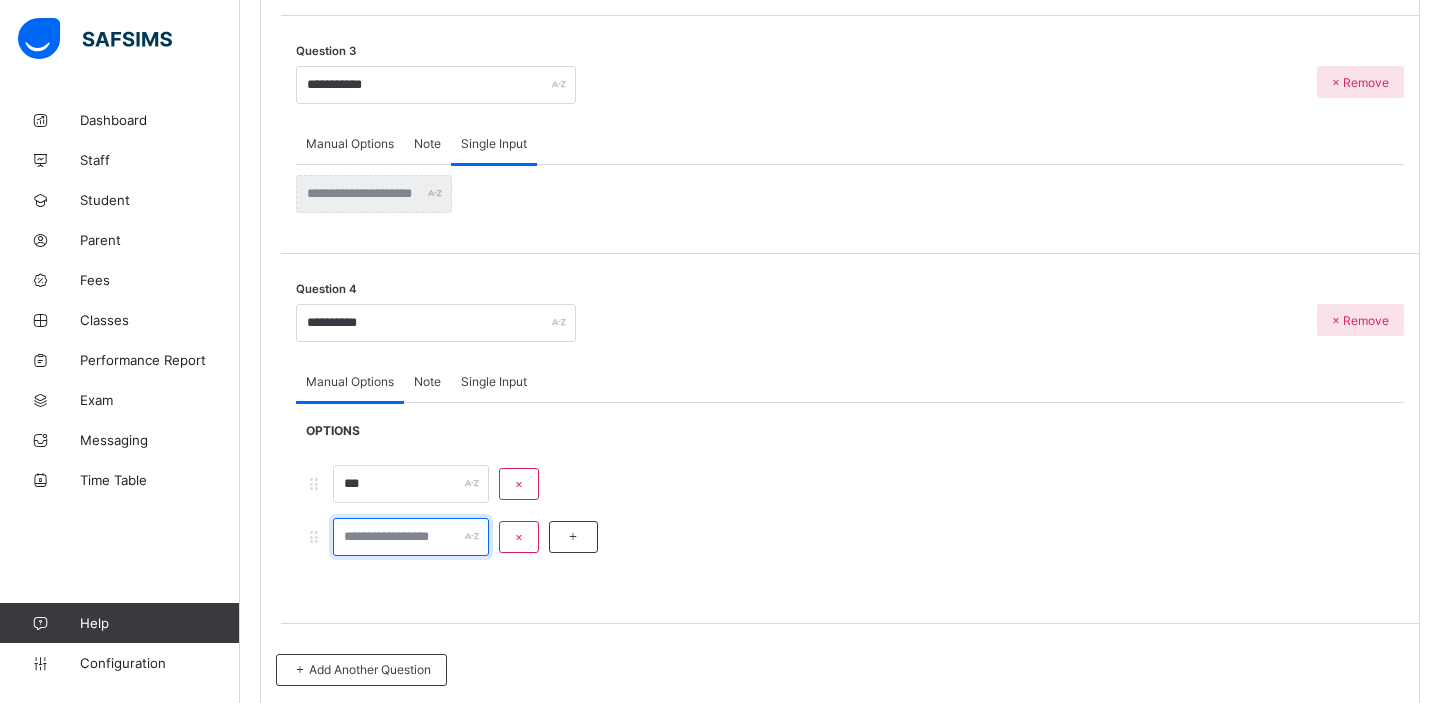 click at bounding box center (411, 537) 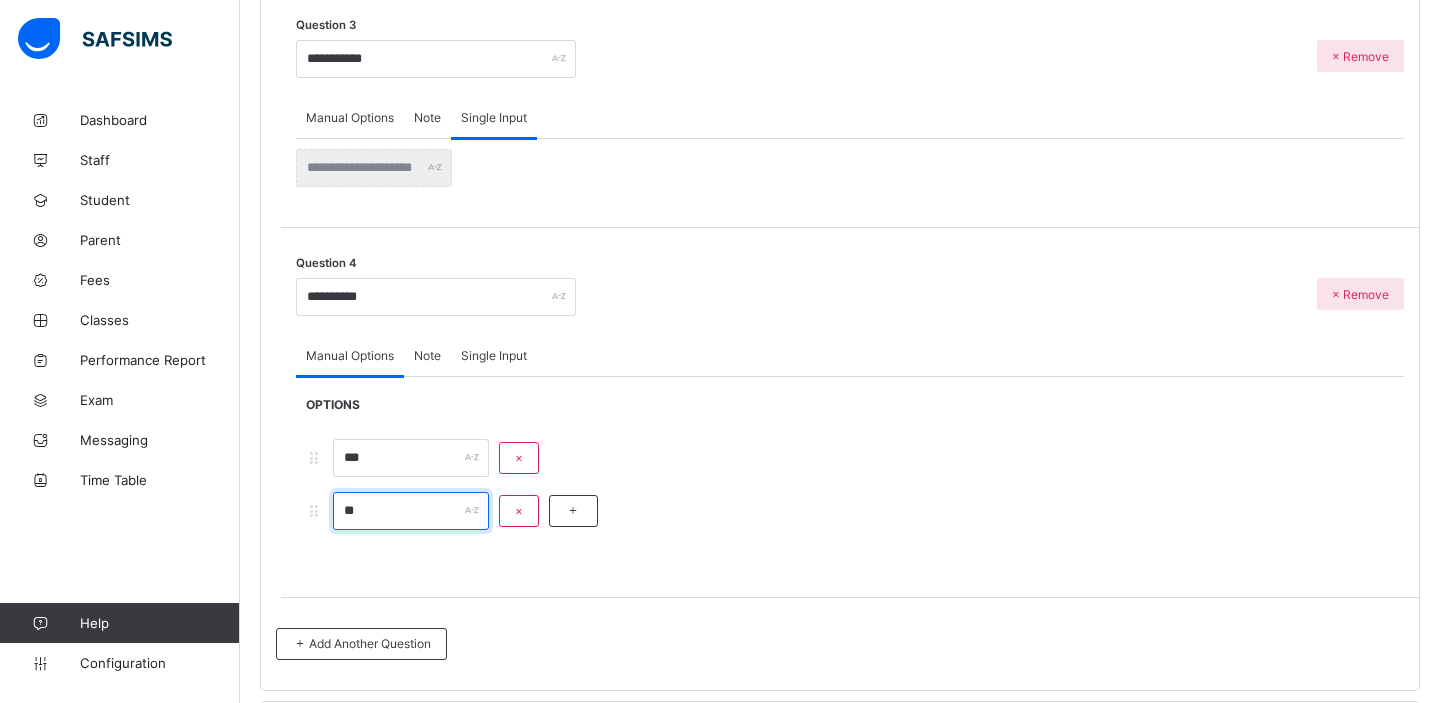 scroll, scrollTop: 1068, scrollLeft: 0, axis: vertical 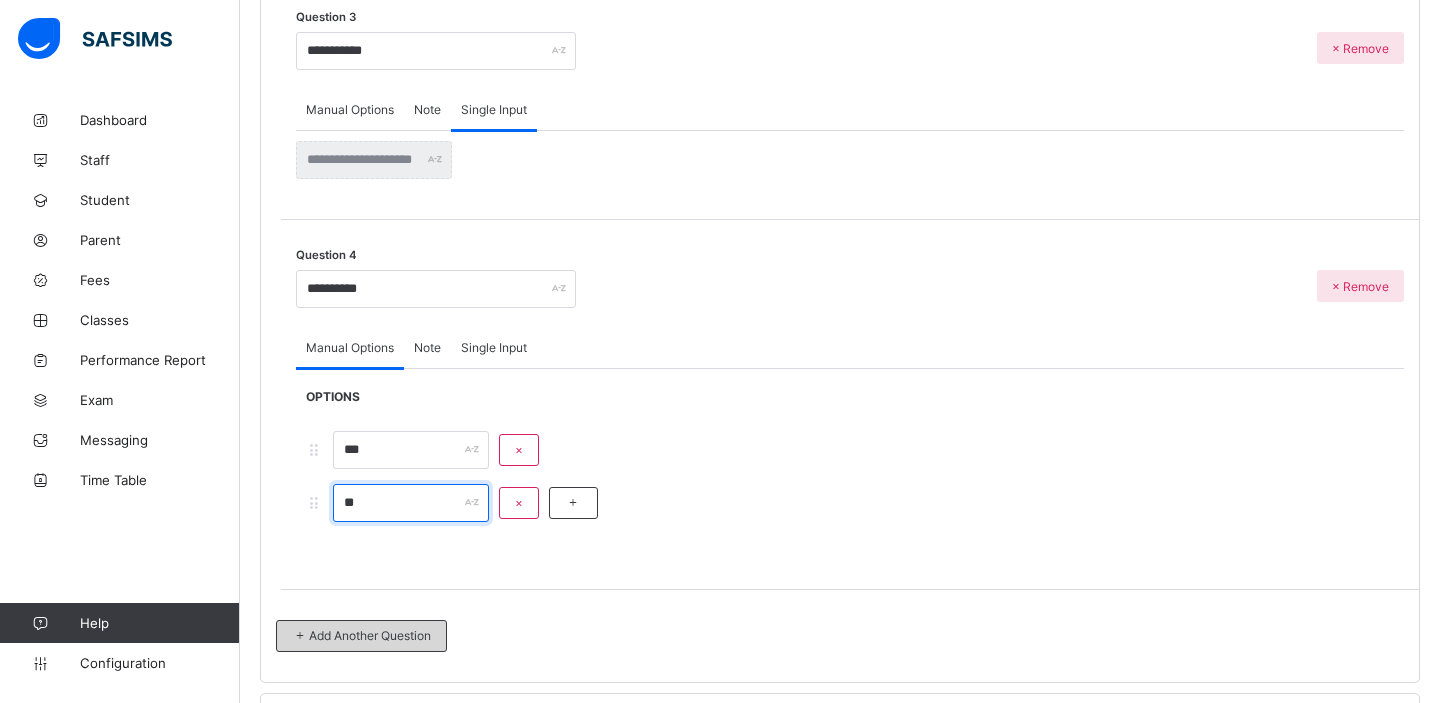 type on "**" 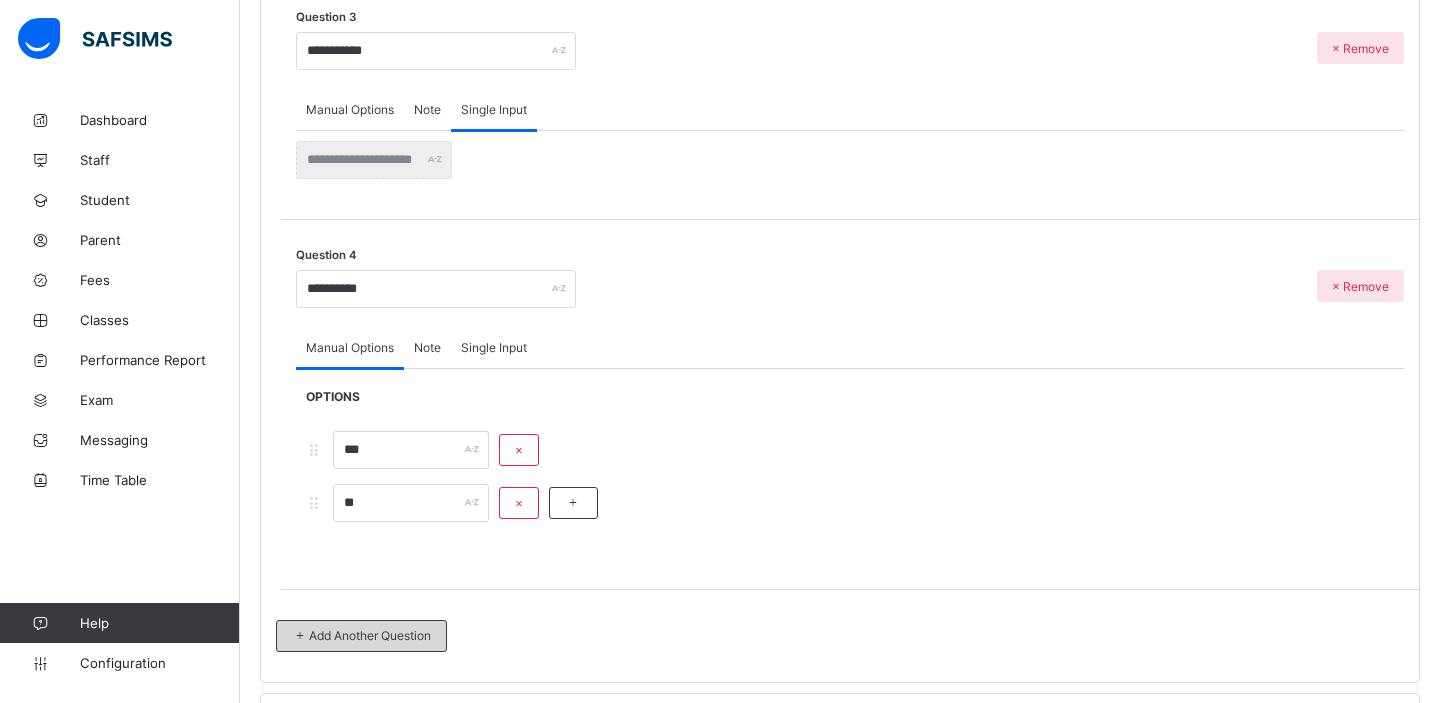 click on "Add Another Question" at bounding box center (361, 635) 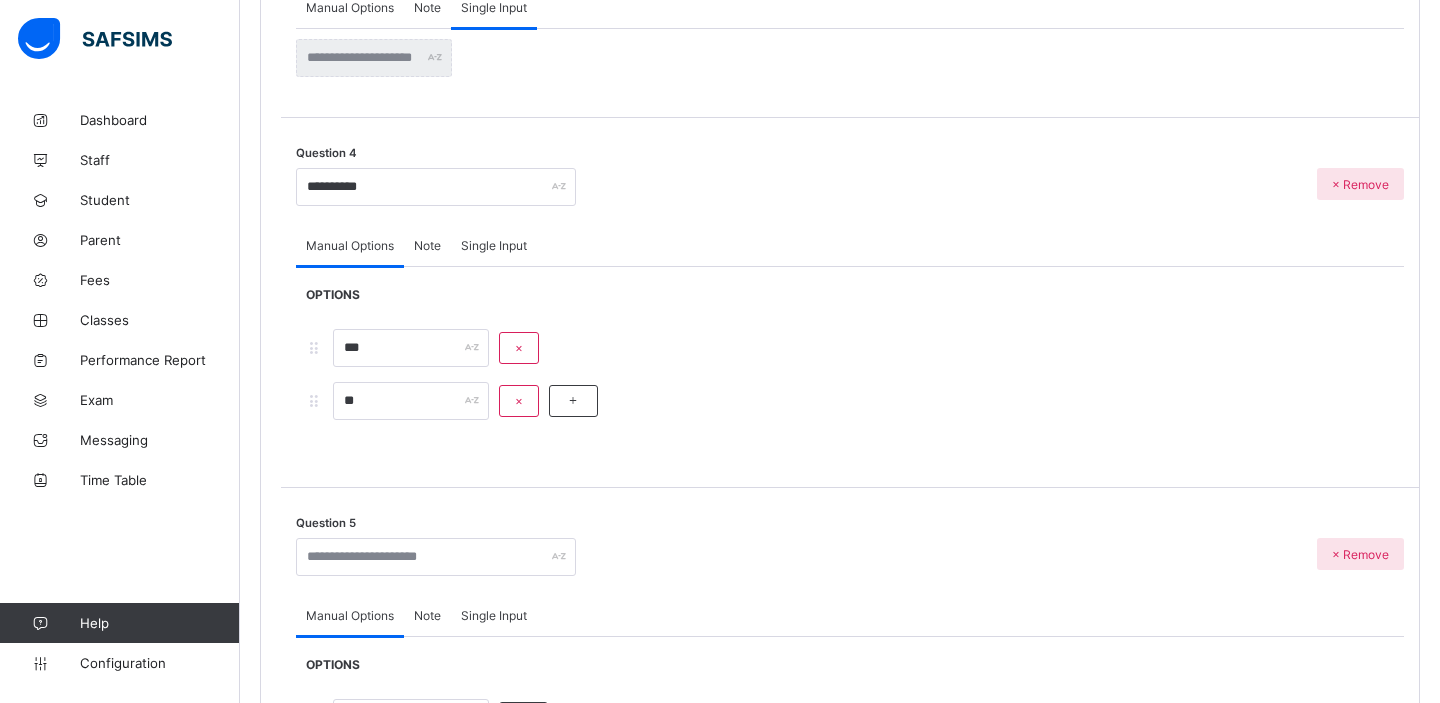 scroll, scrollTop: 1261, scrollLeft: 0, axis: vertical 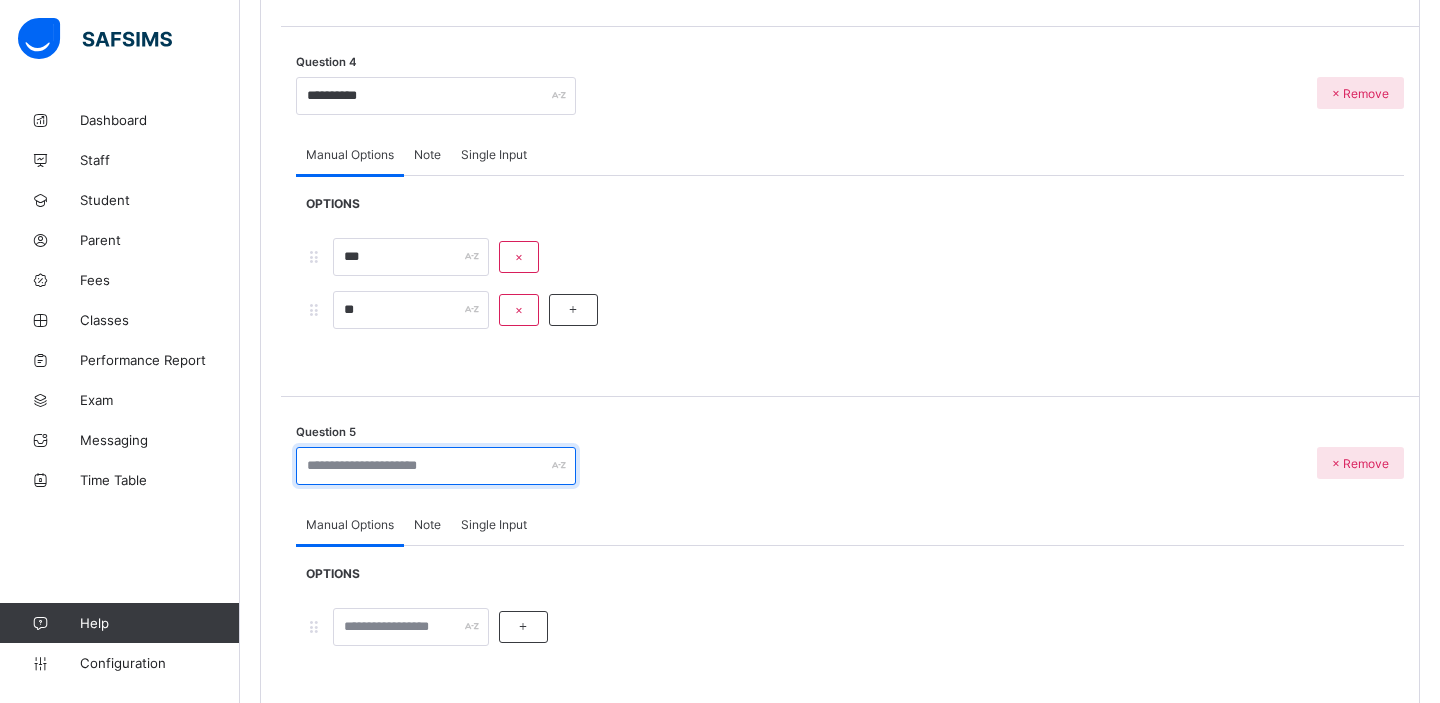 click at bounding box center [436, 466] 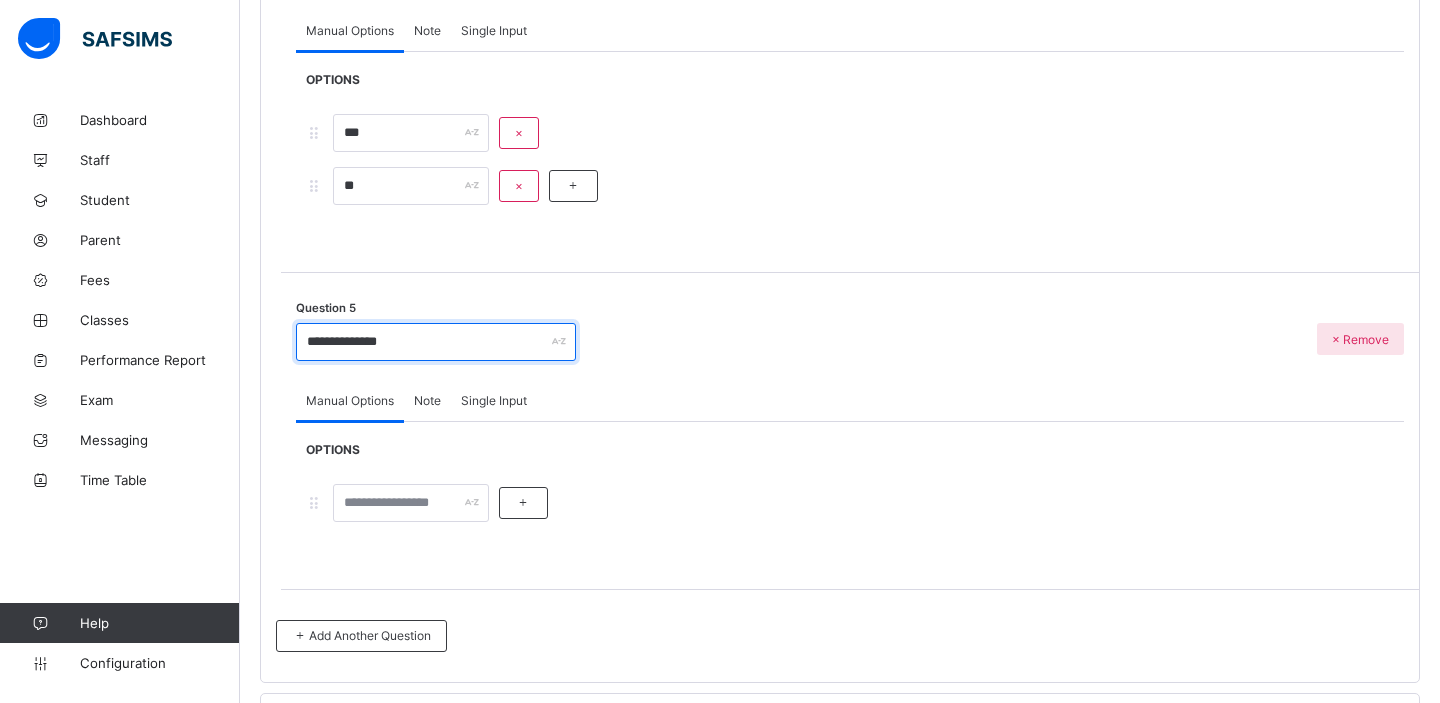 scroll, scrollTop: 1400, scrollLeft: 0, axis: vertical 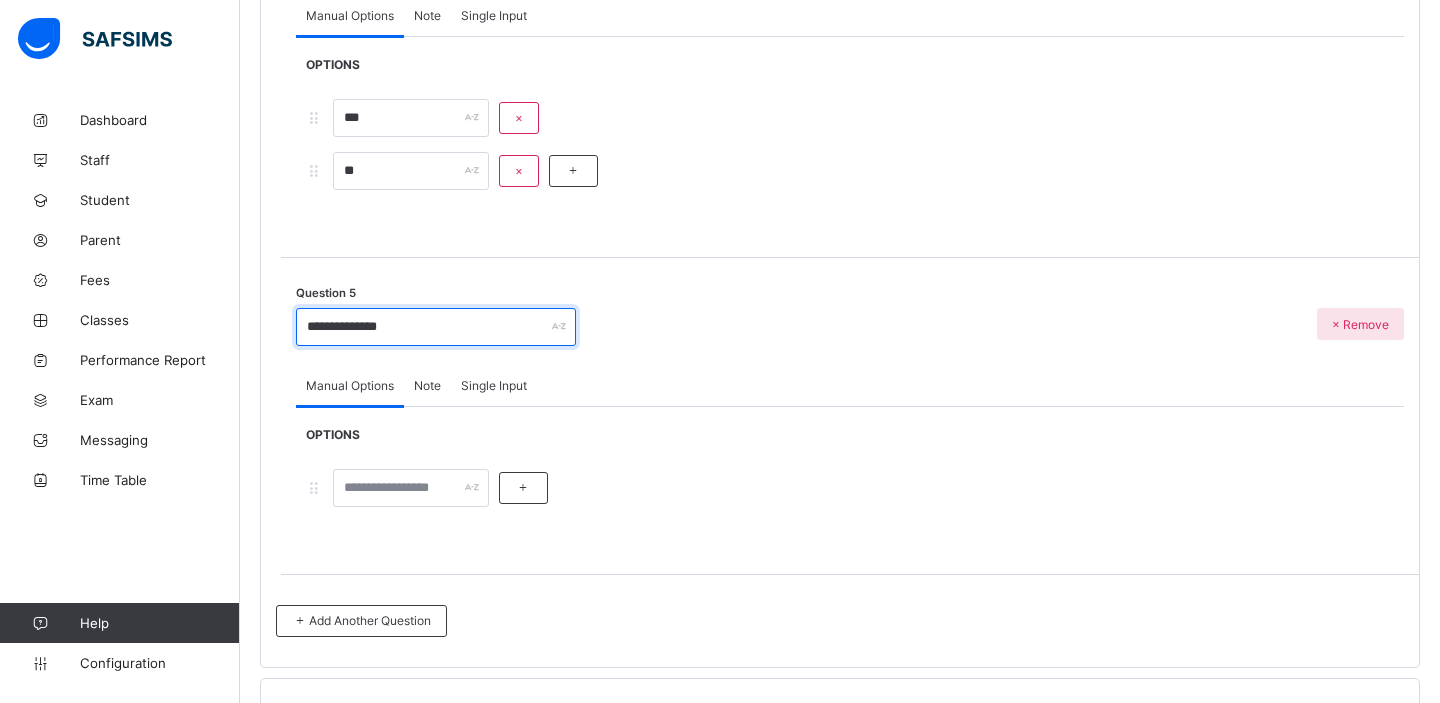type on "**********" 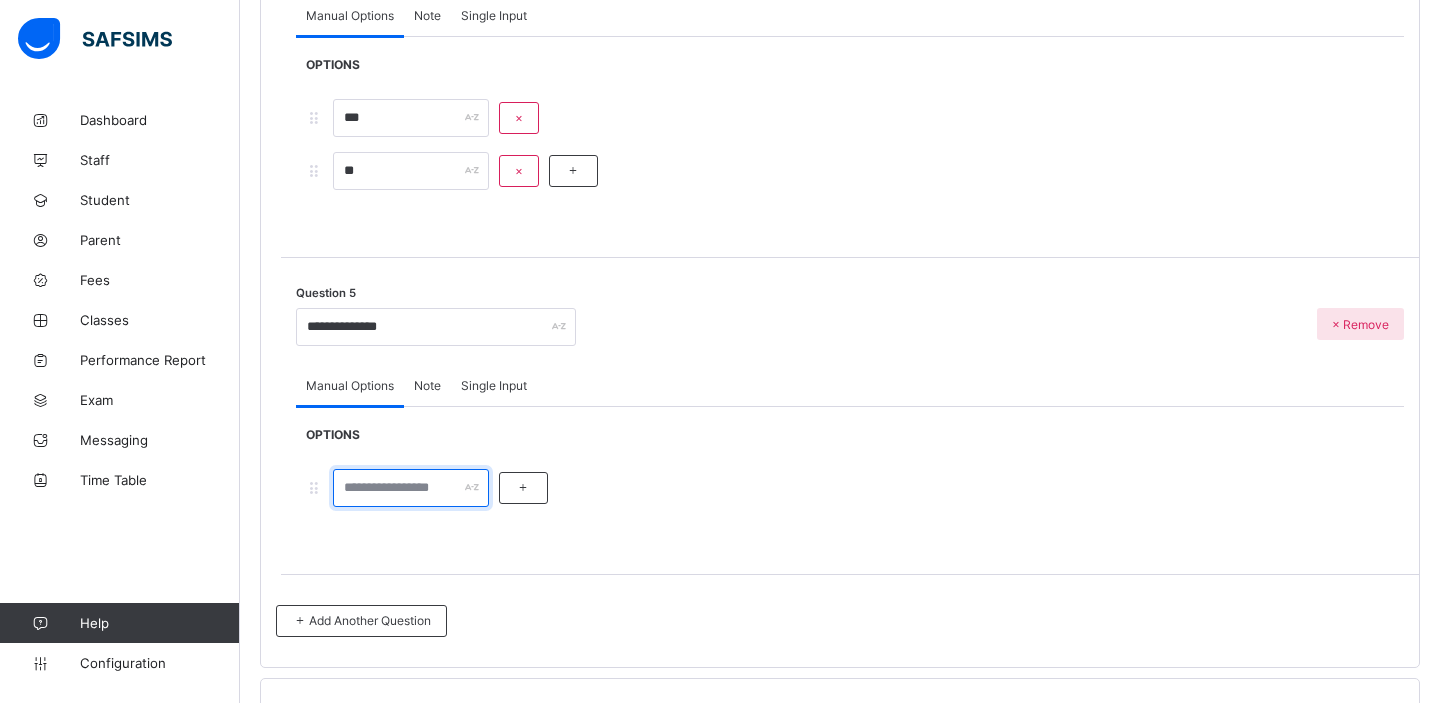 click at bounding box center (411, 488) 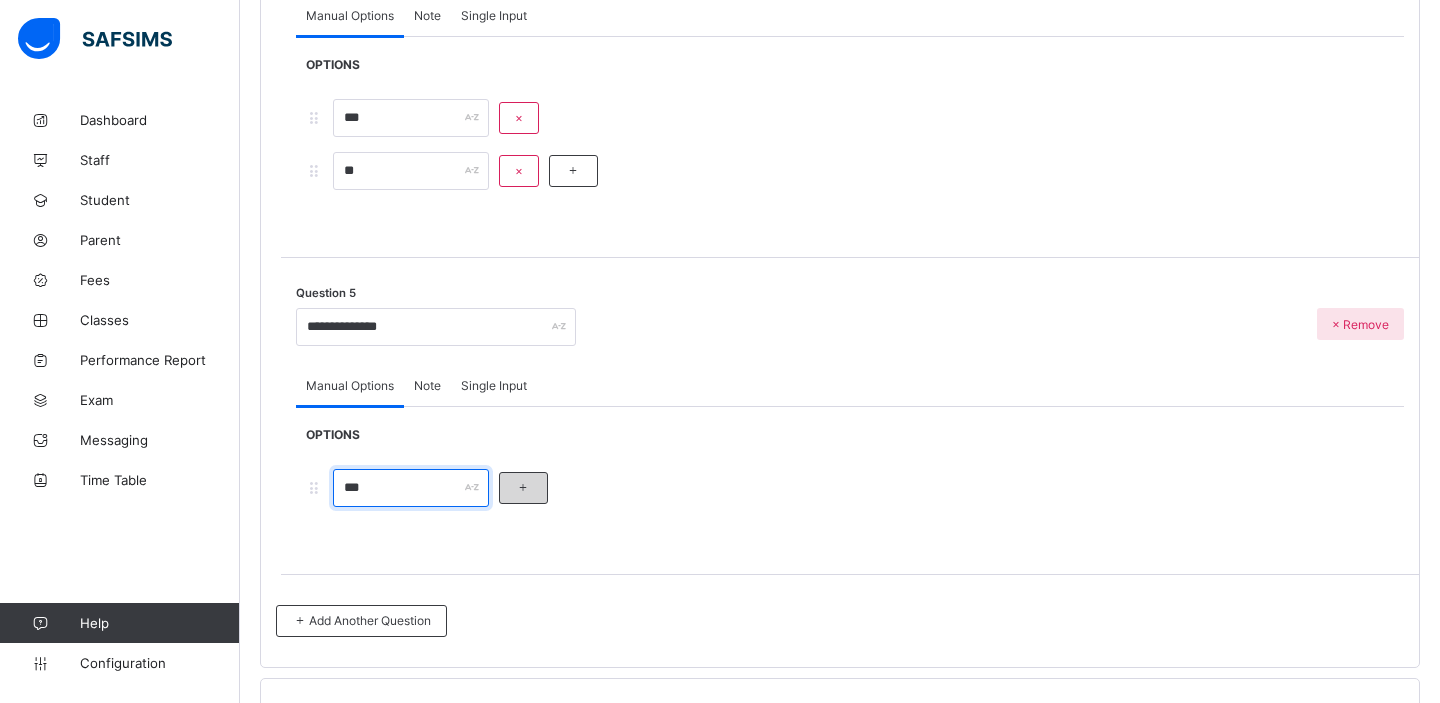 type on "***" 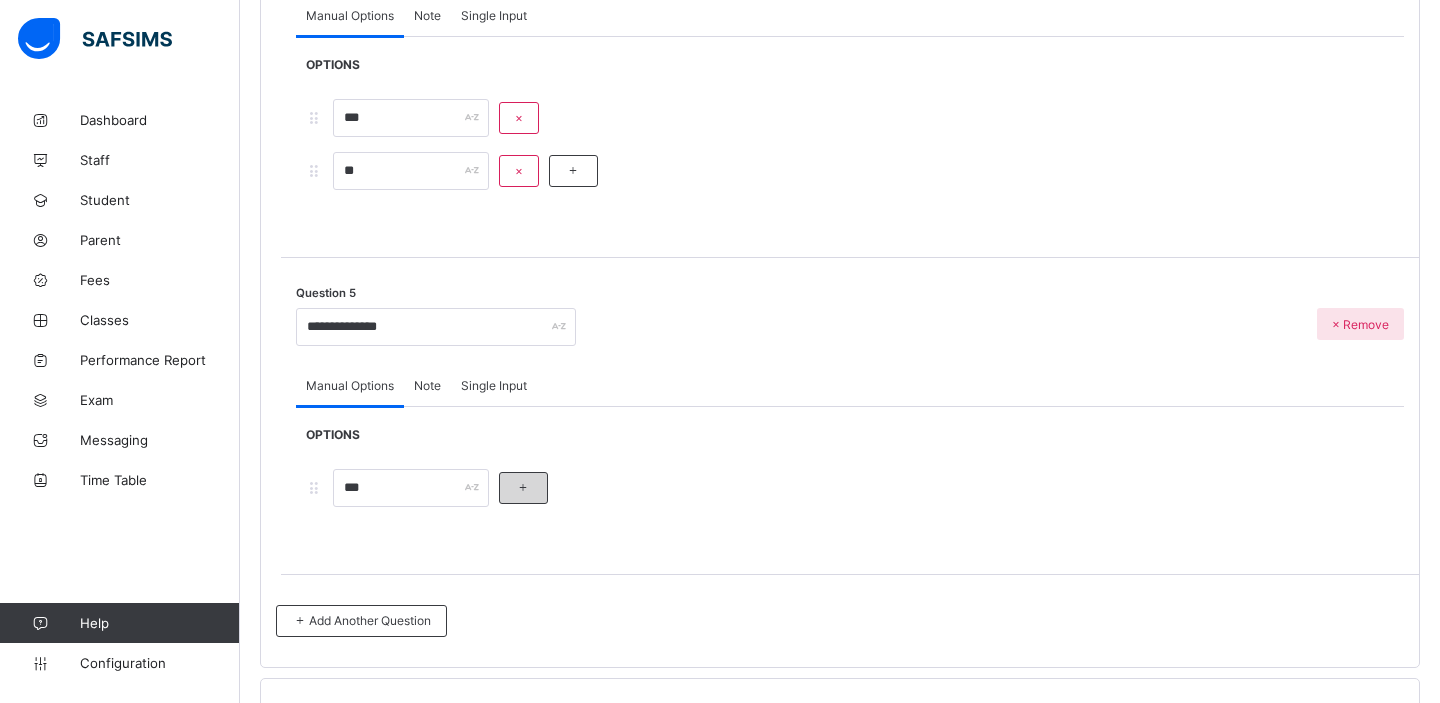 click at bounding box center [523, 487] 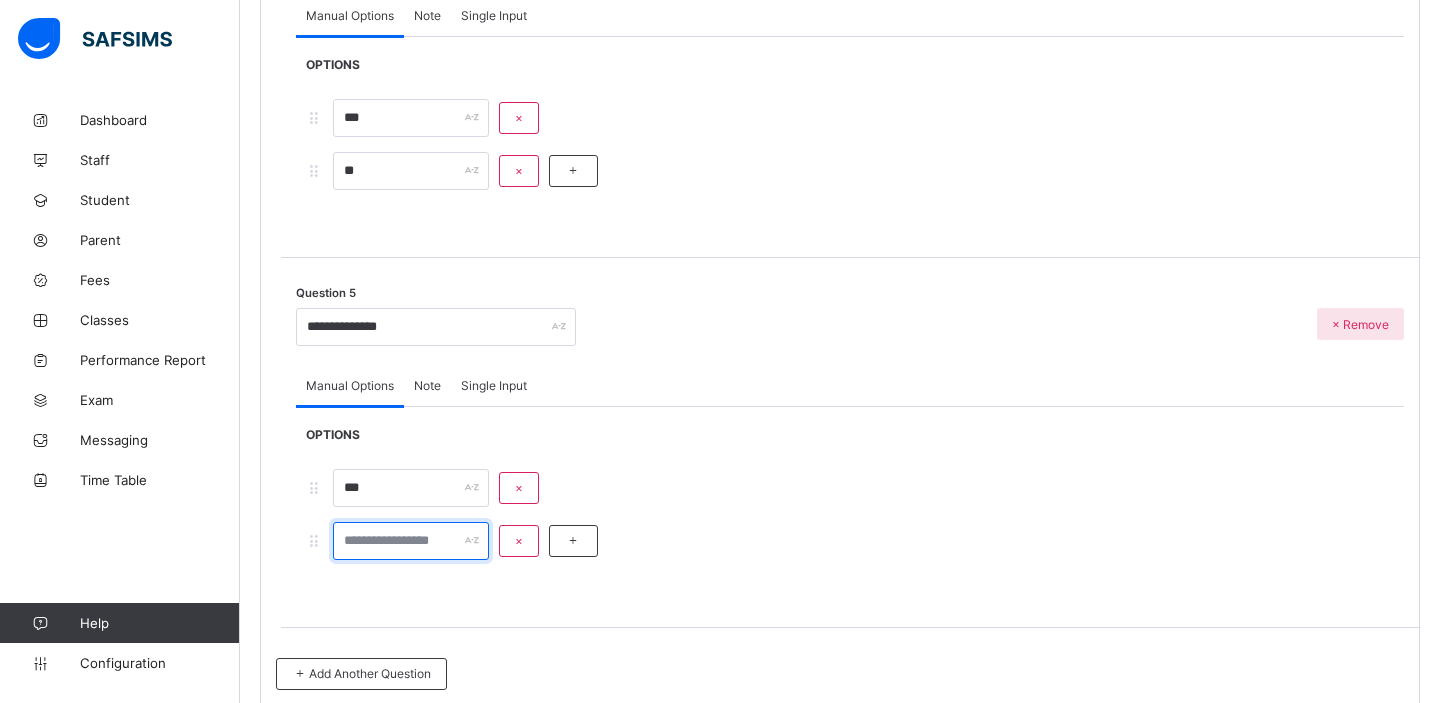 click at bounding box center (411, 541) 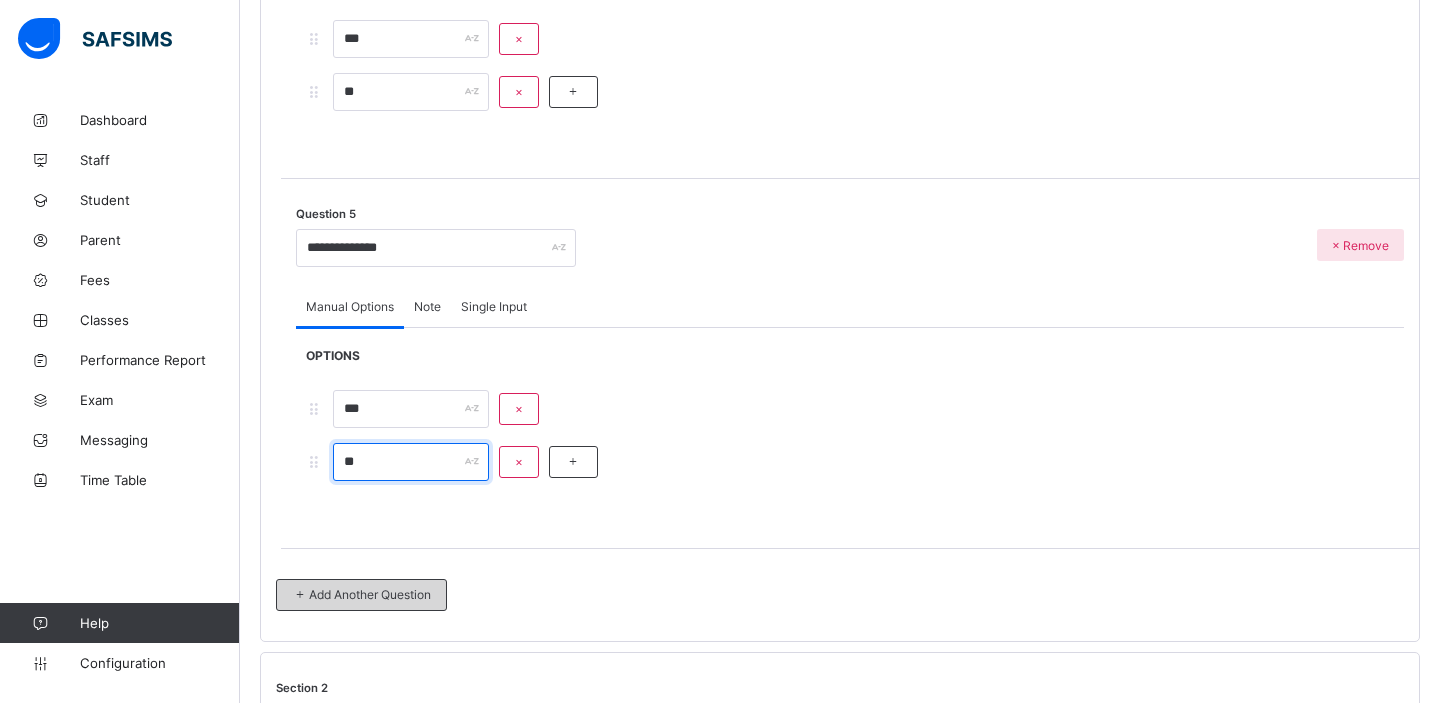 scroll, scrollTop: 1528, scrollLeft: 0, axis: vertical 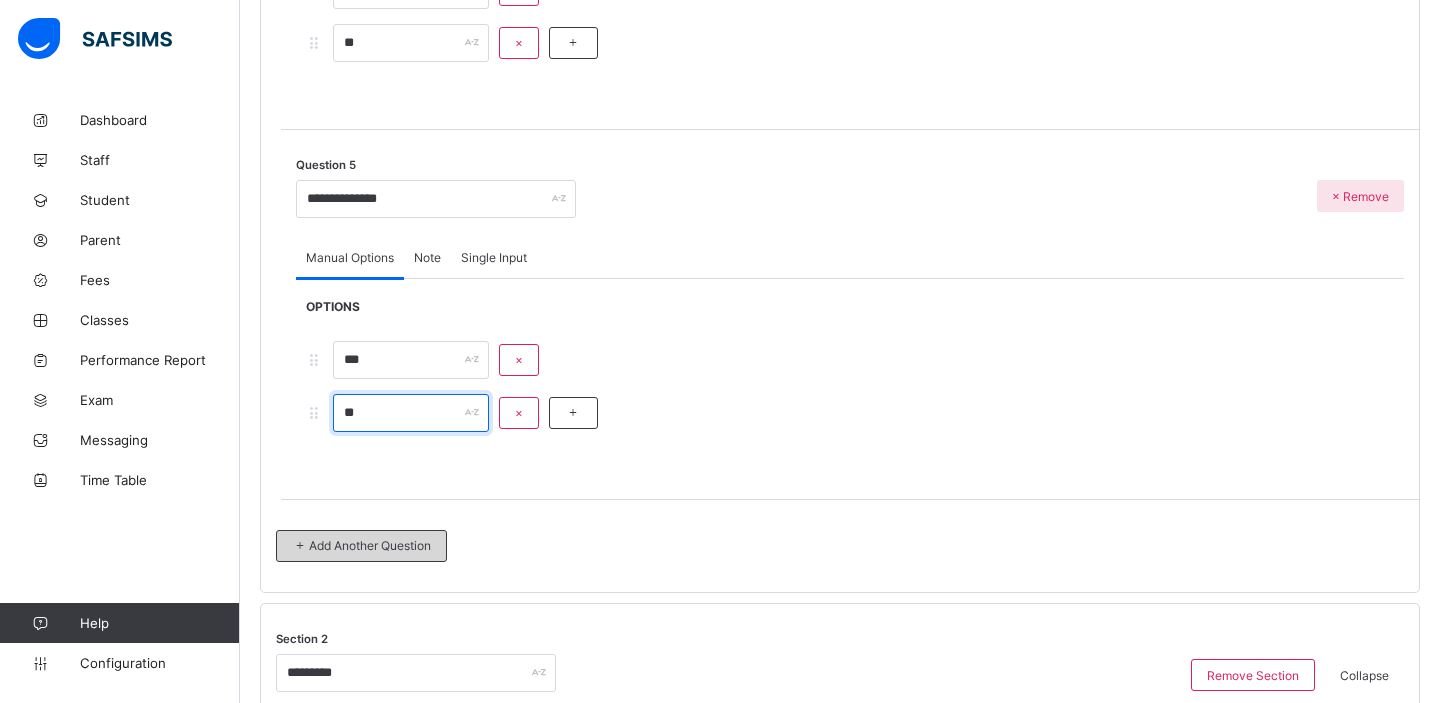 type on "**" 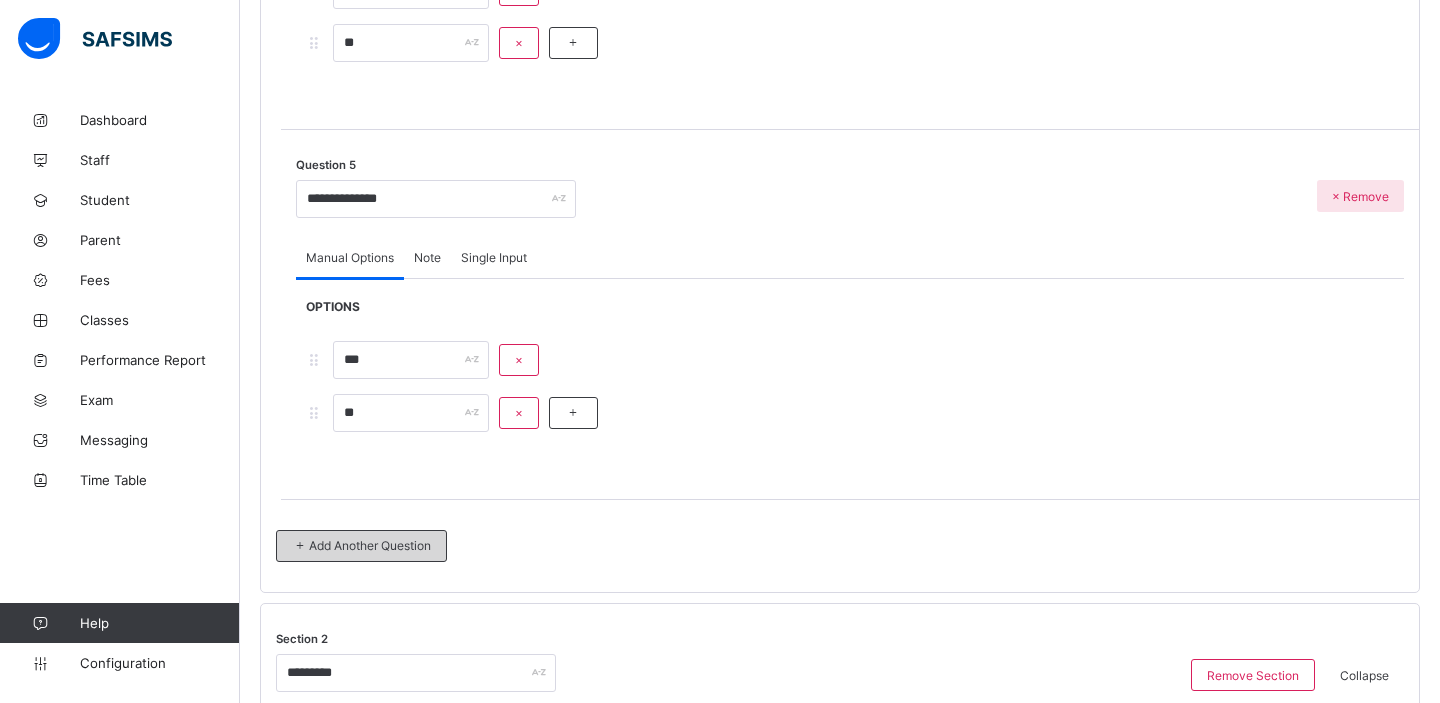 click on "Add Another Question" at bounding box center [361, 545] 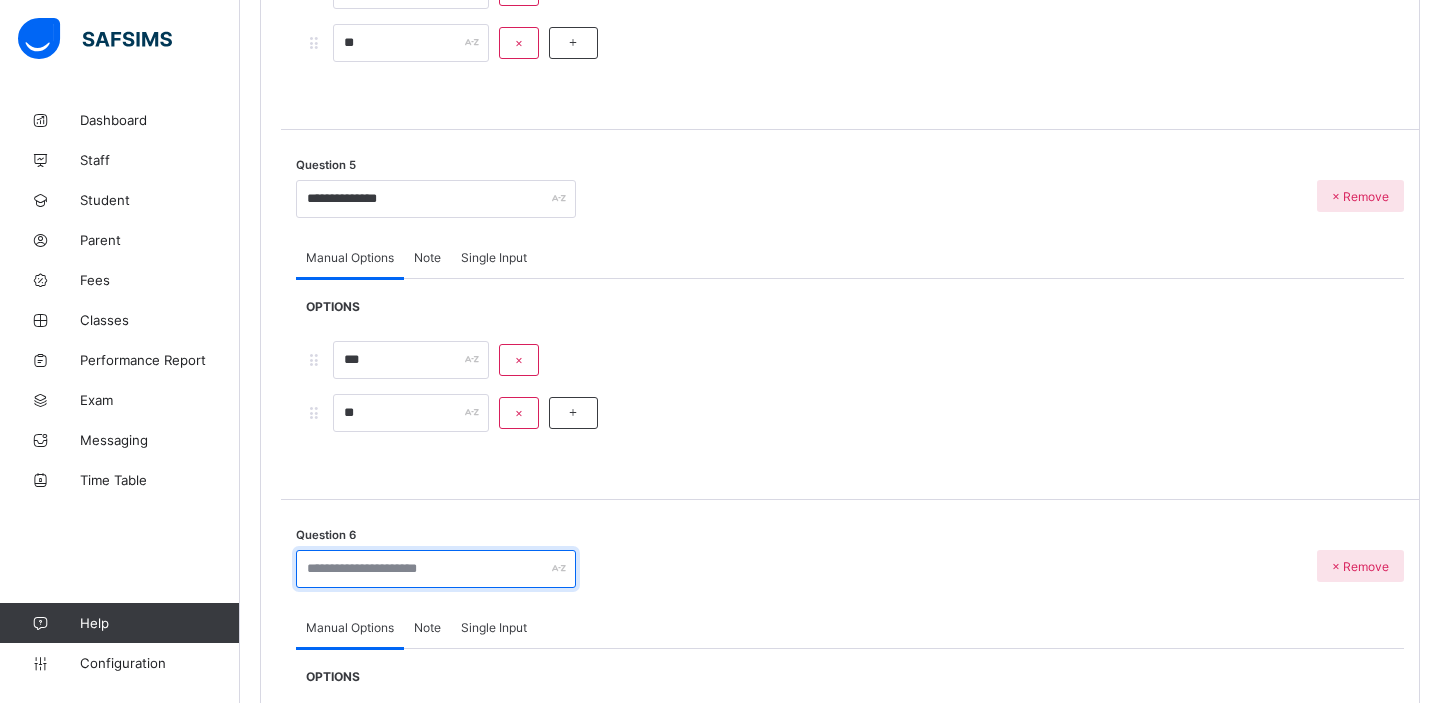 click at bounding box center (436, 569) 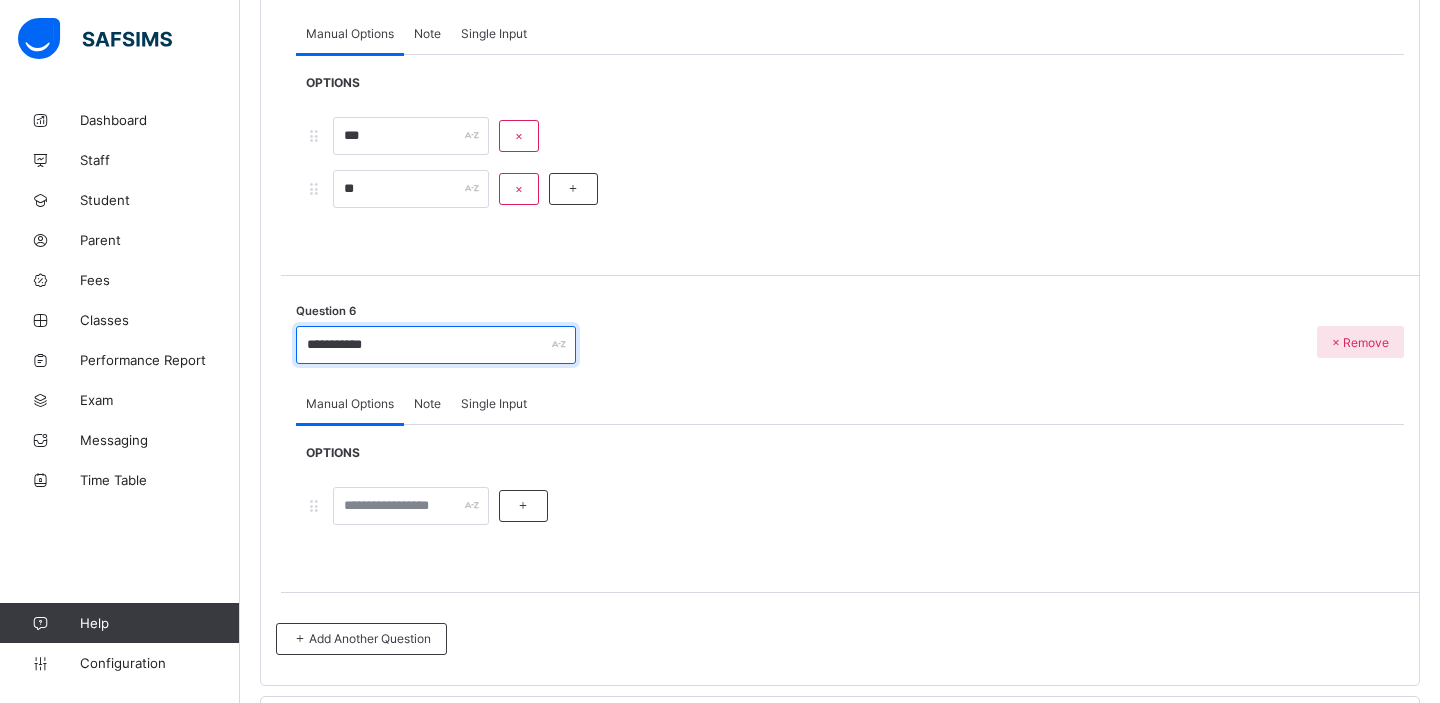 scroll, scrollTop: 1755, scrollLeft: 0, axis: vertical 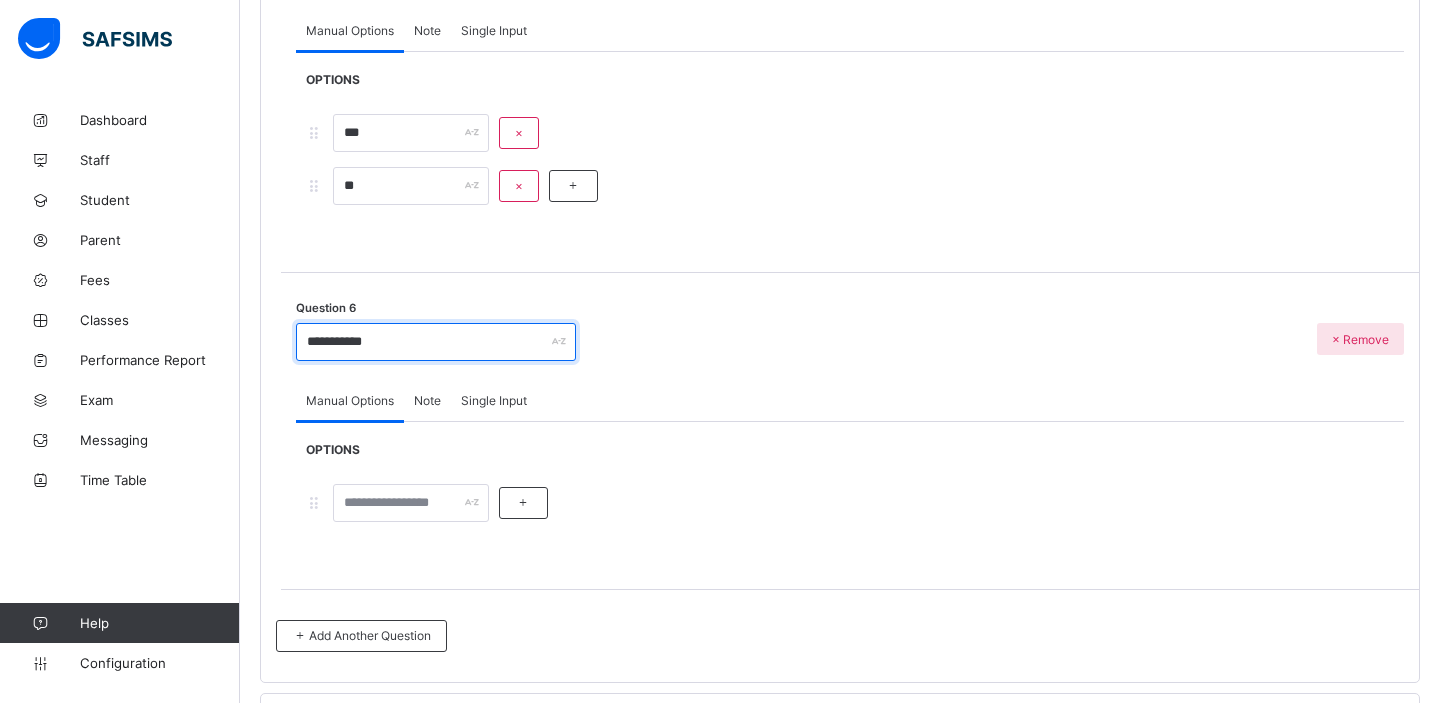 type on "**********" 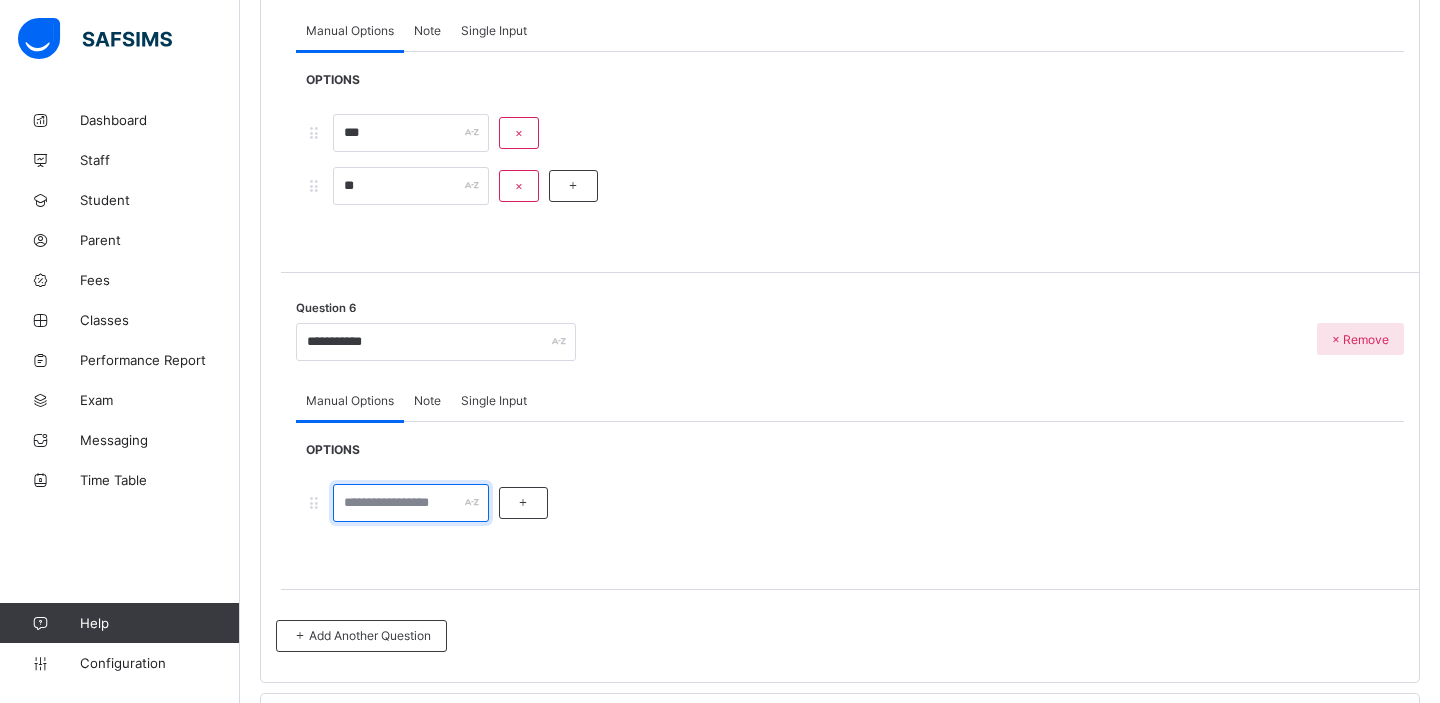 click at bounding box center (411, 503) 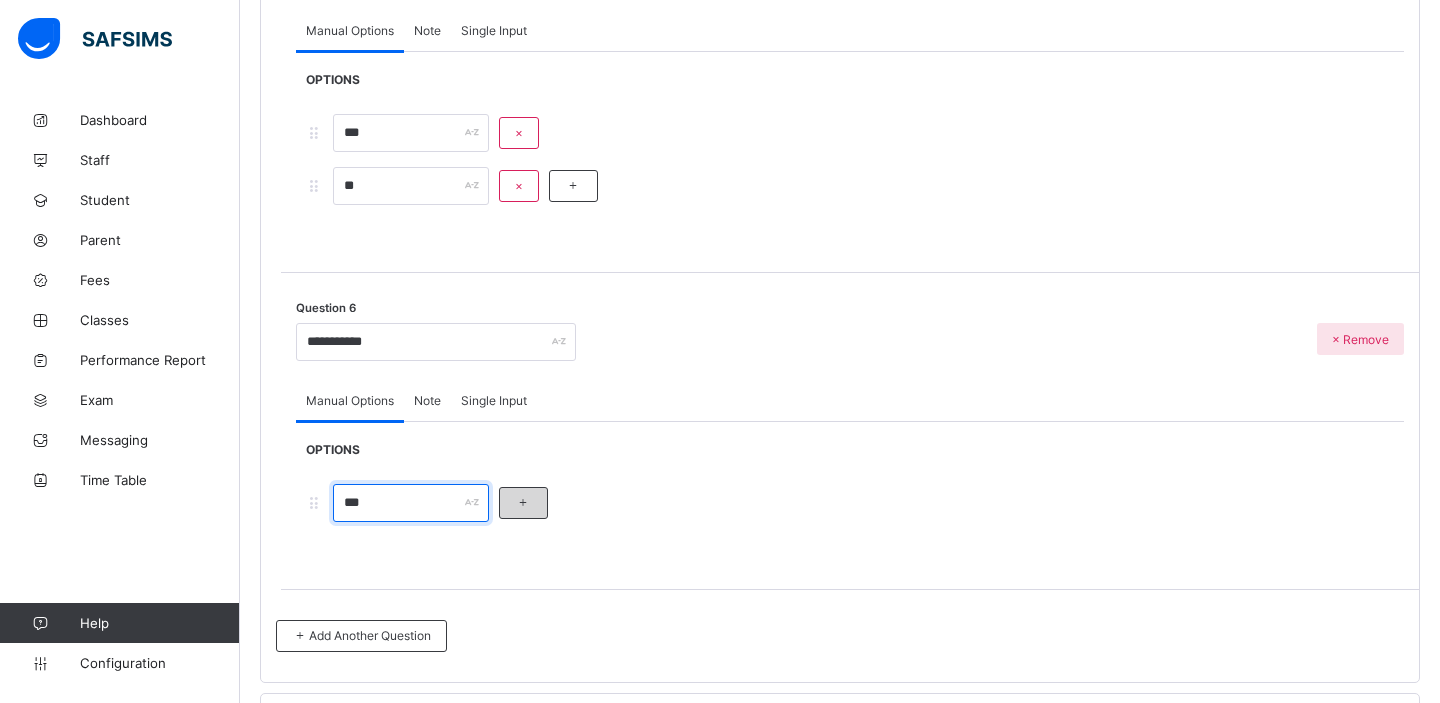 type on "***" 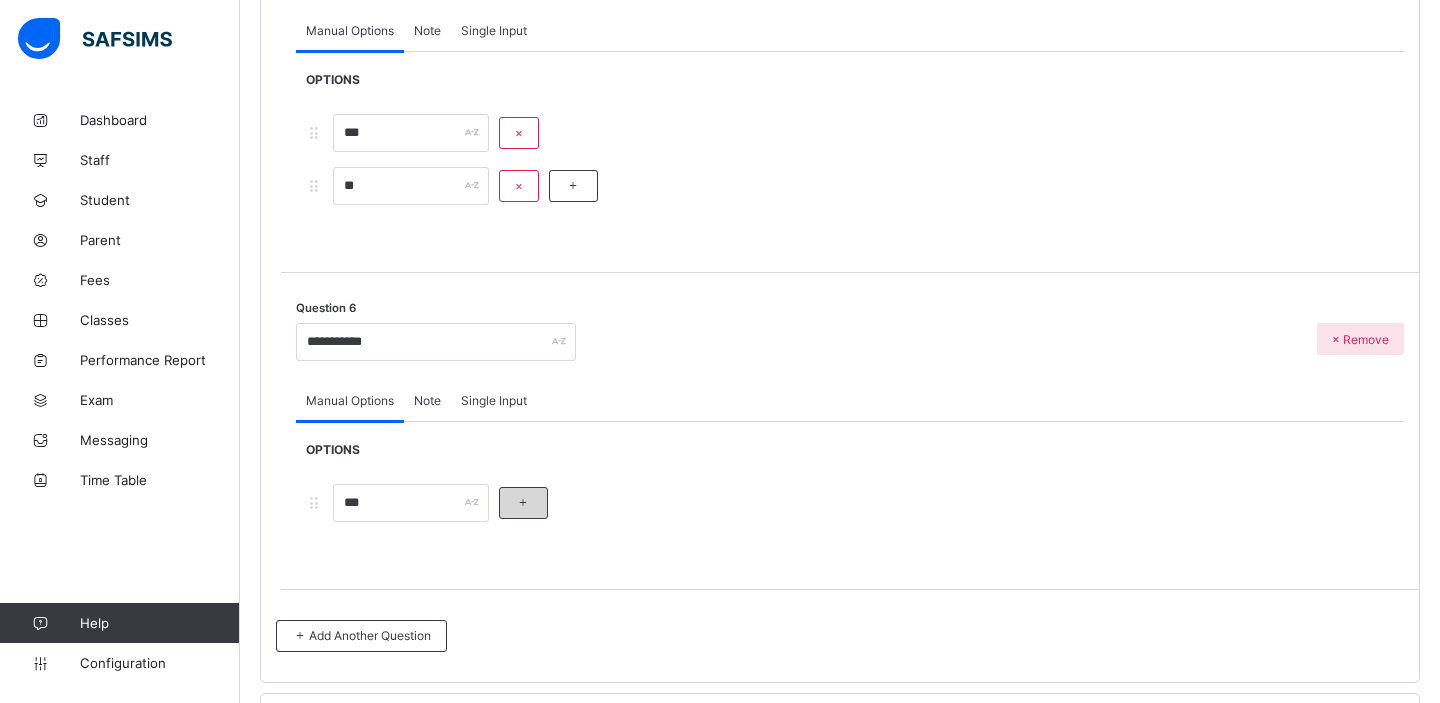 click at bounding box center [523, 503] 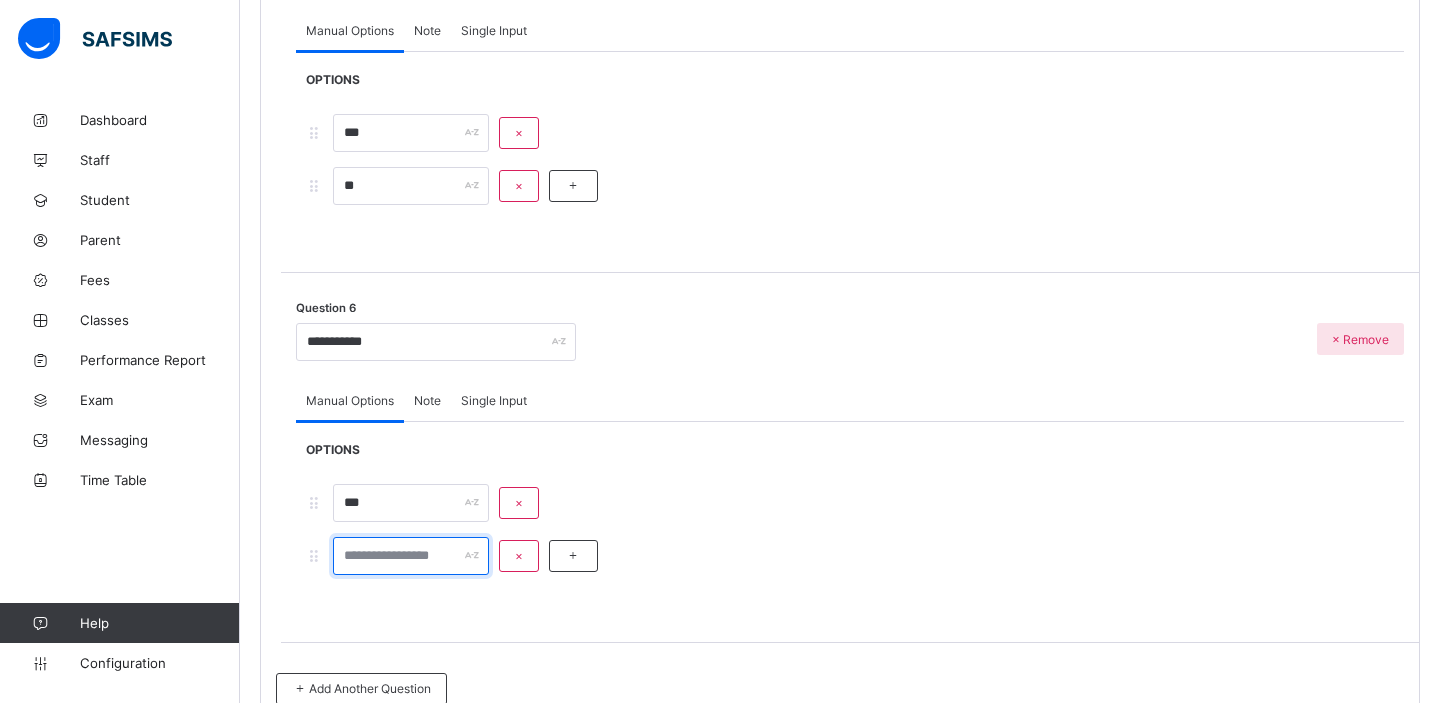 click at bounding box center [411, 556] 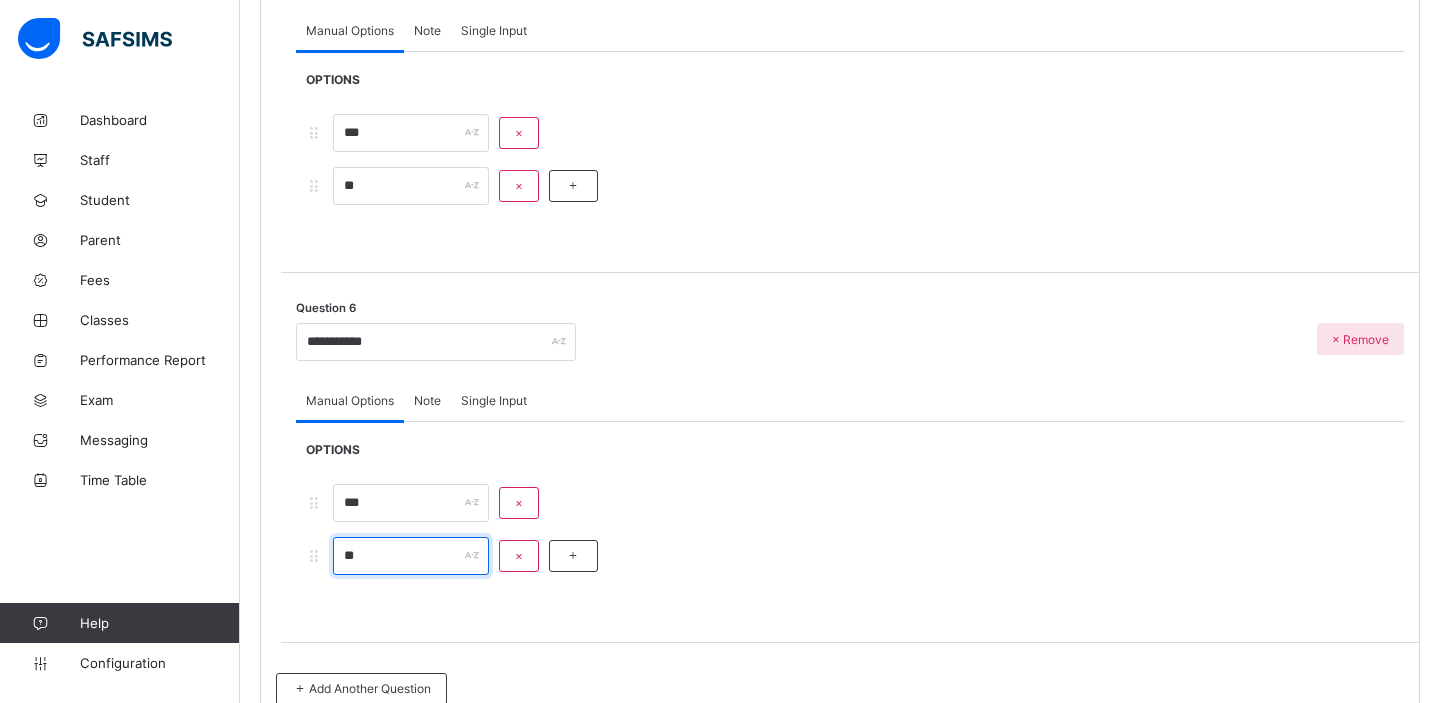 type on "**" 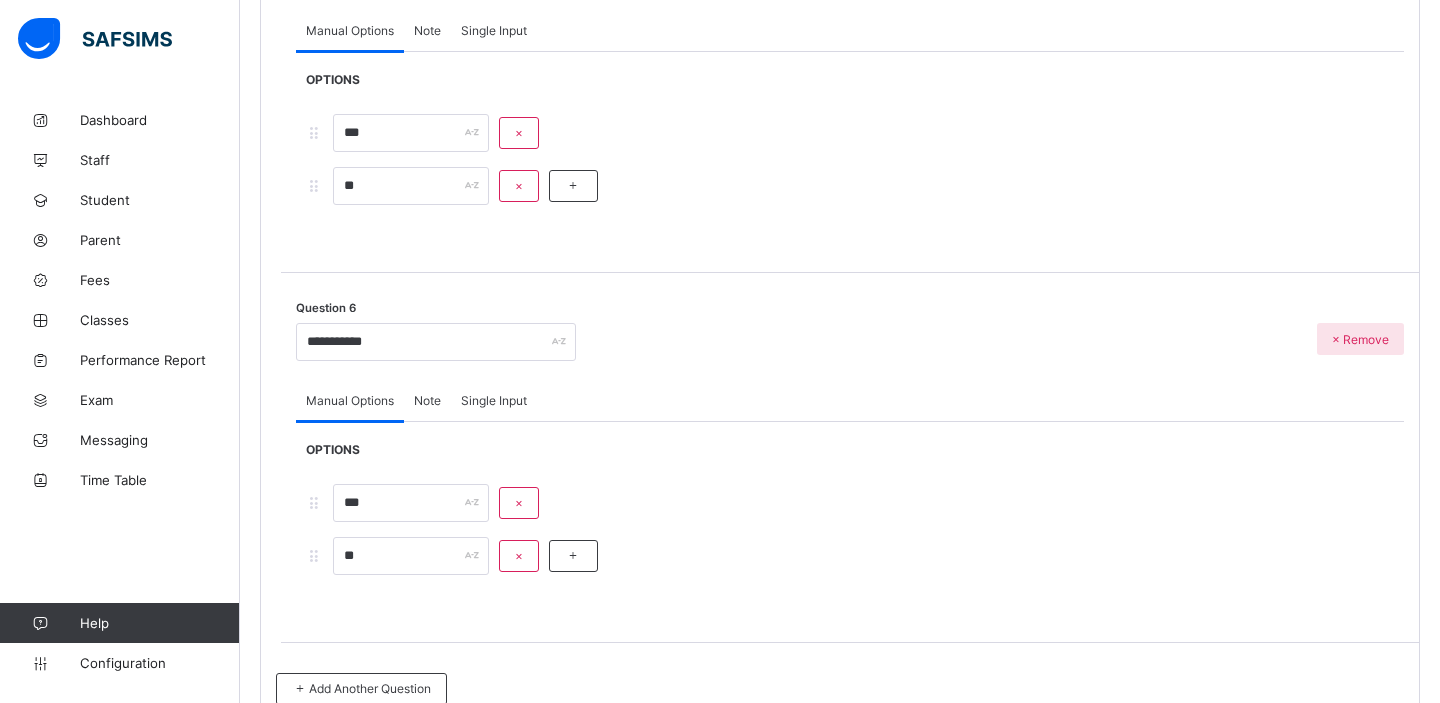 click on "**********" at bounding box center [850, 458] 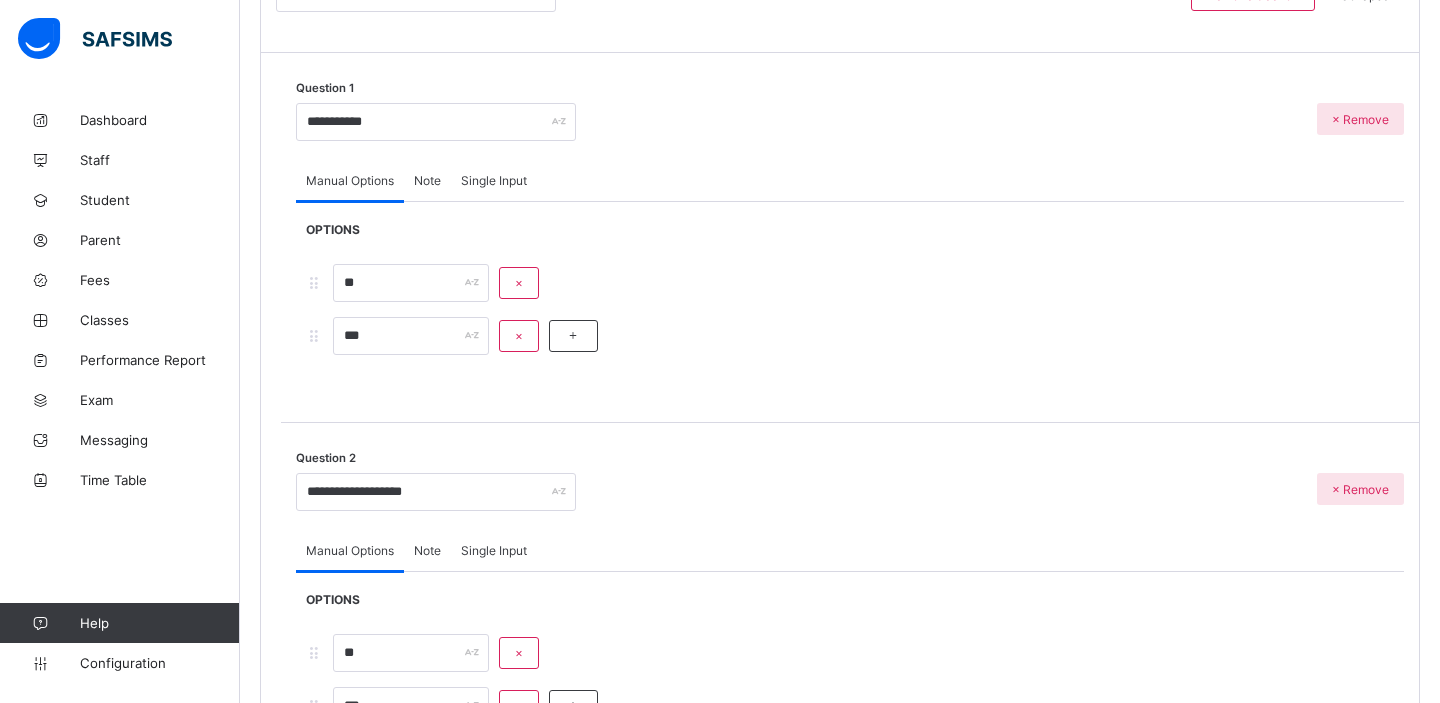 scroll, scrollTop: 2558, scrollLeft: 0, axis: vertical 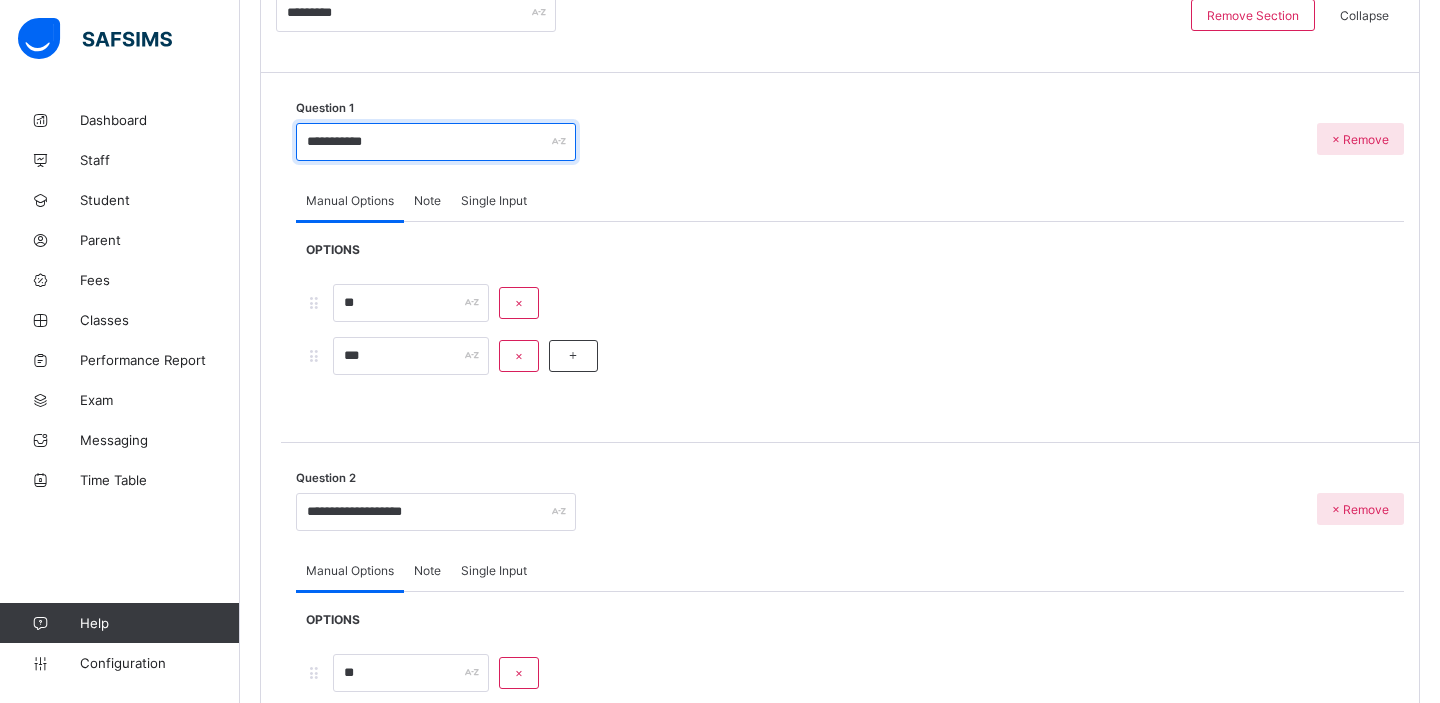 click on "**********" at bounding box center [436, 142] 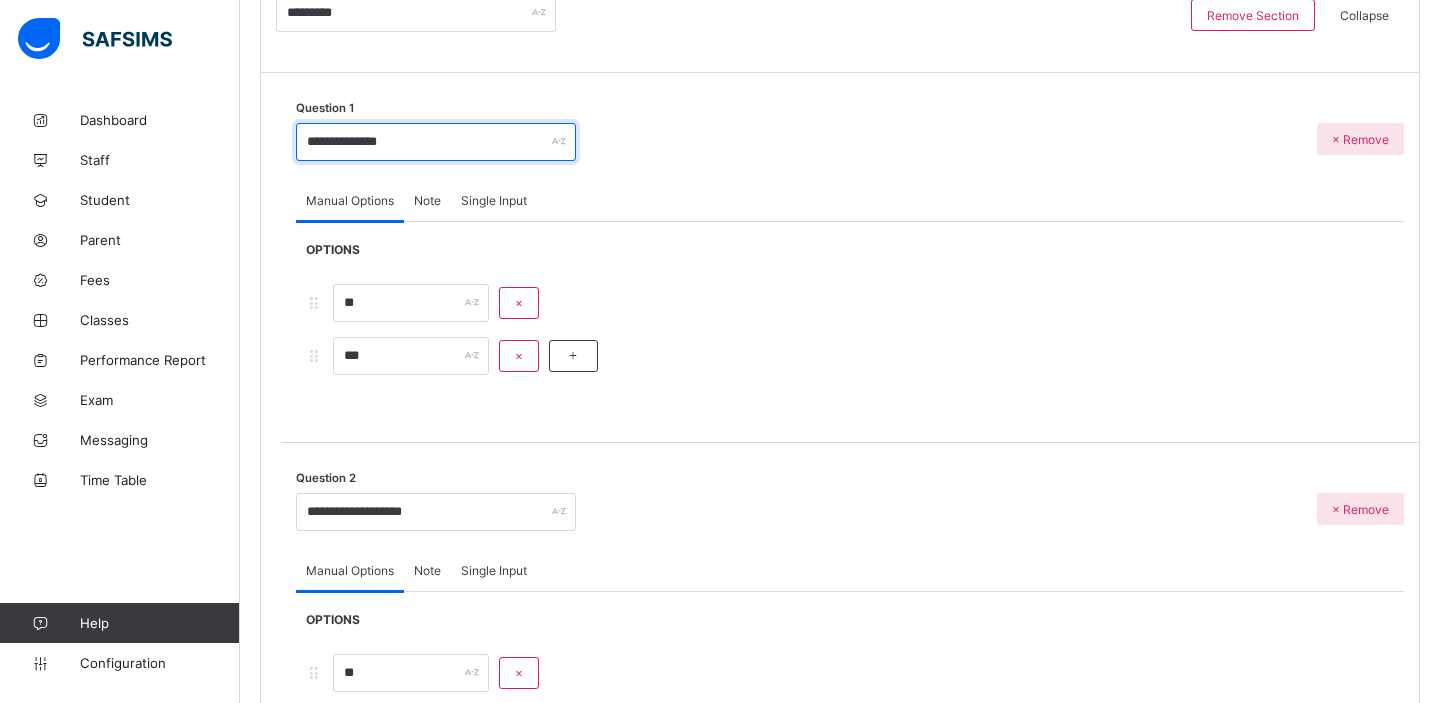 type on "**********" 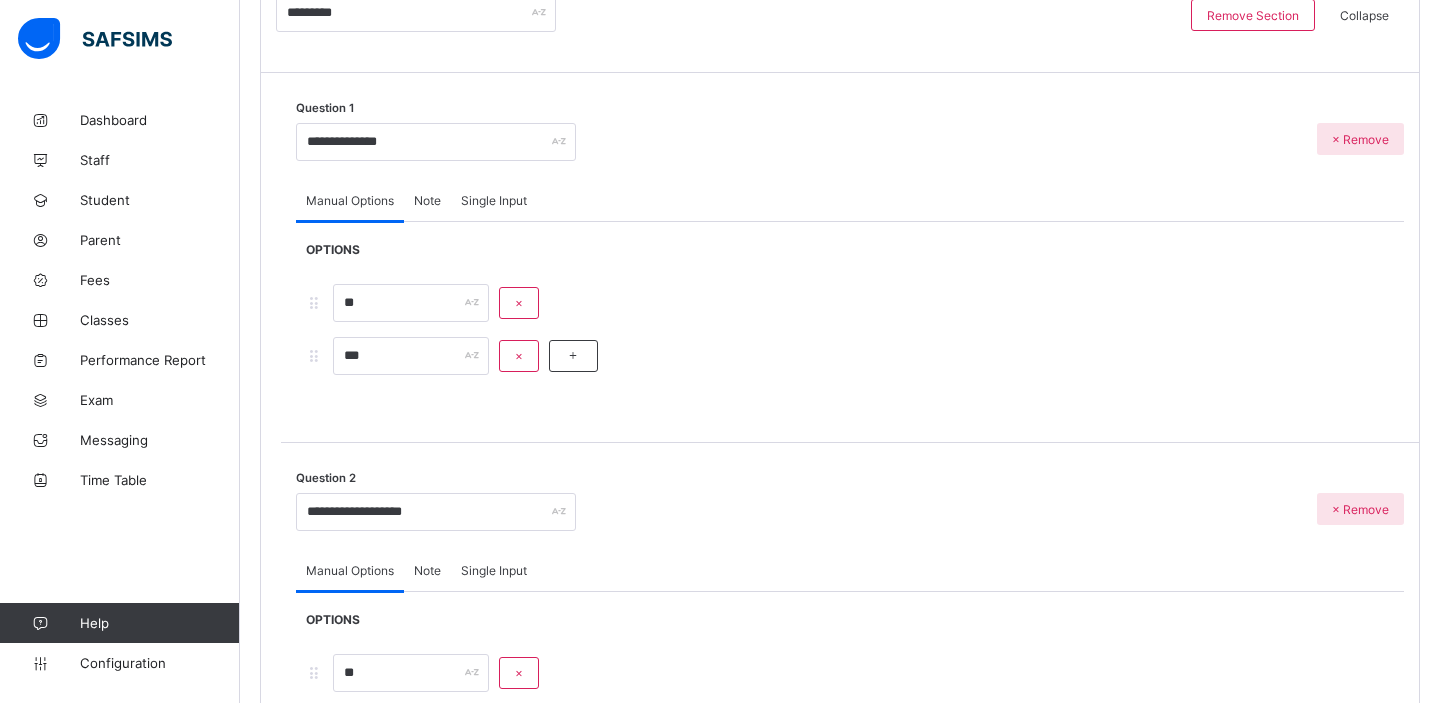 click on "**********" at bounding box center (850, 137) 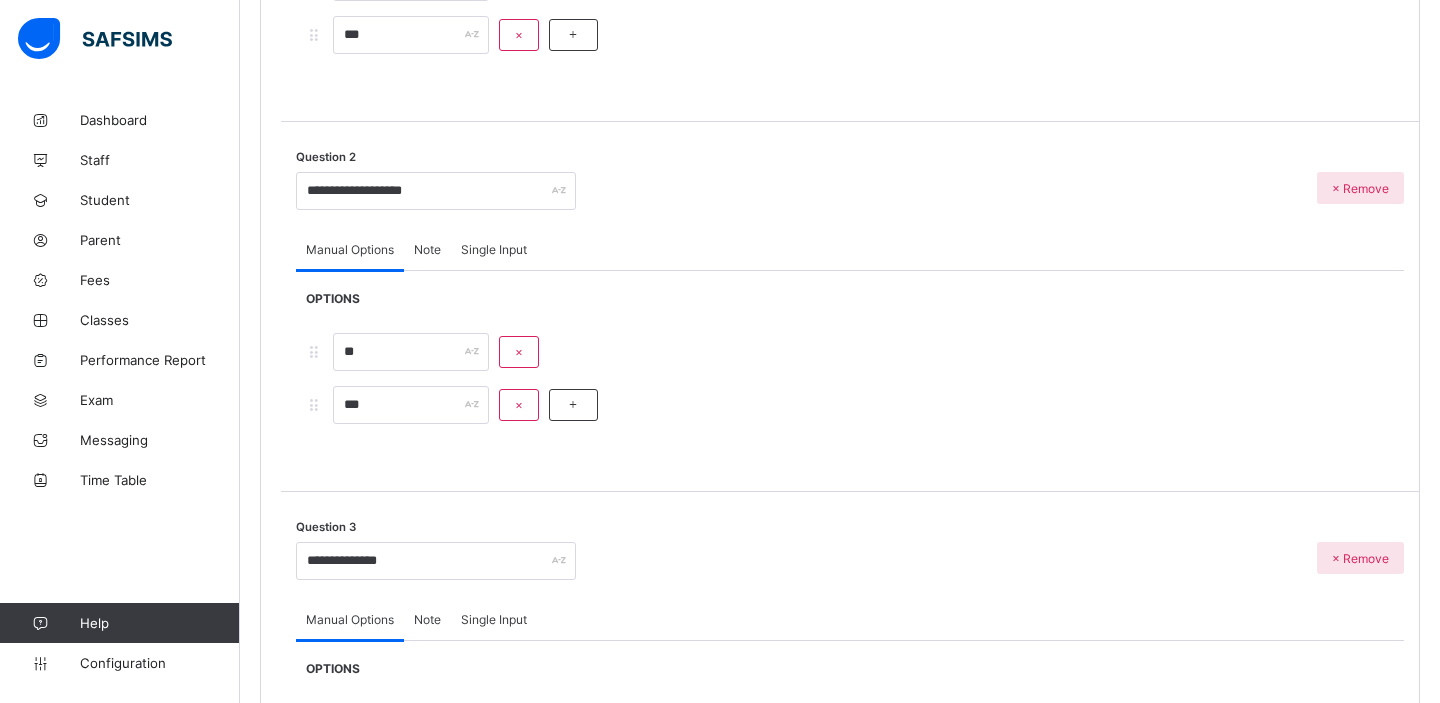 scroll, scrollTop: 2881, scrollLeft: 0, axis: vertical 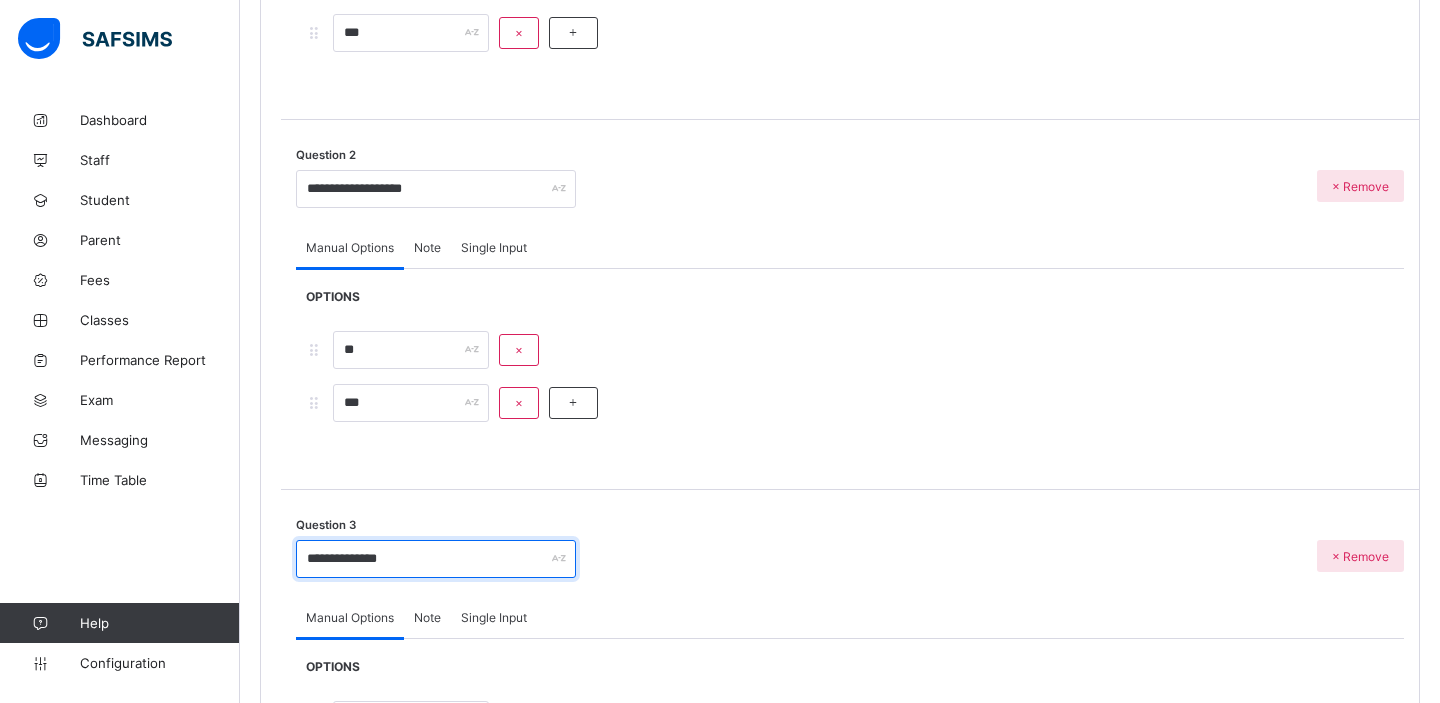 click on "**********" at bounding box center [436, 559] 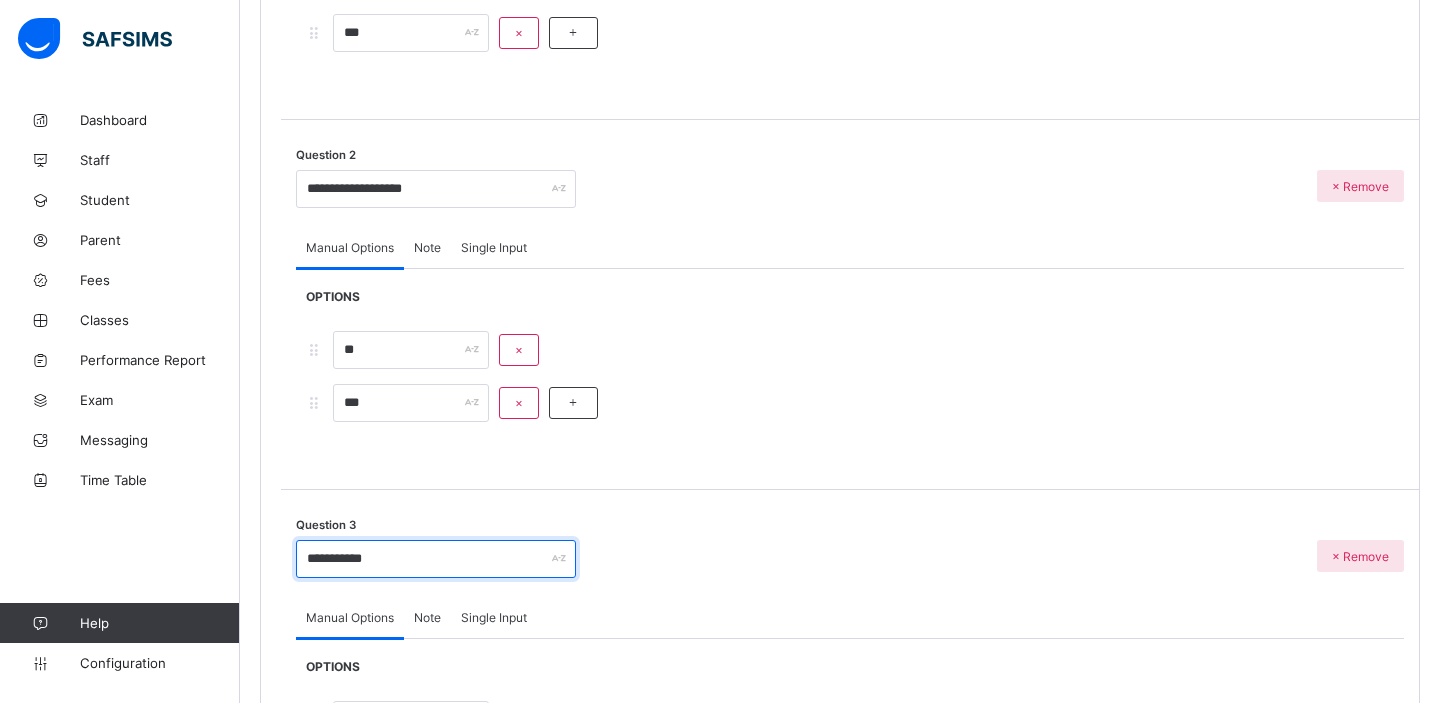 type on "**********" 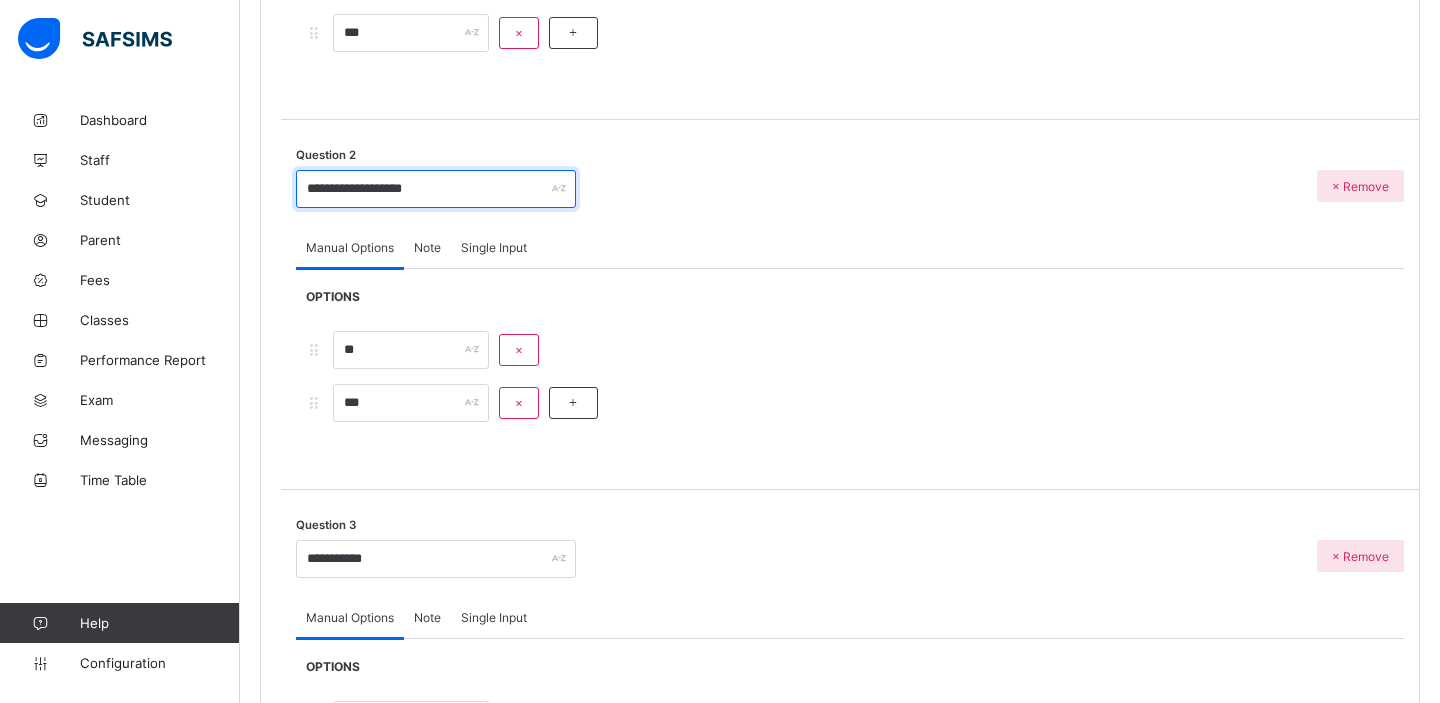 click on "**********" at bounding box center [436, 189] 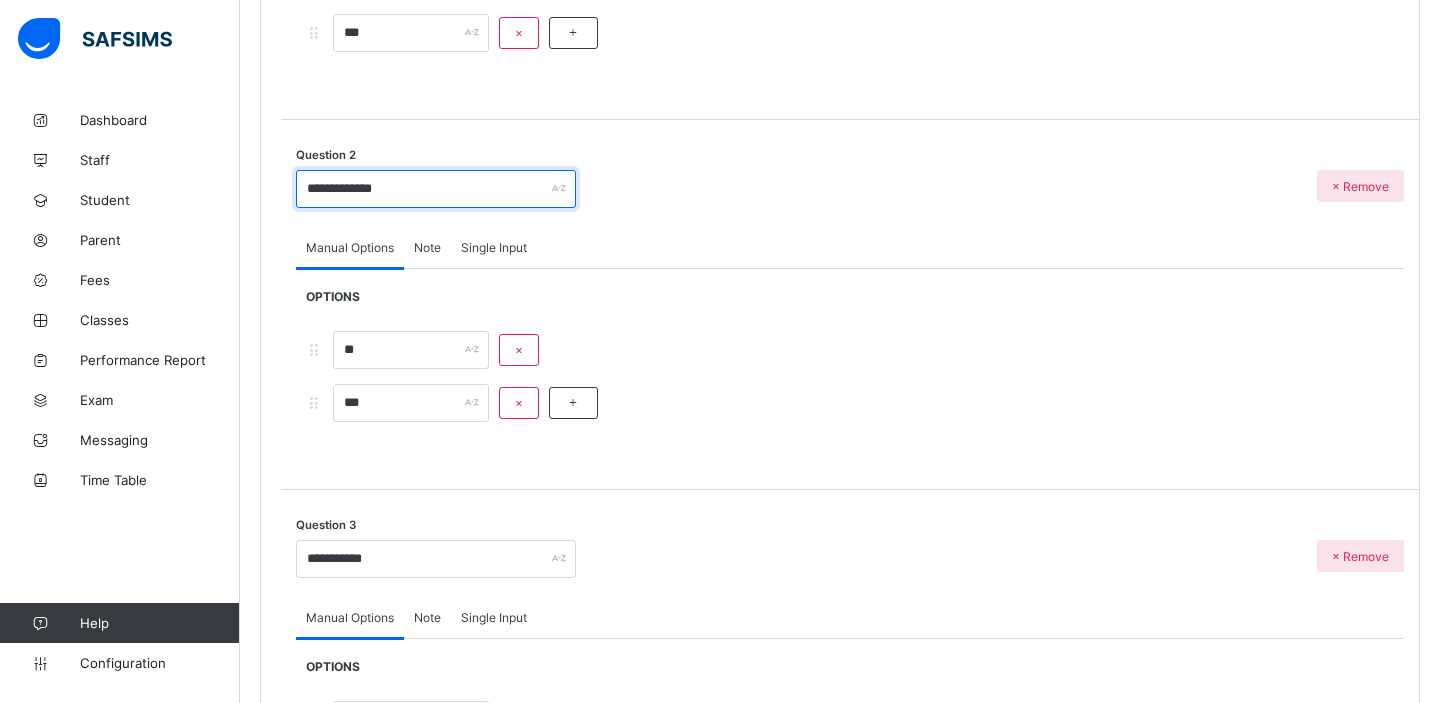 type on "**********" 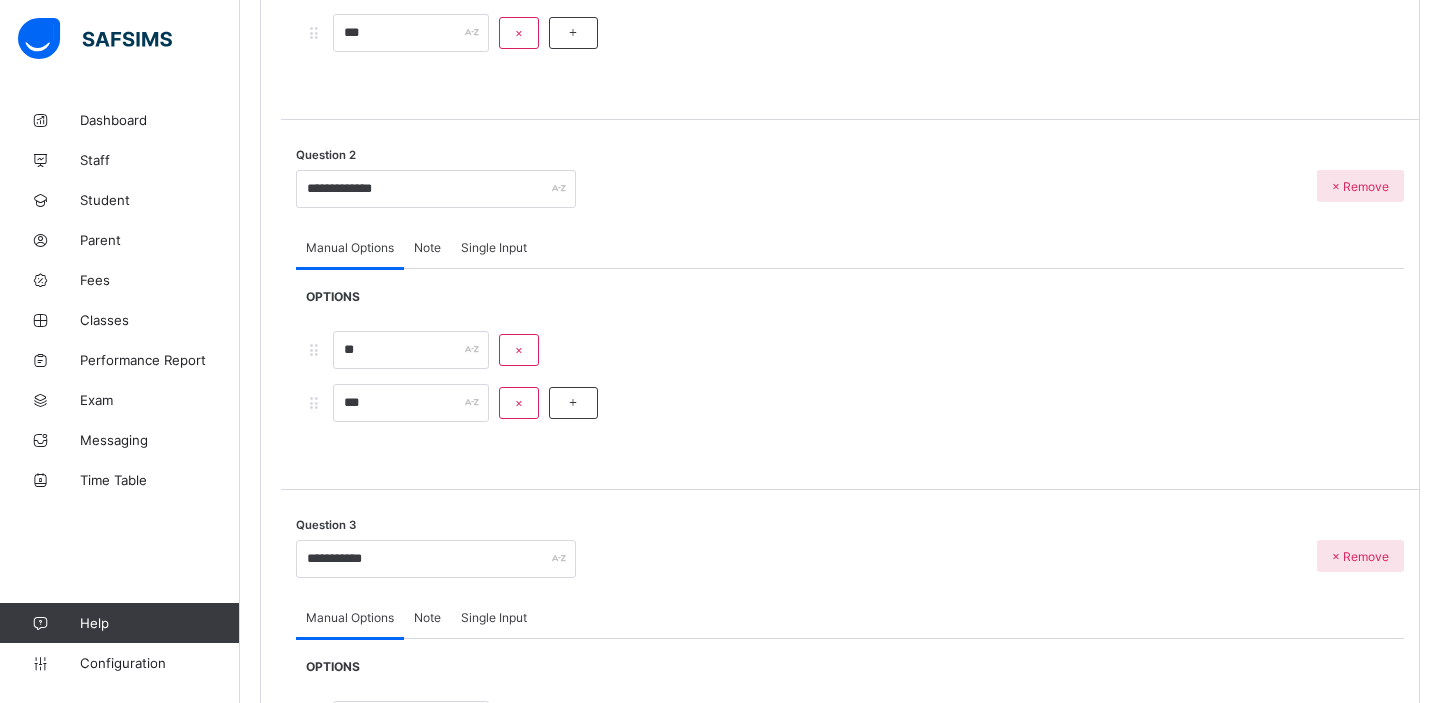 click on "**********" at bounding box center [850, 184] 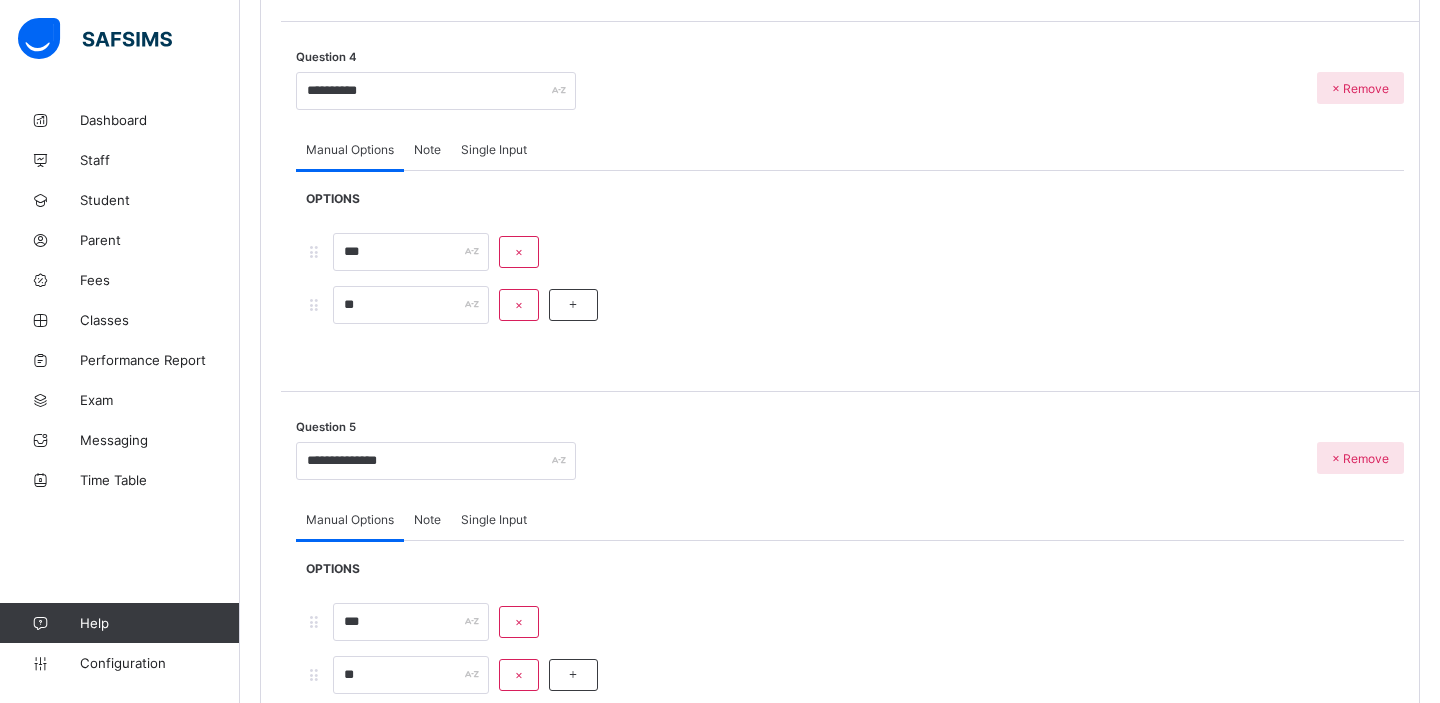 scroll, scrollTop: 1267, scrollLeft: 0, axis: vertical 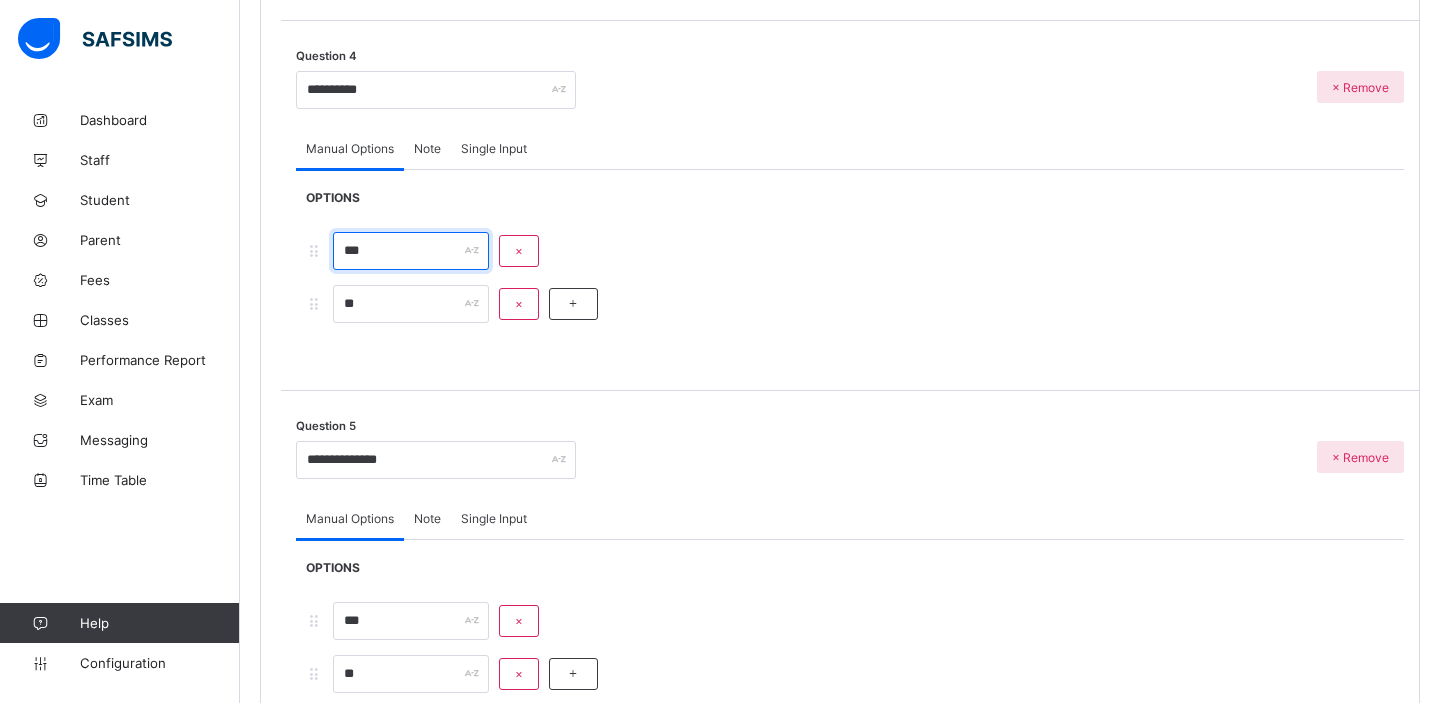 click on "***" at bounding box center (411, 251) 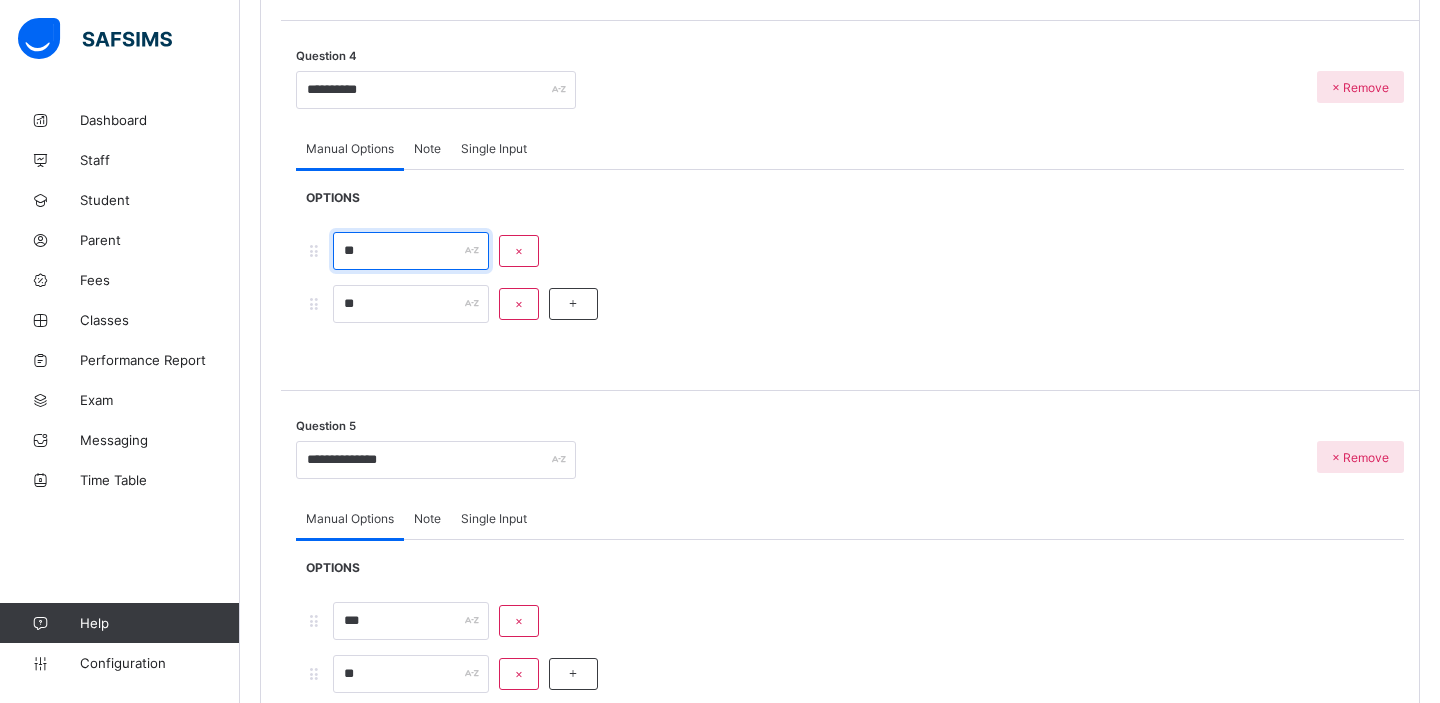 type on "**" 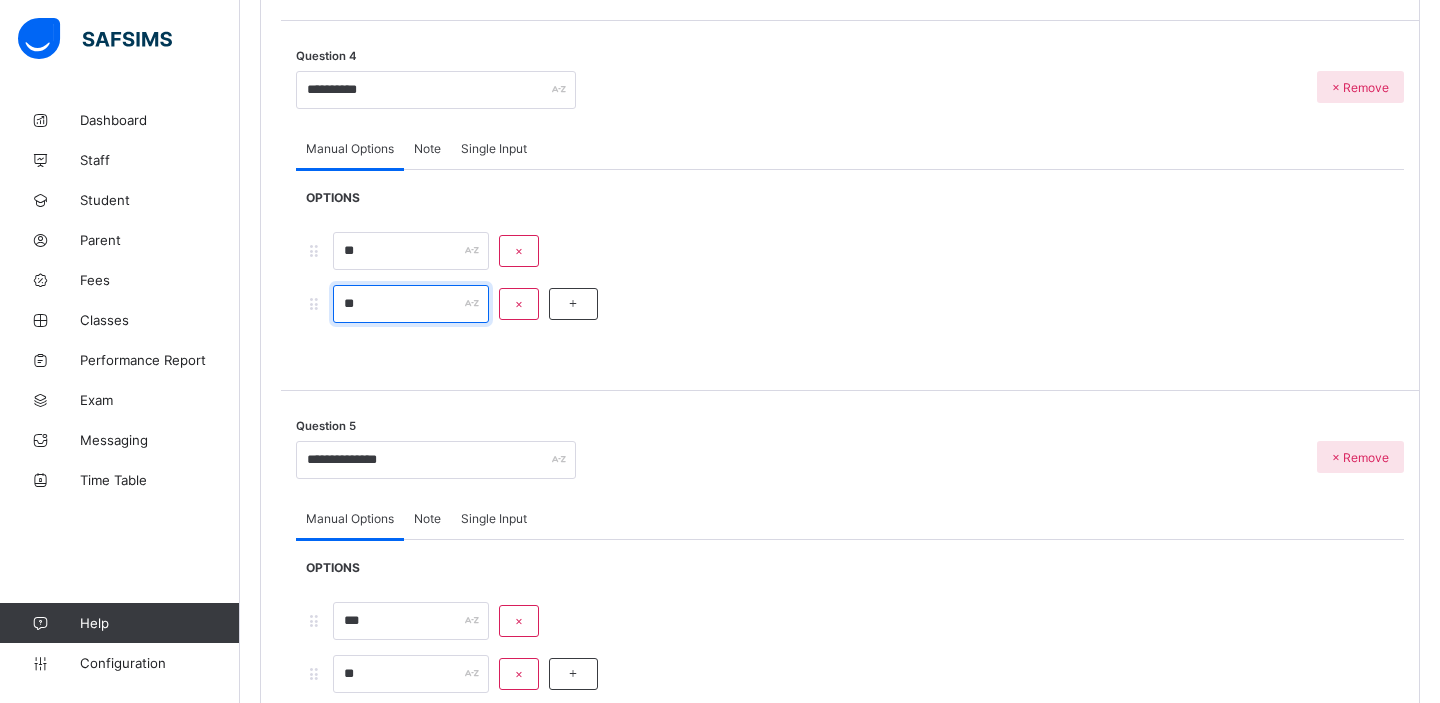 click on "**" at bounding box center (411, 304) 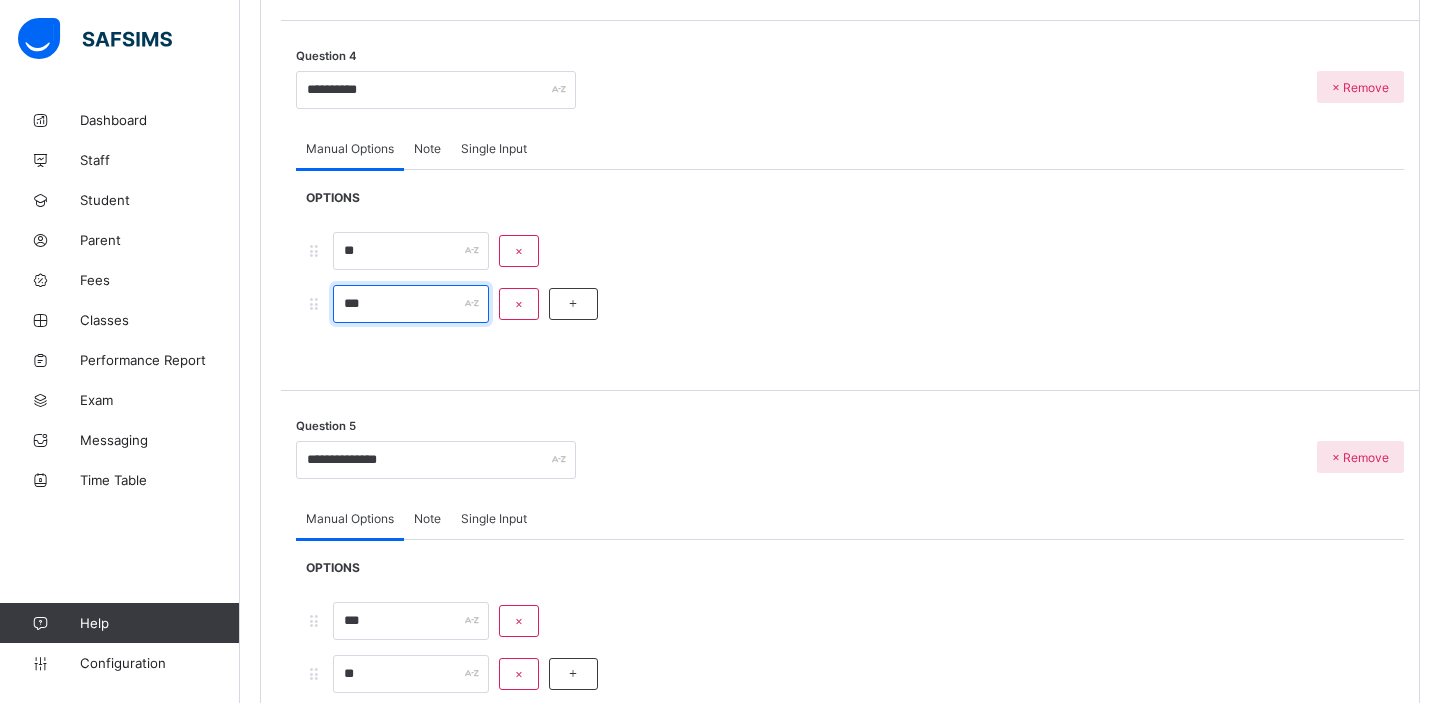 type on "***" 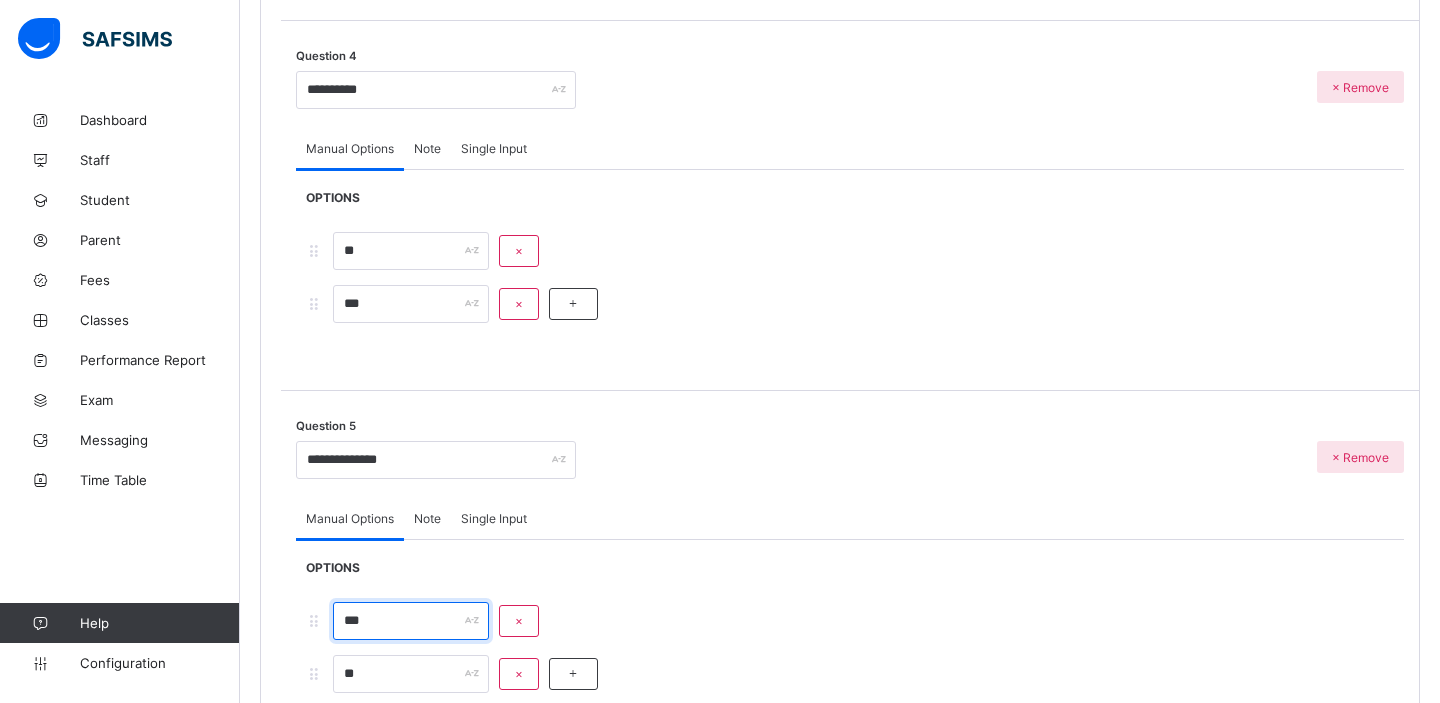 click on "***" at bounding box center (411, 621) 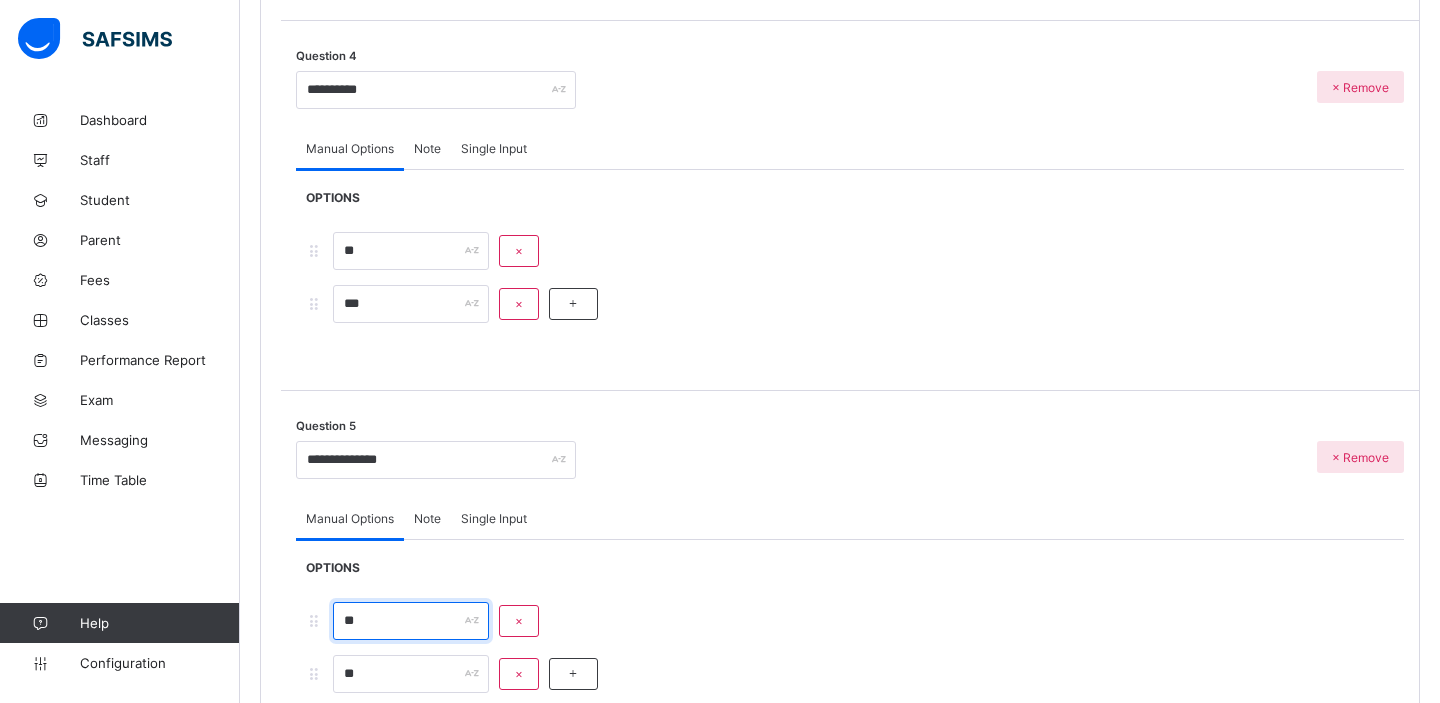 type on "**" 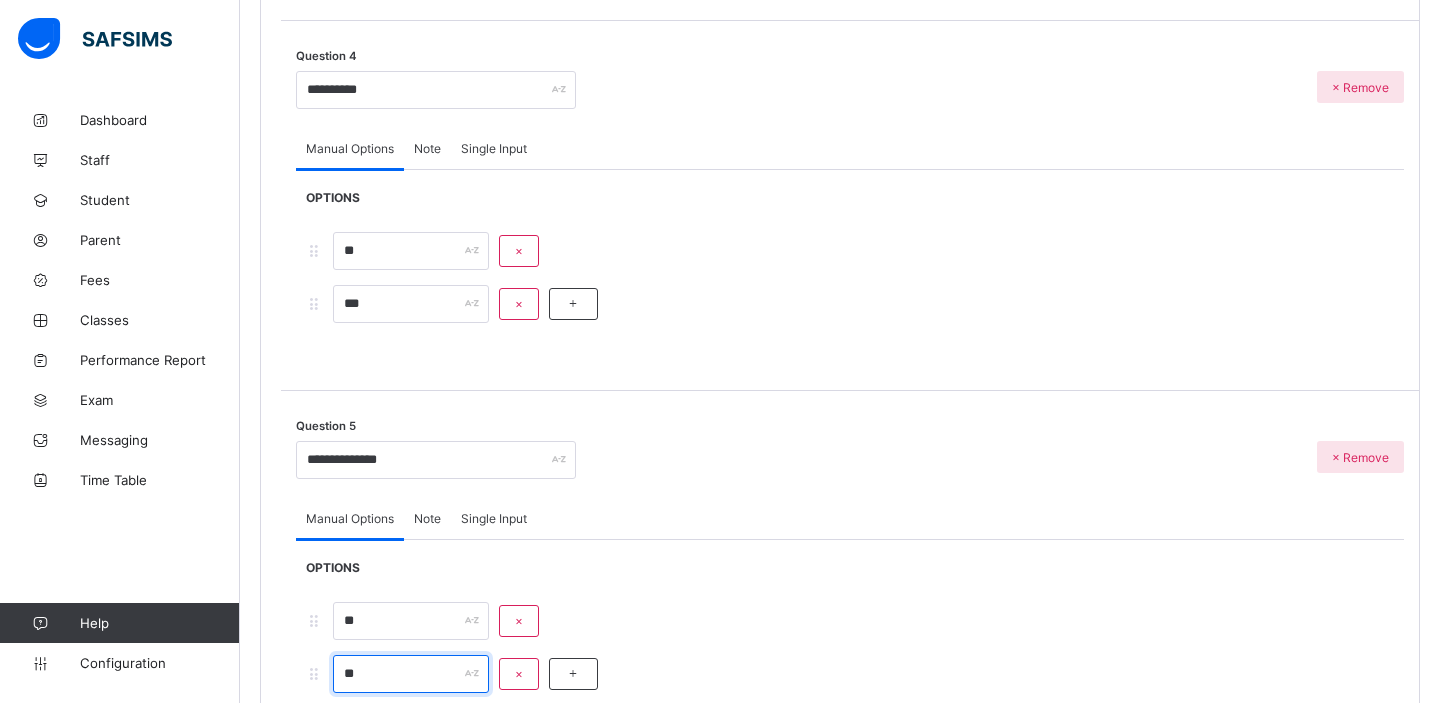 click on "**" at bounding box center [411, 674] 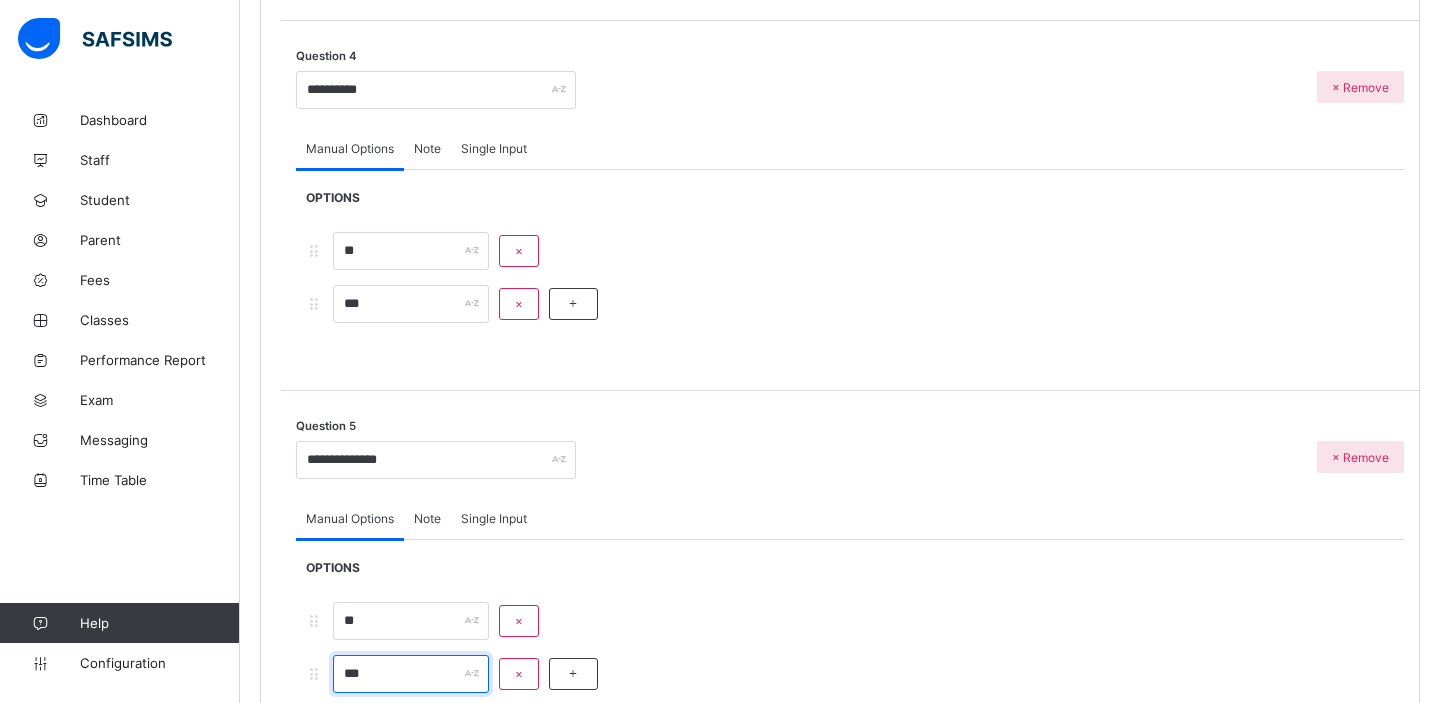 type on "***" 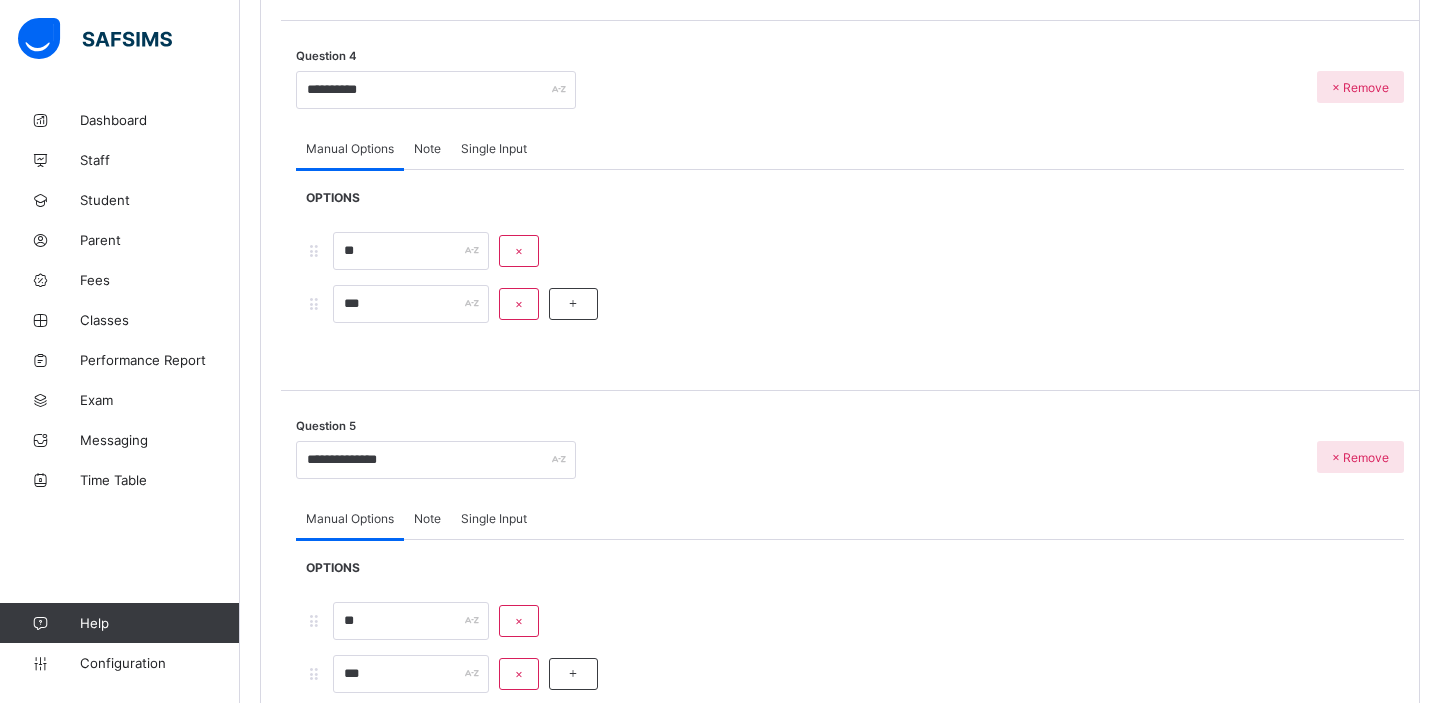 click on "**********" at bounding box center (850, 206) 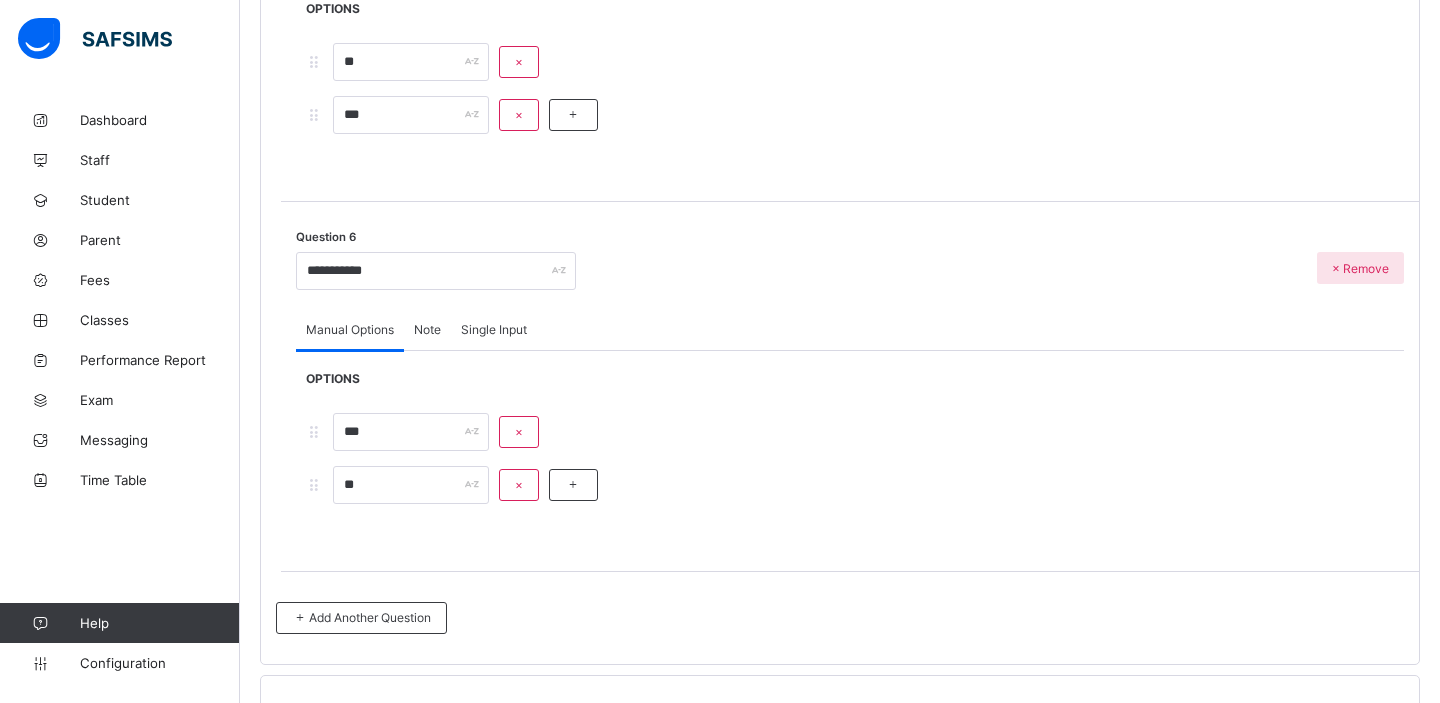 scroll, scrollTop: 1863, scrollLeft: 0, axis: vertical 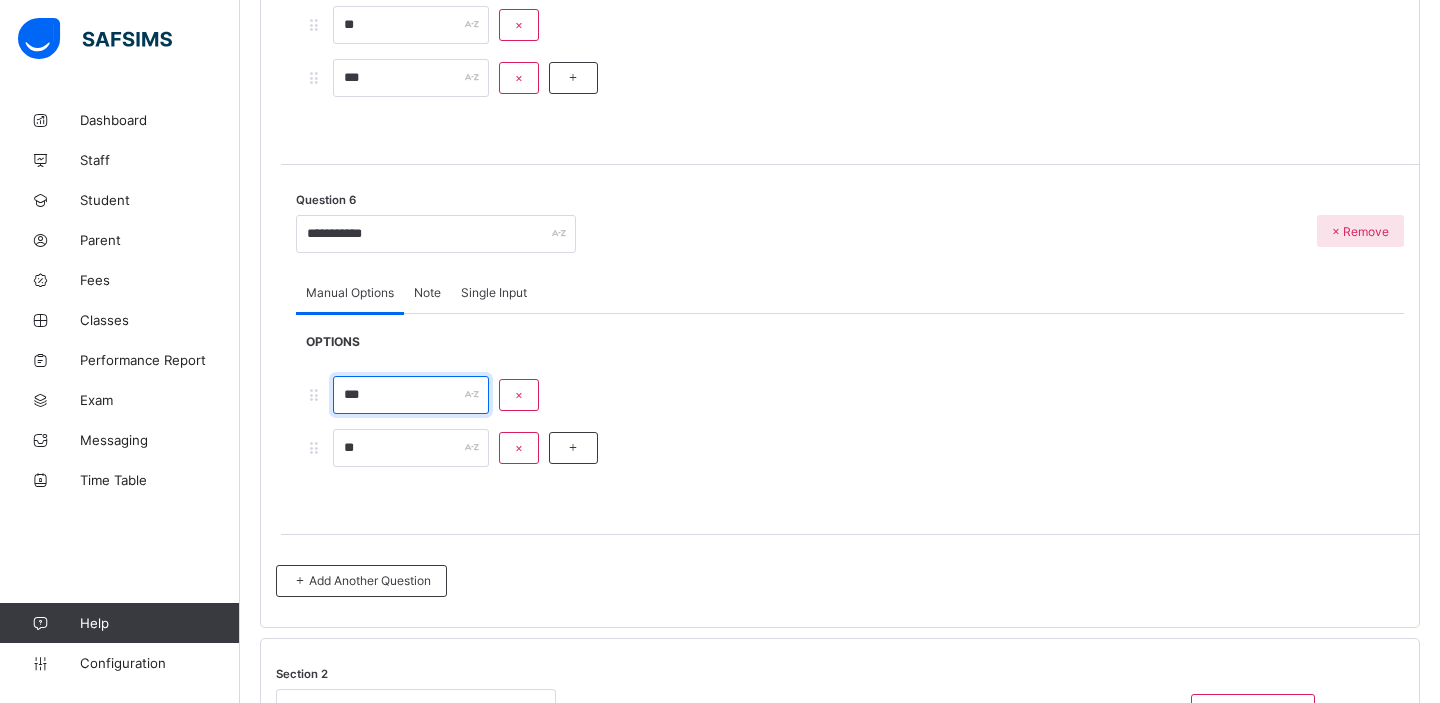 click on "***" at bounding box center (411, 395) 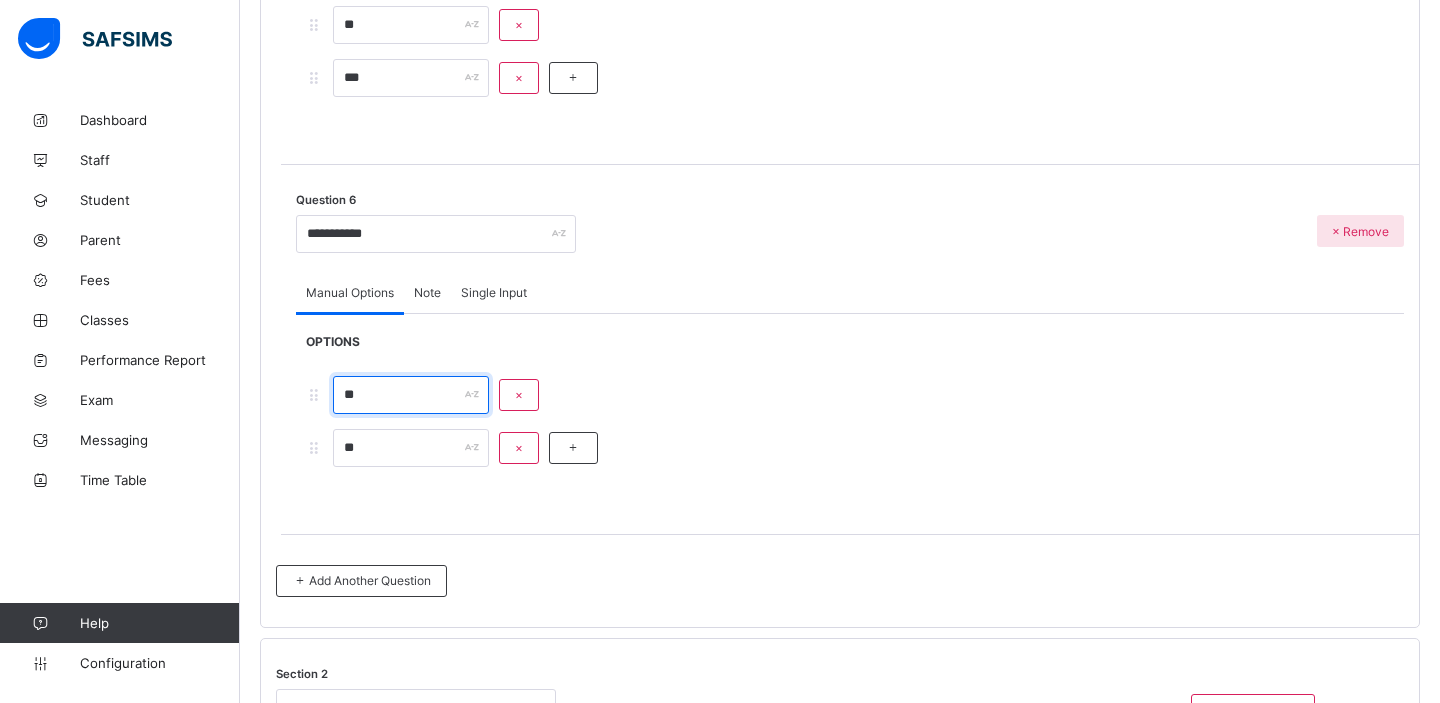 type on "**" 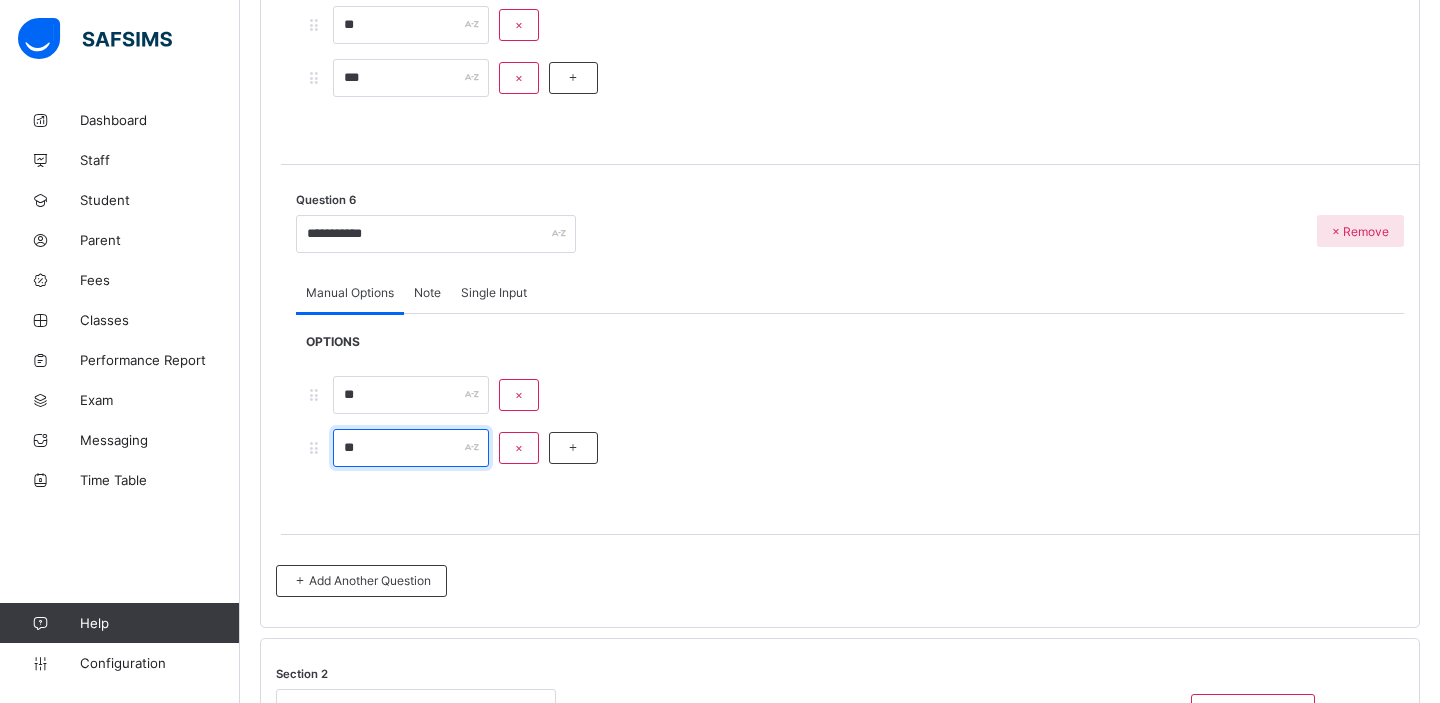 click on "**" at bounding box center (411, 448) 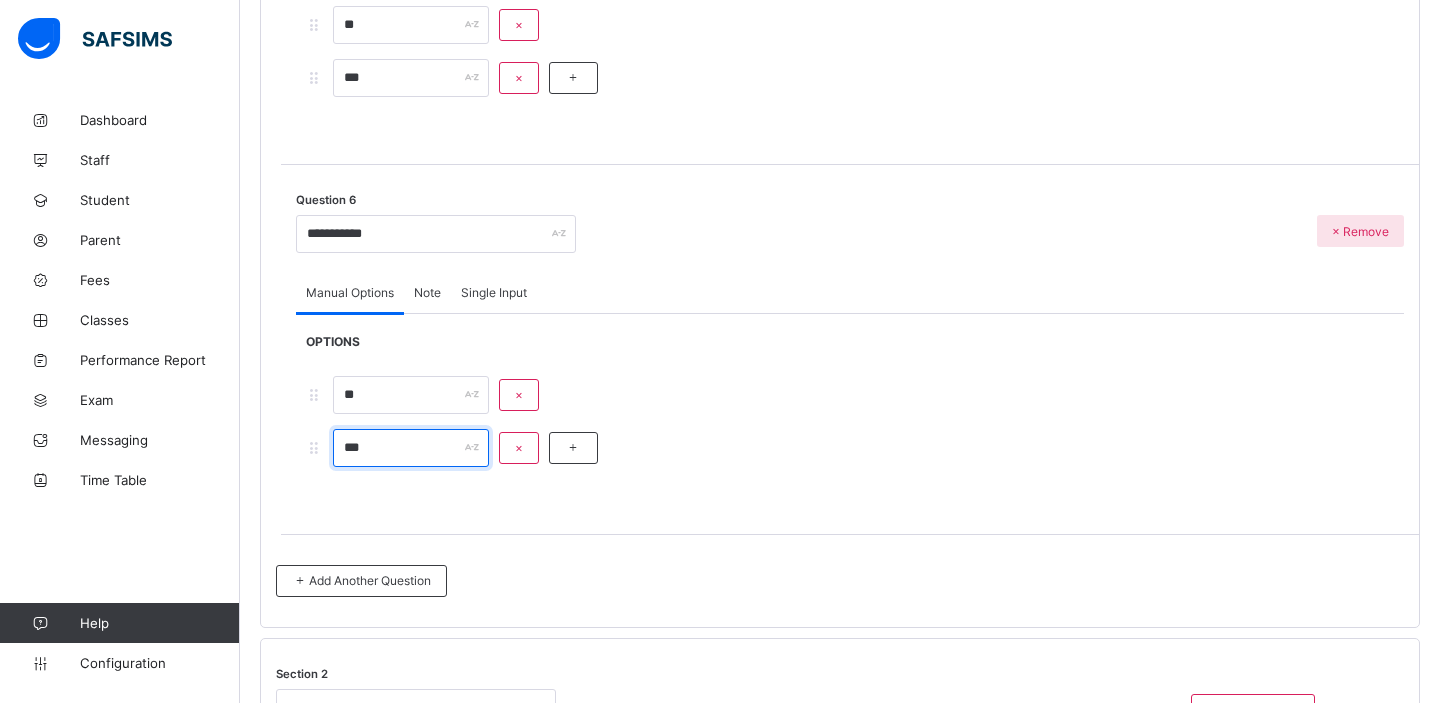 type on "***" 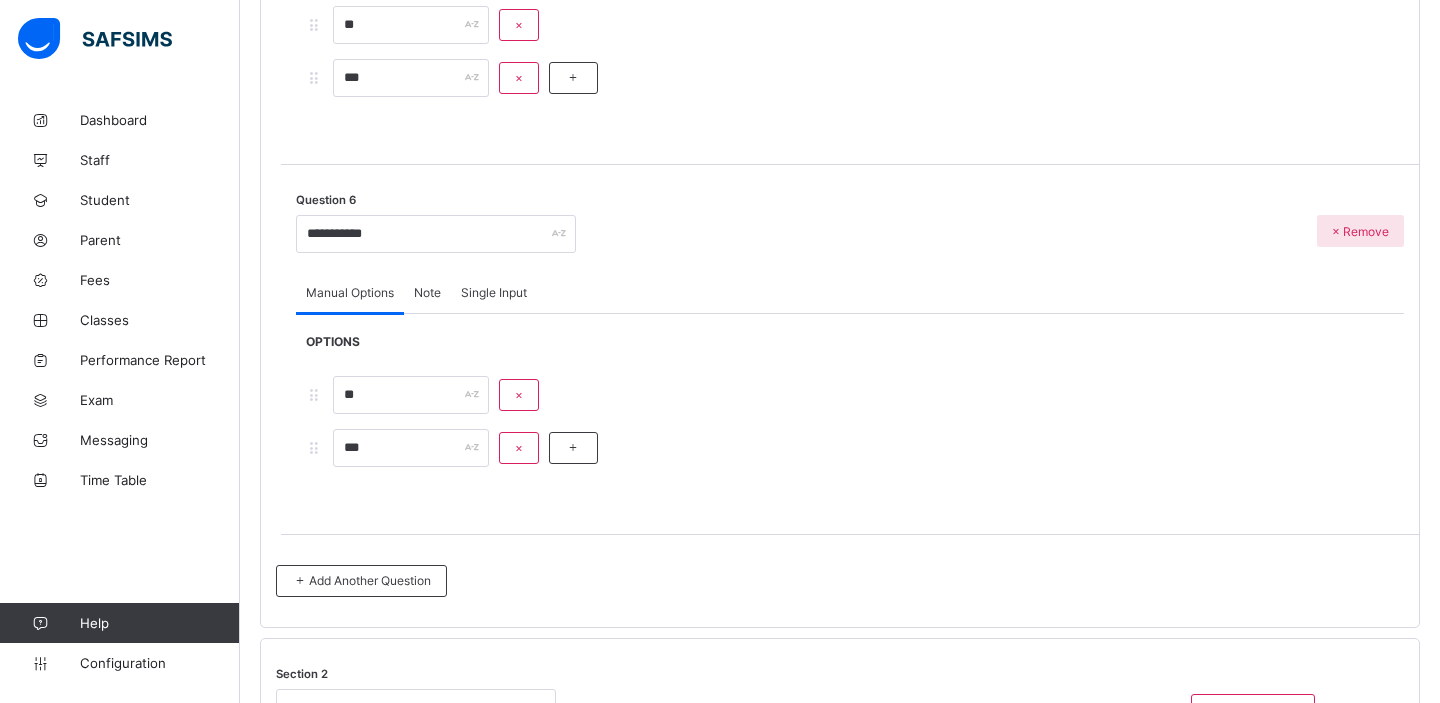 click on "**********" at bounding box center [850, 229] 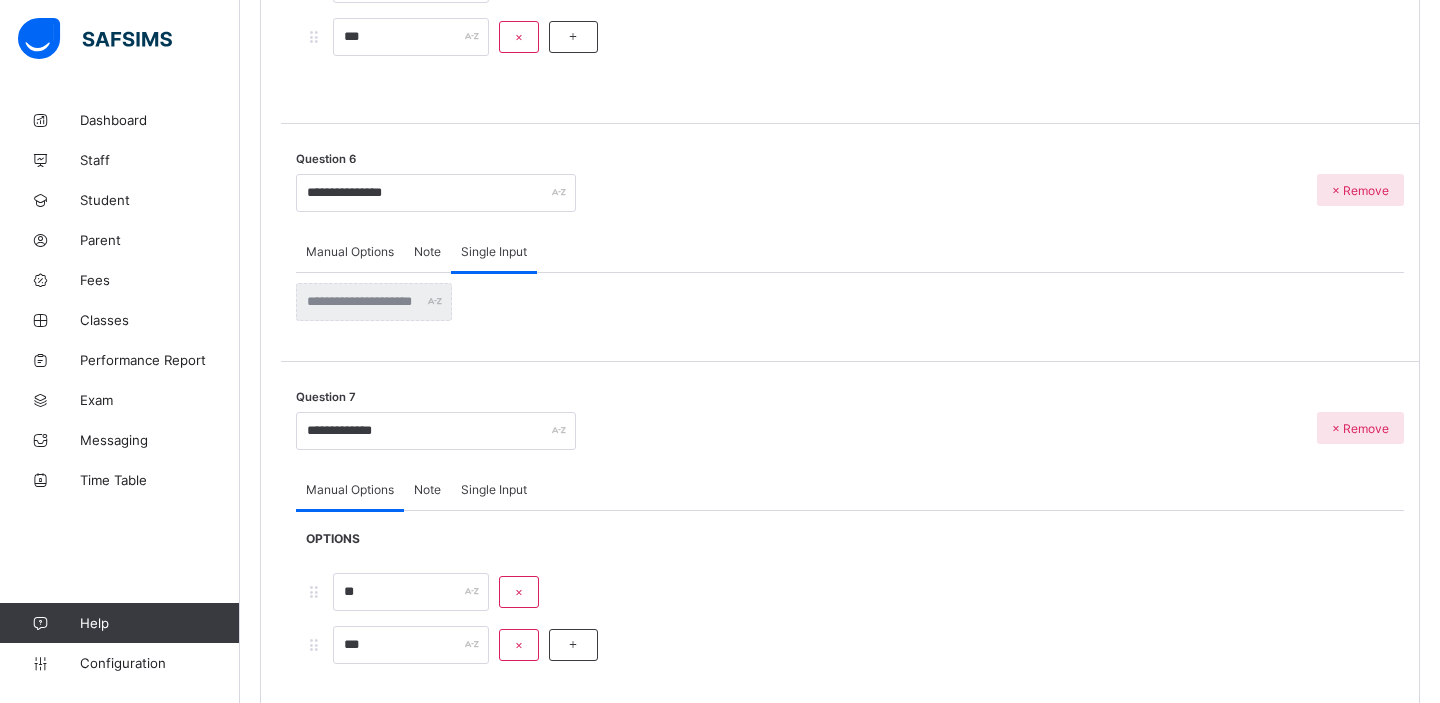 scroll, scrollTop: 4345, scrollLeft: 0, axis: vertical 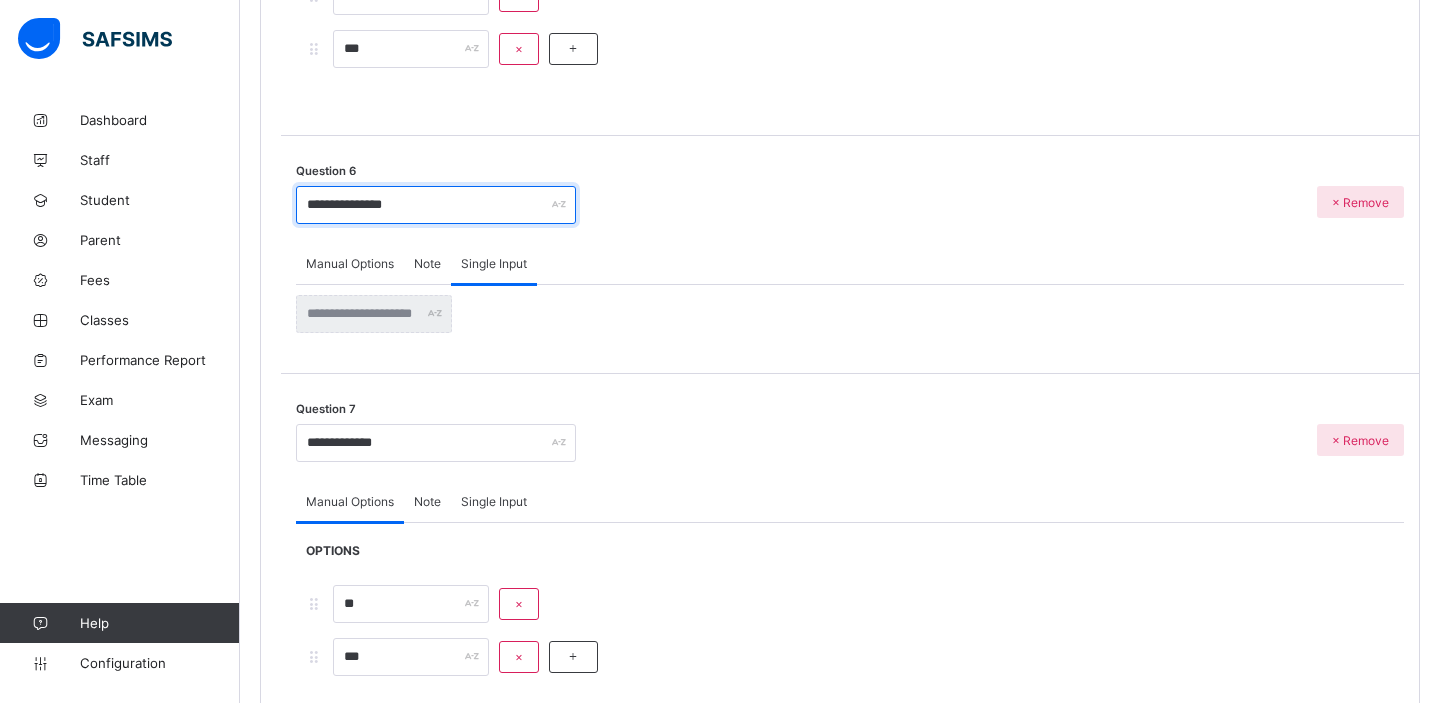 click on "**********" at bounding box center [436, 205] 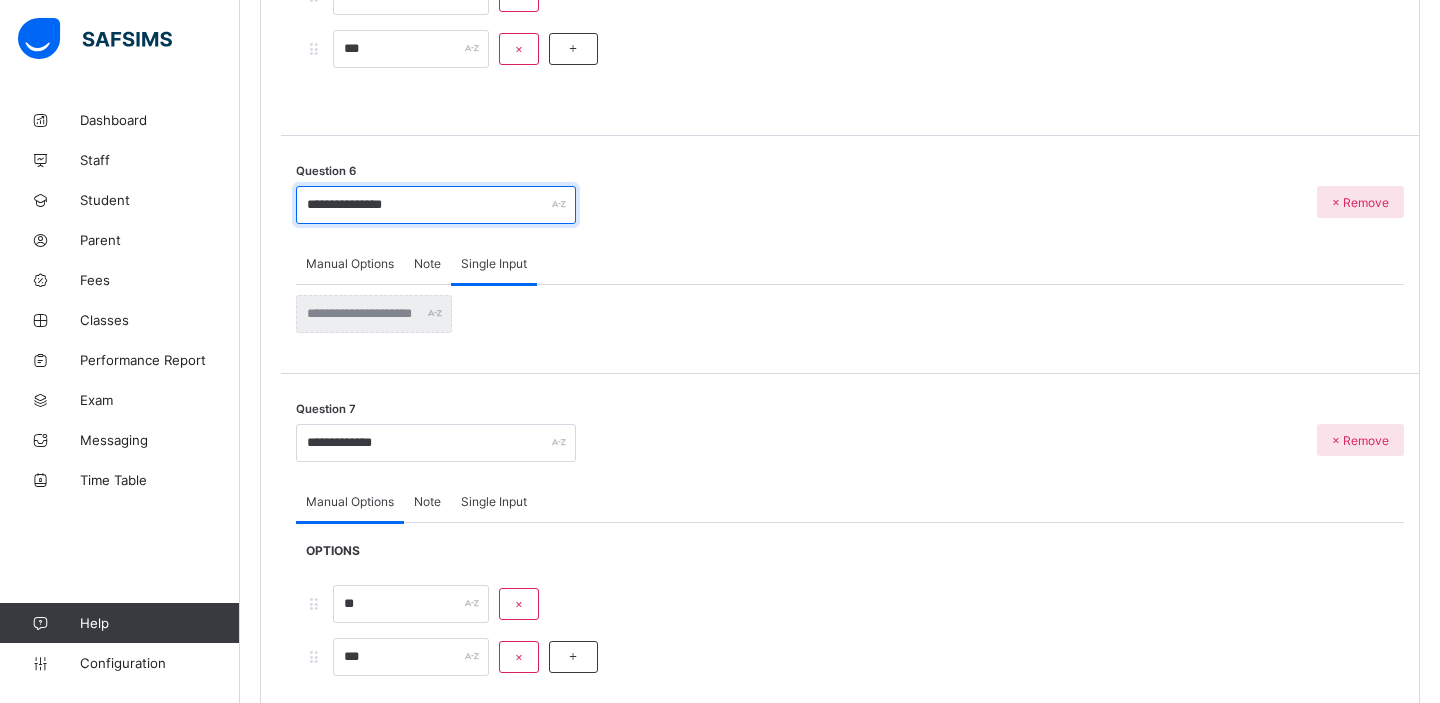 click on "**********" at bounding box center (436, 205) 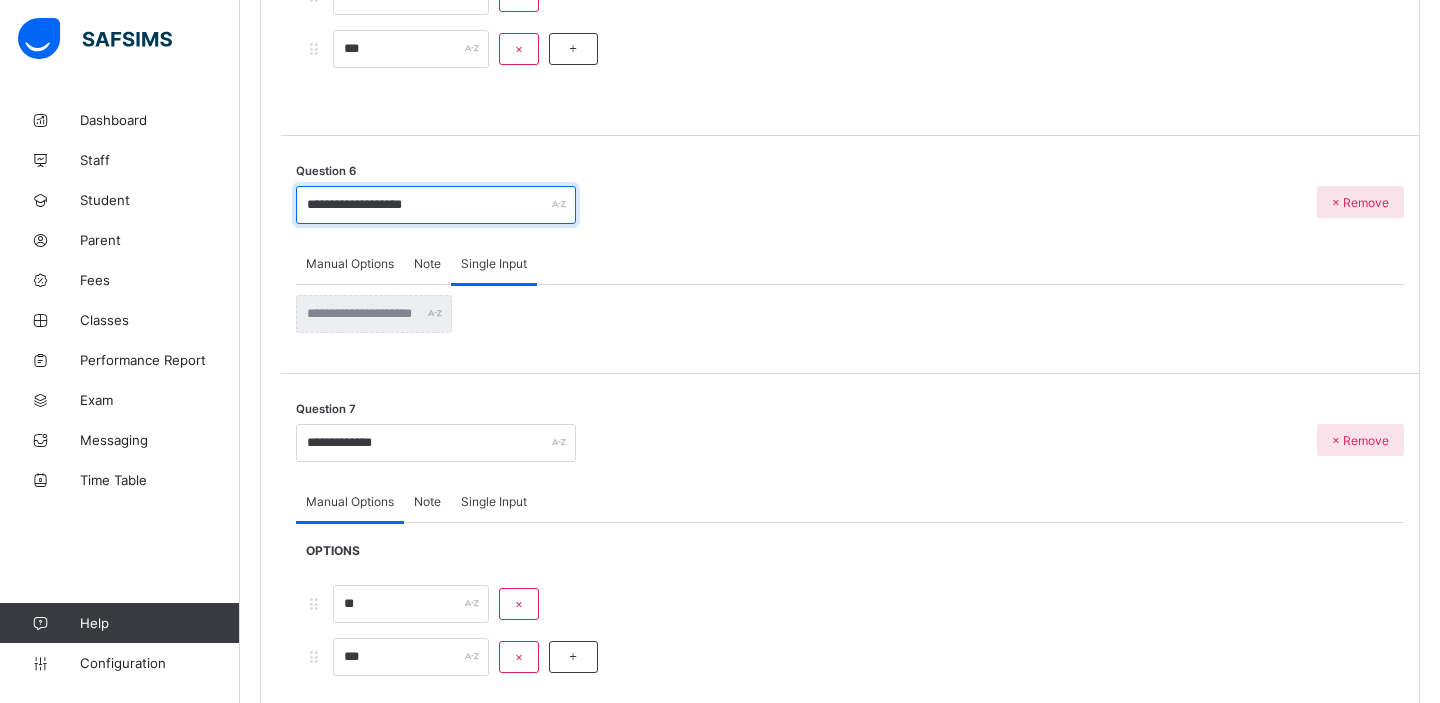 type on "**********" 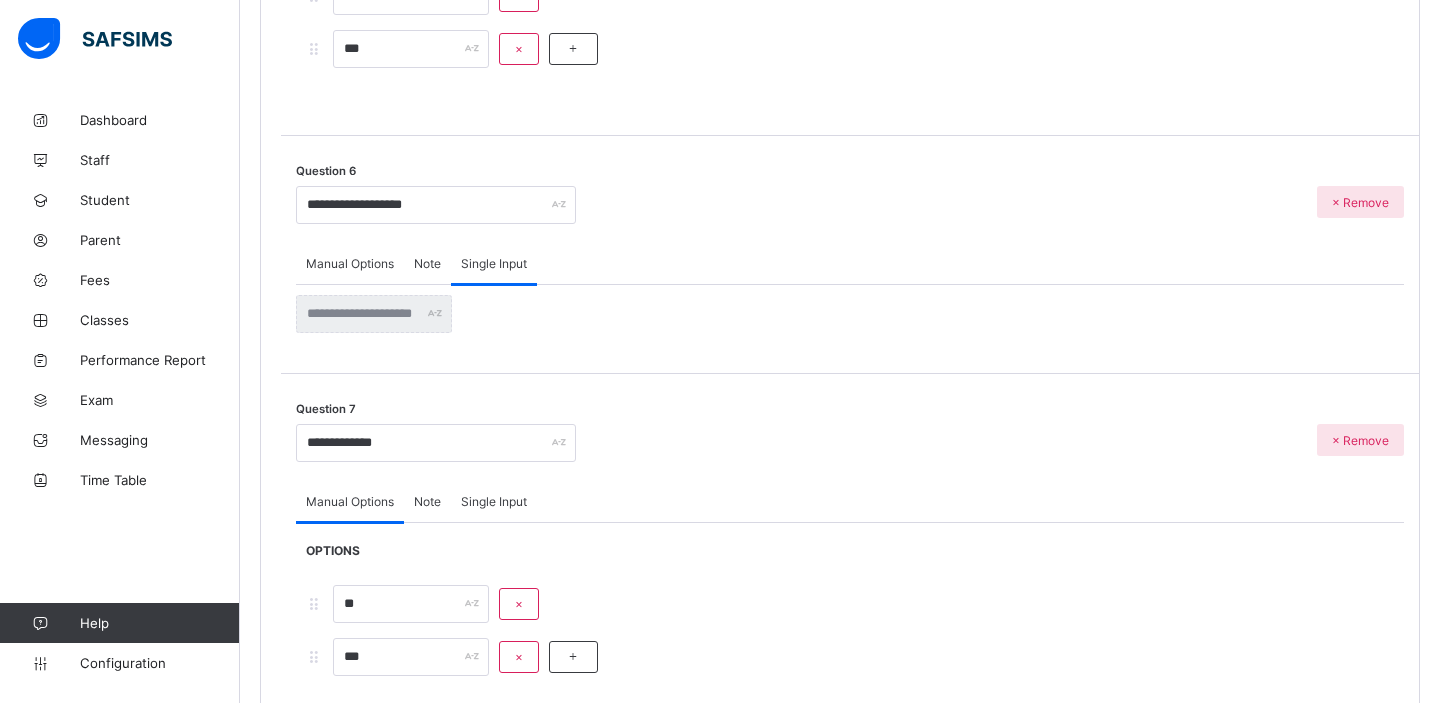 click on "**********" at bounding box center (850, 255) 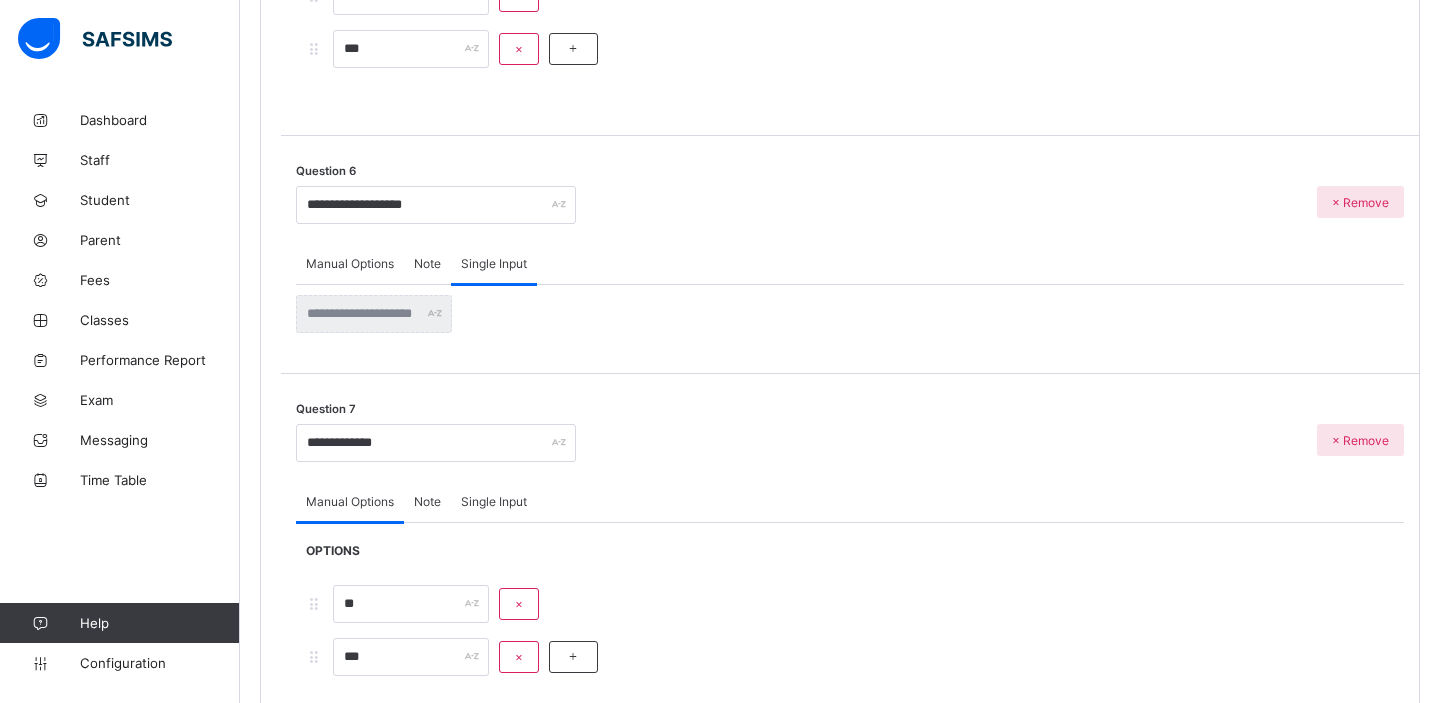 click on "Manual Options" at bounding box center [350, 263] 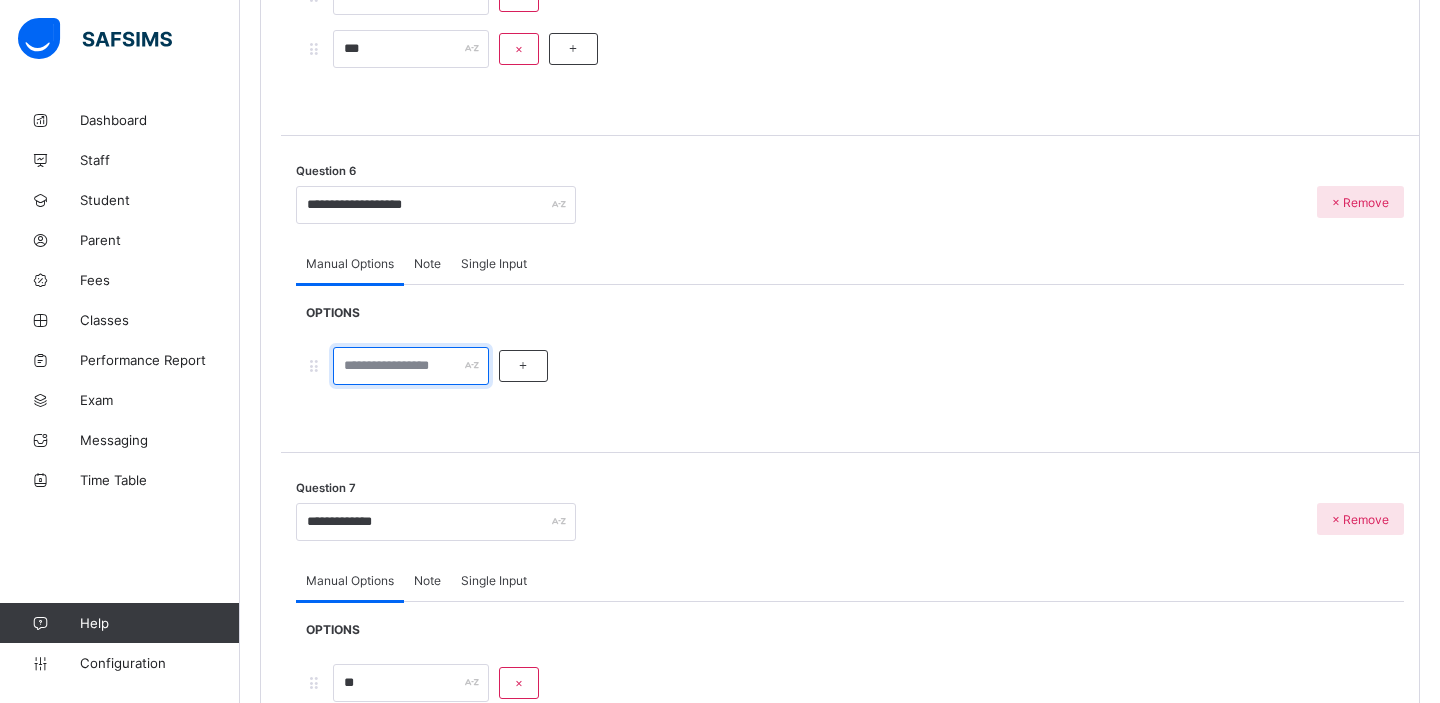 click at bounding box center [411, 366] 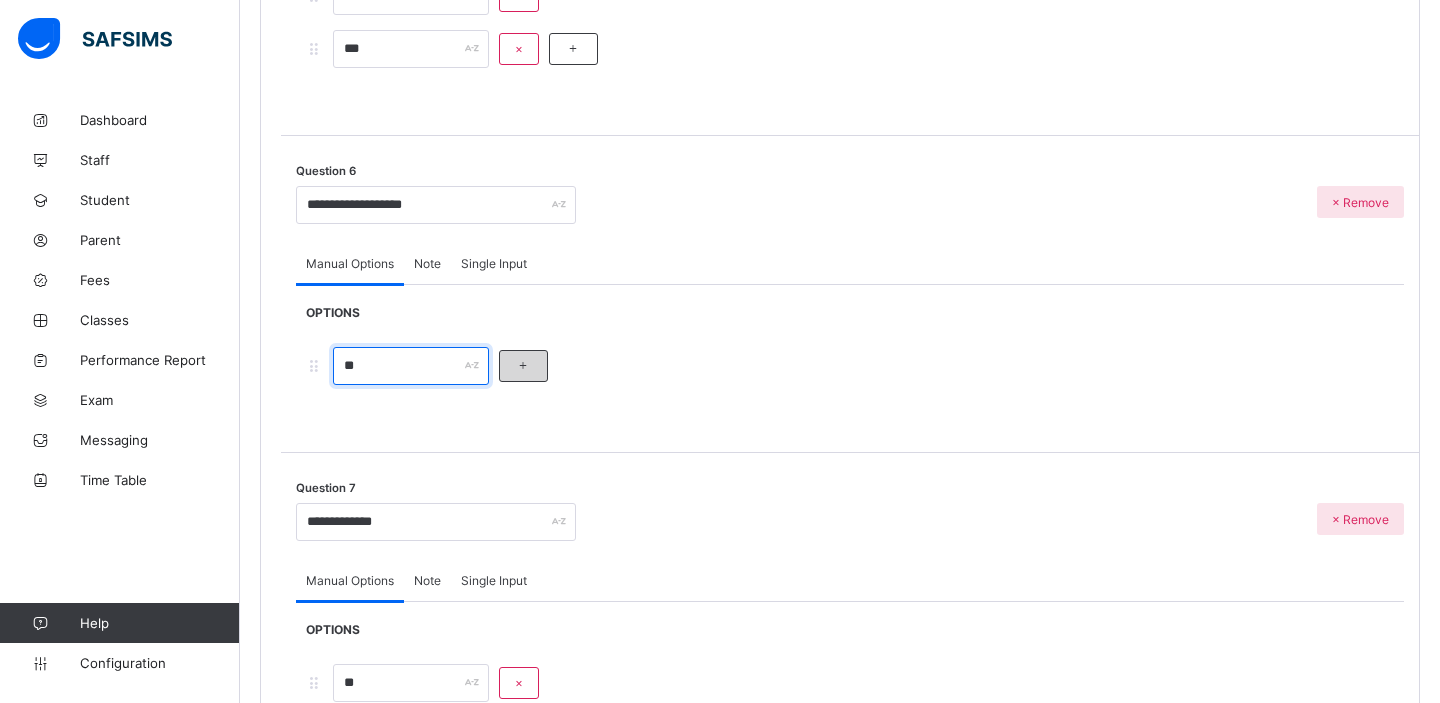 type on "**" 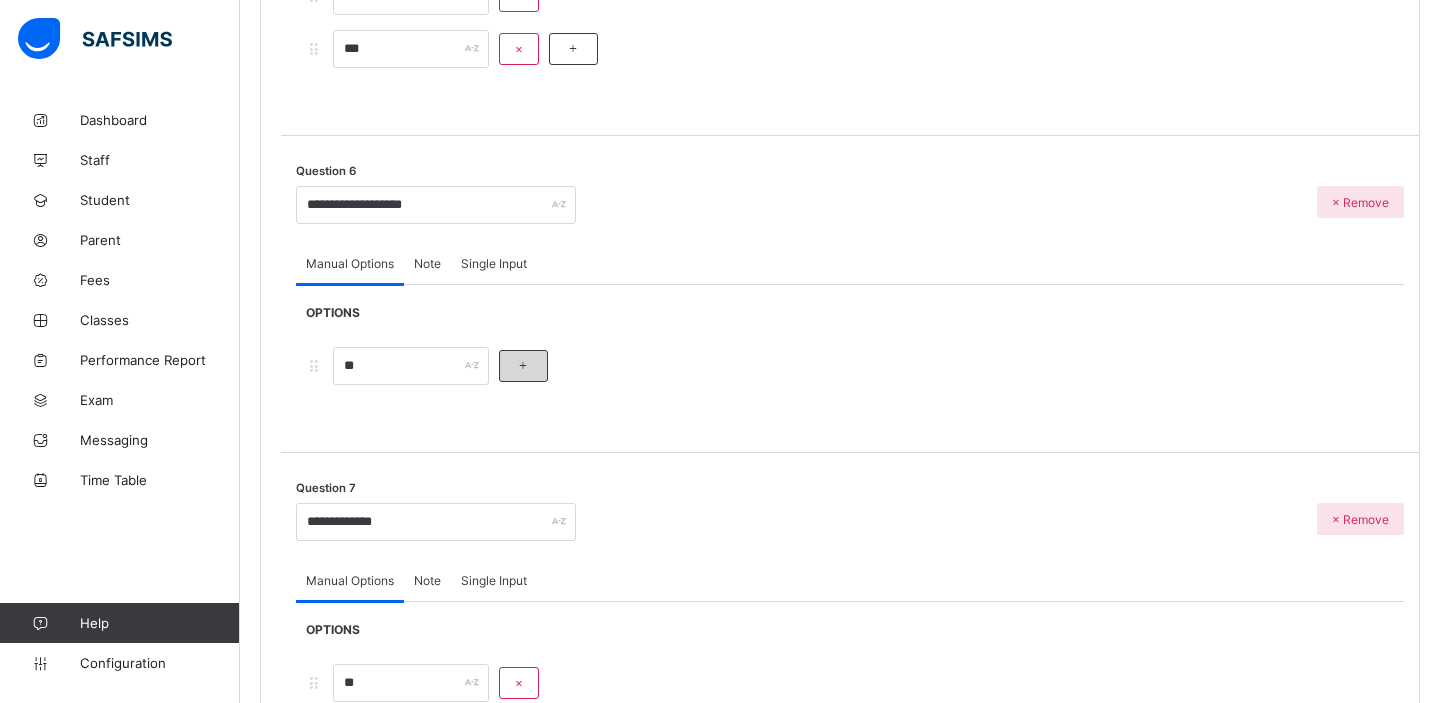 click at bounding box center (523, 366) 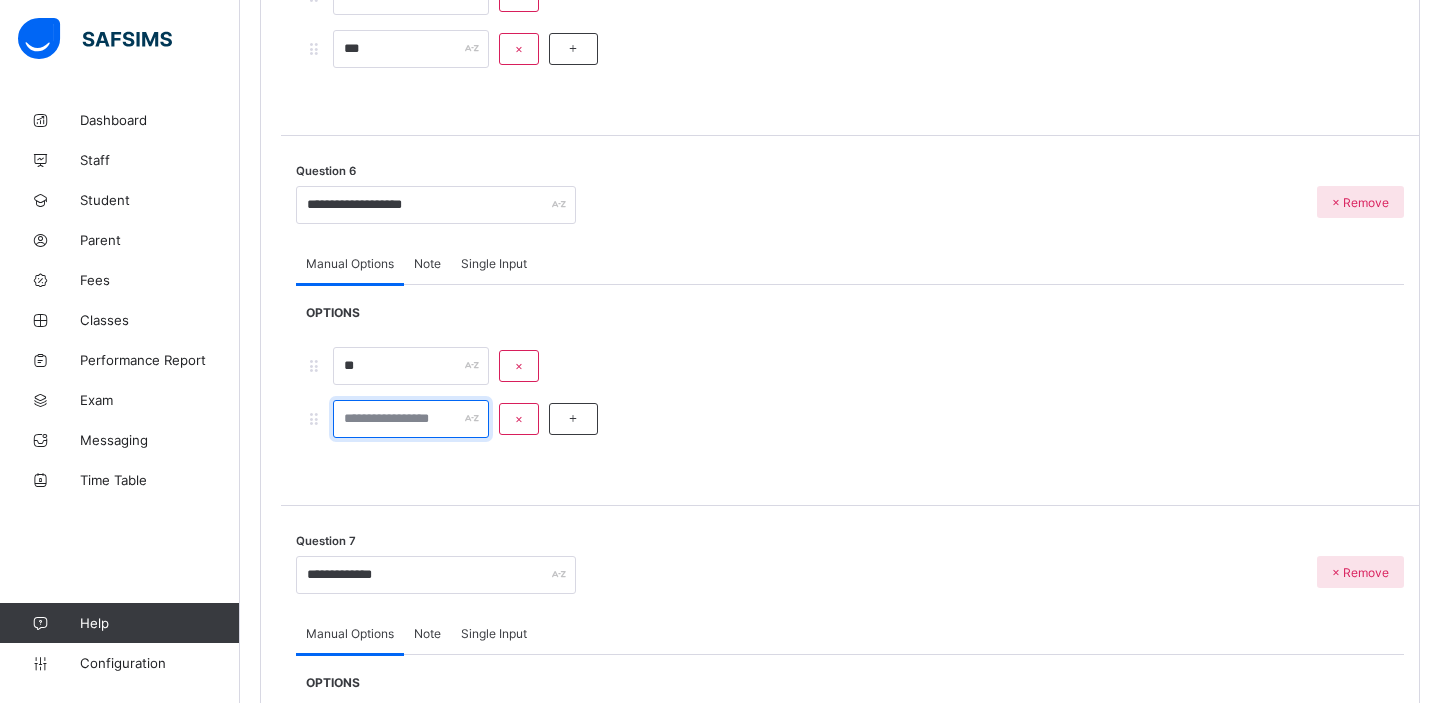 click at bounding box center [411, 419] 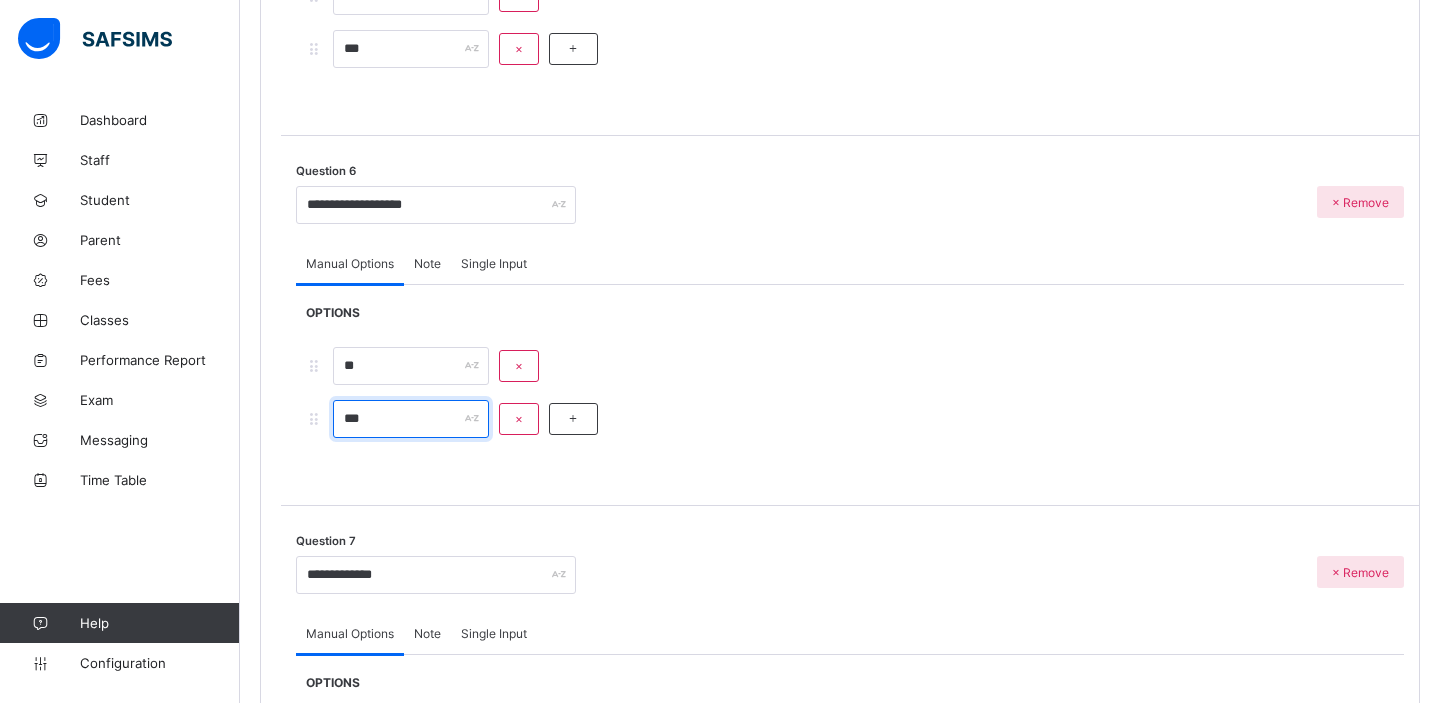 type on "***" 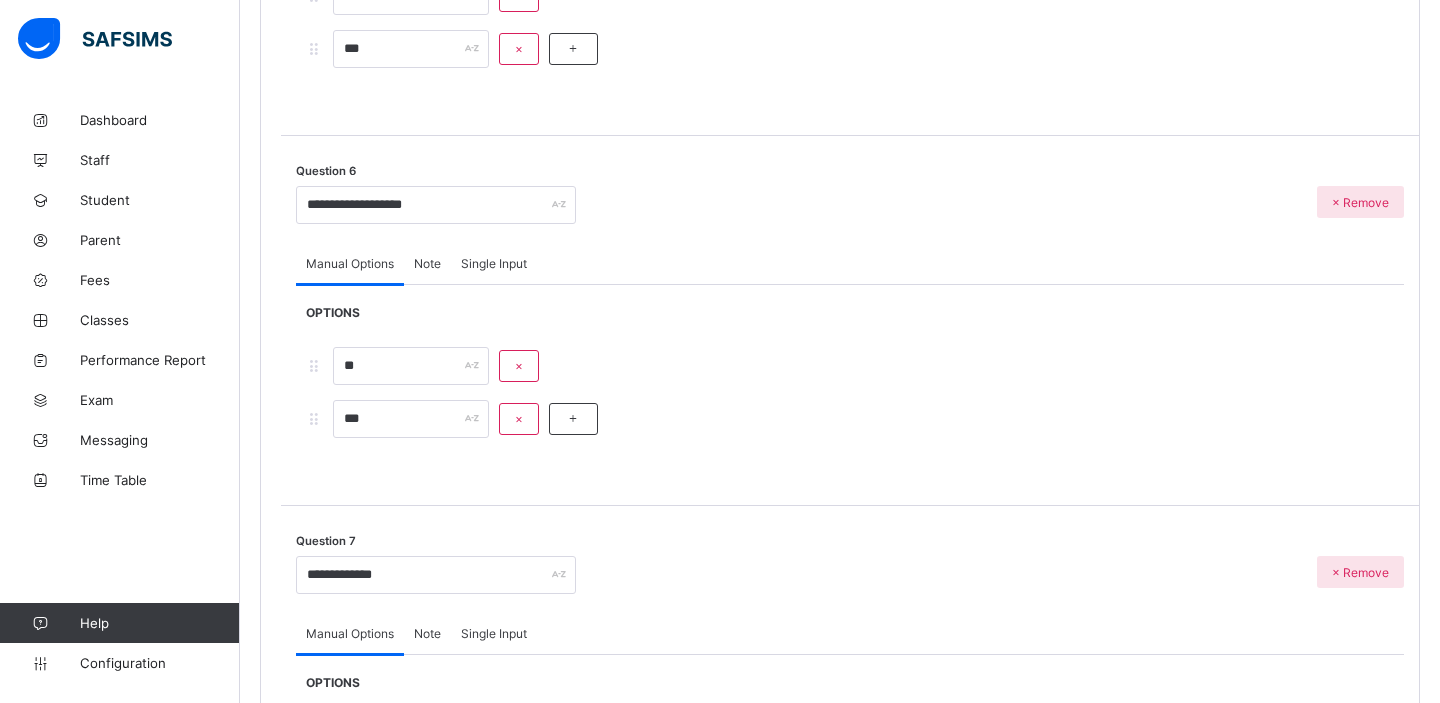 click on "OPTIONS   **   ×   ***   ×" at bounding box center [850, 375] 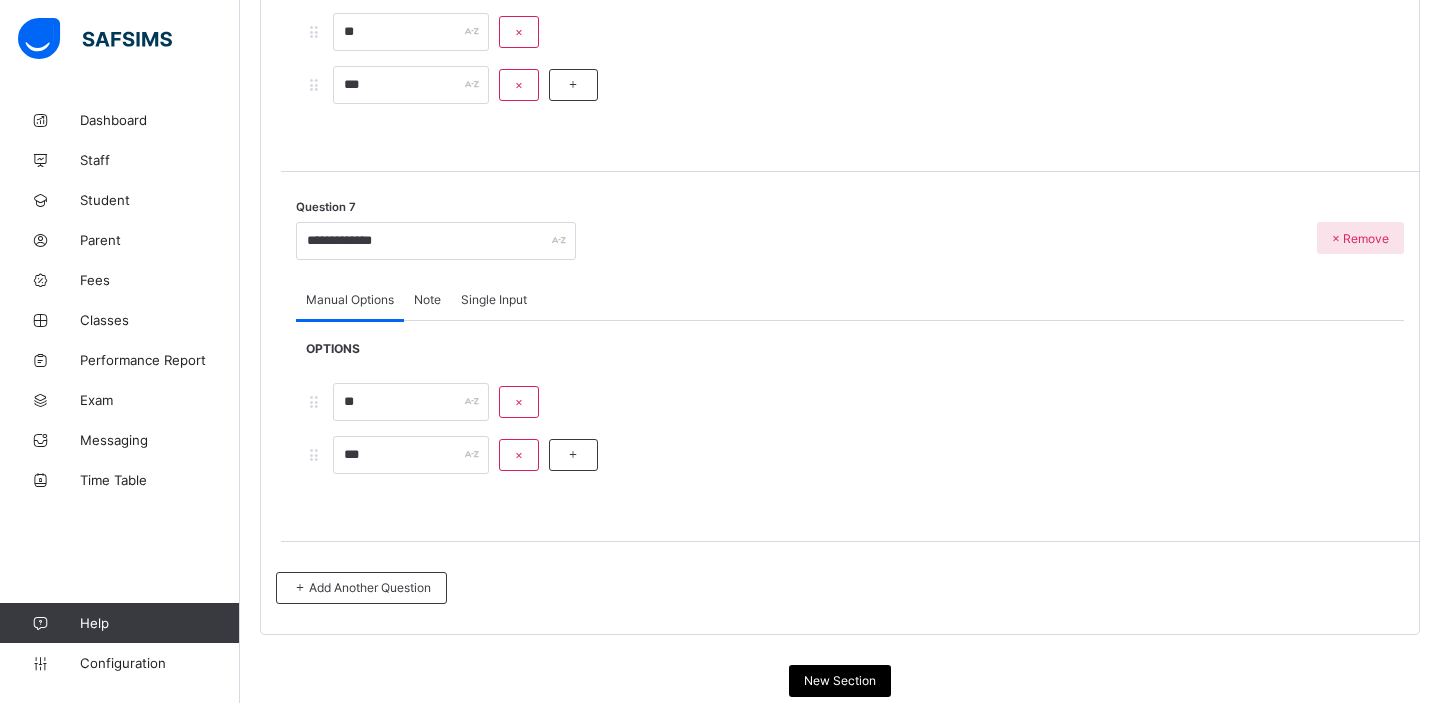 scroll, scrollTop: 4697, scrollLeft: 0, axis: vertical 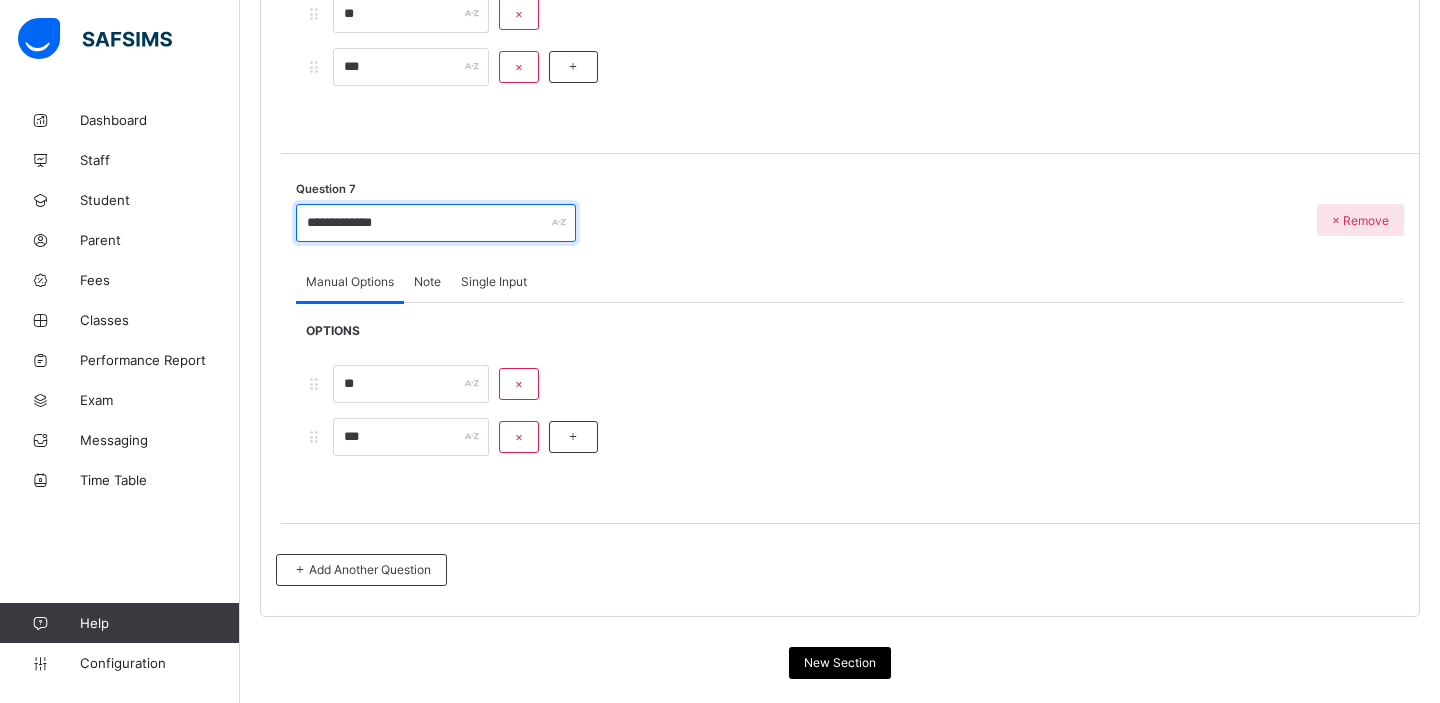click on "**********" at bounding box center (436, 223) 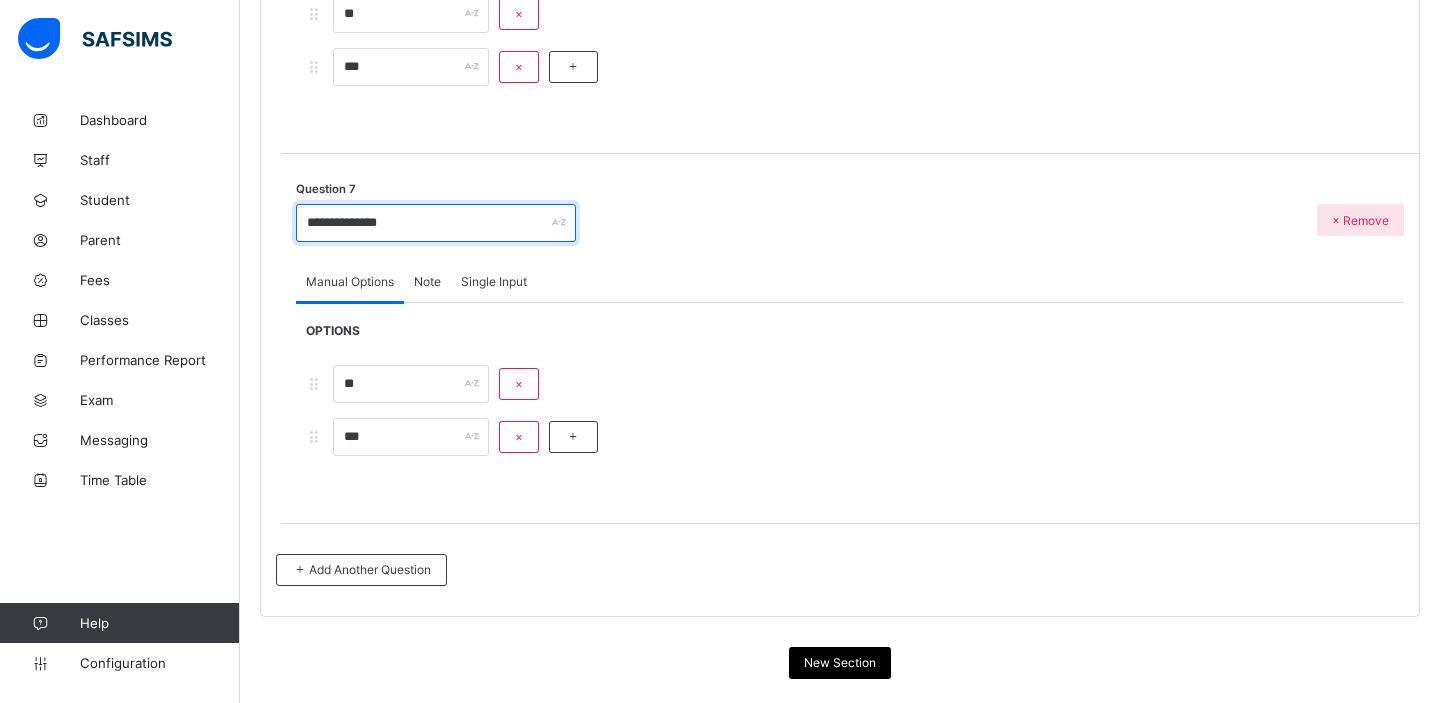 type on "**********" 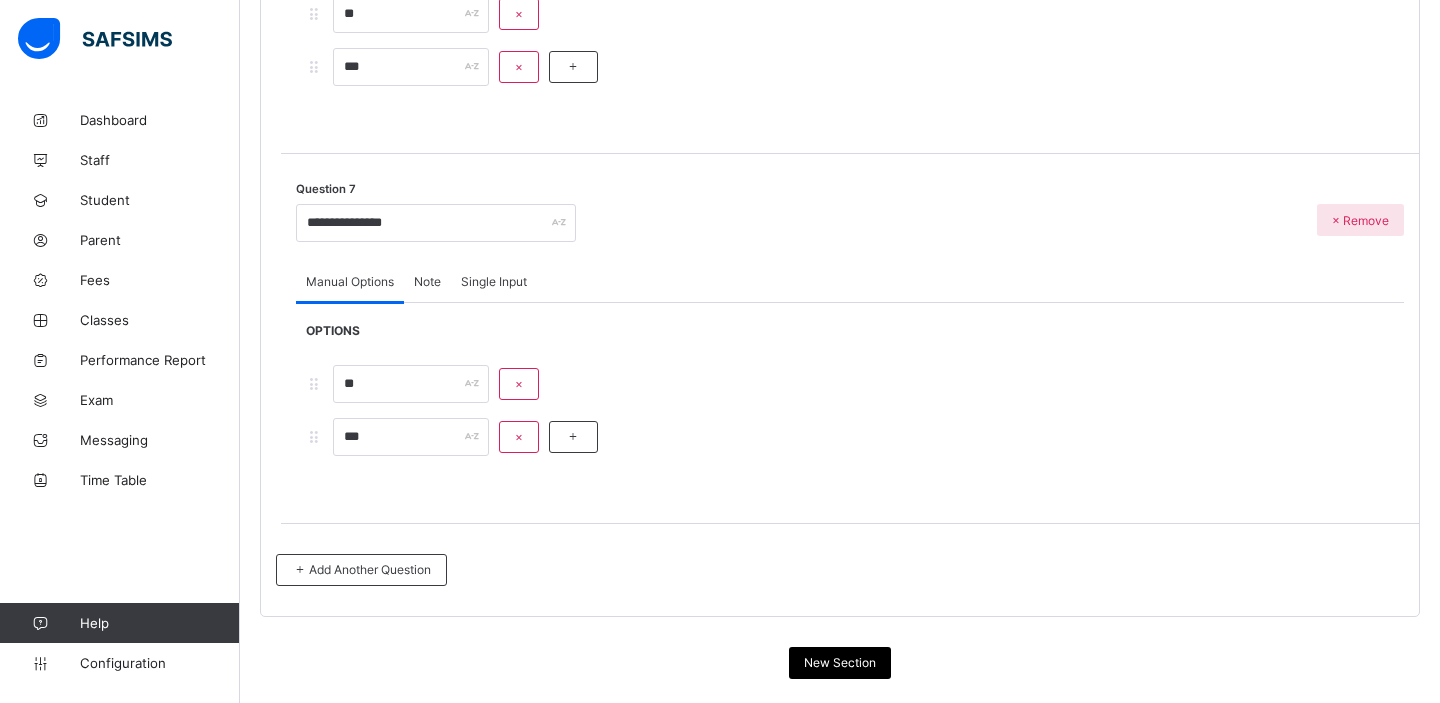 click on "Single Input" at bounding box center (494, 281) 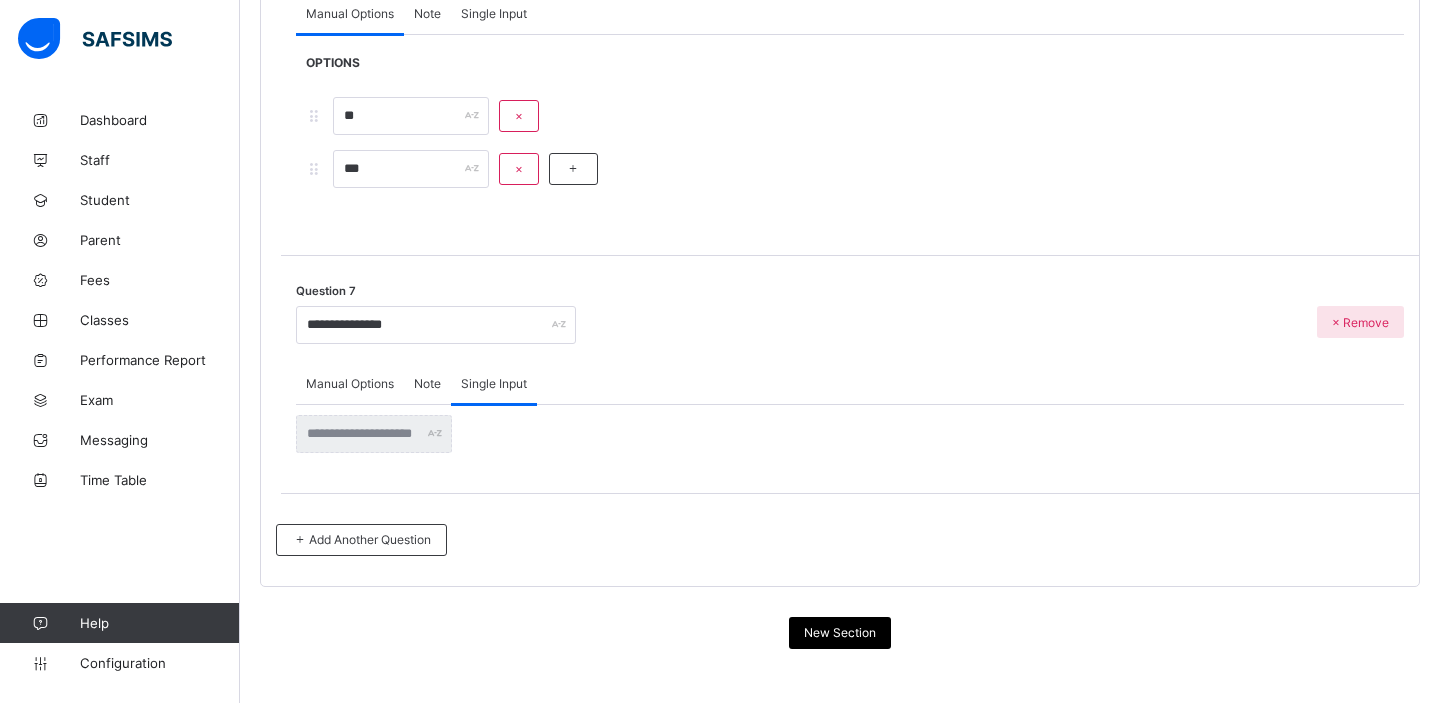 click on "Manual Options Note Single Input Manual Options More Options   OPTIONS   **   ×   ***   ×" at bounding box center (850, 104) 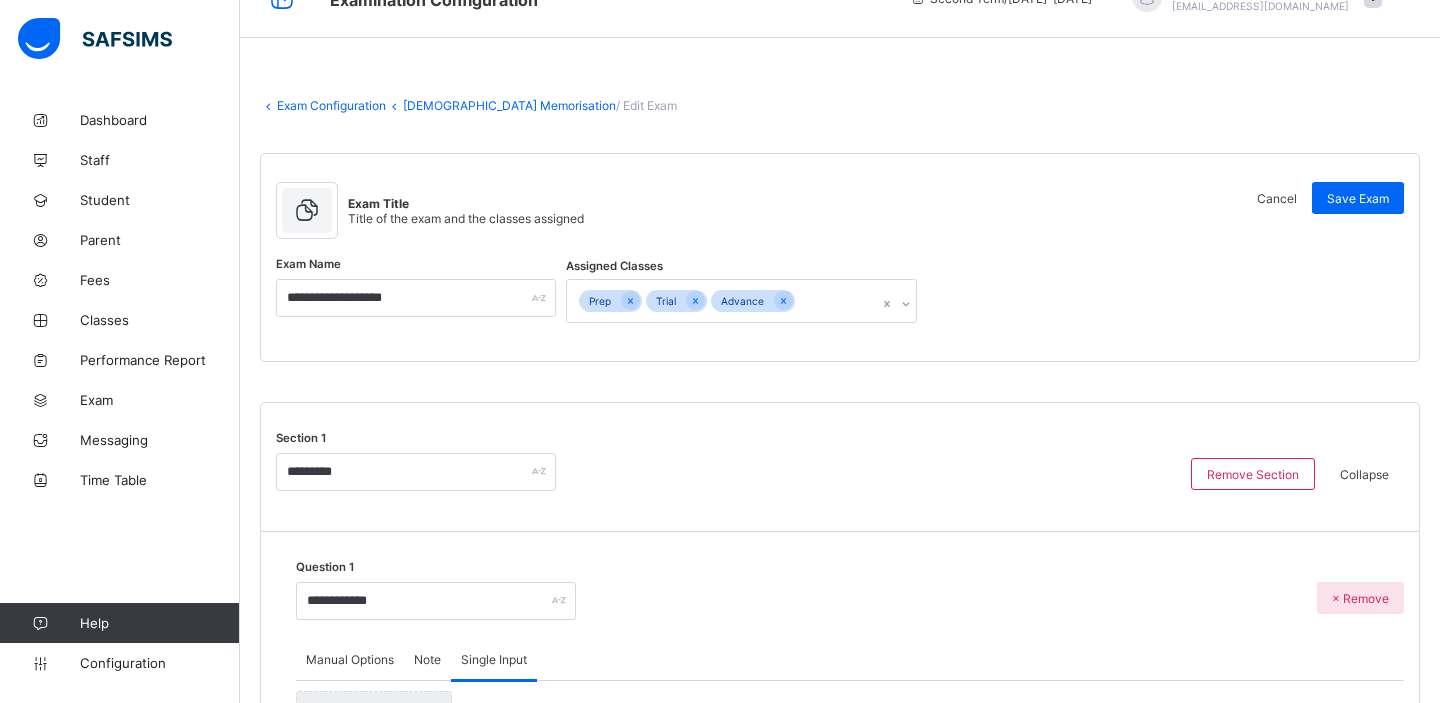 scroll, scrollTop: 0, scrollLeft: 0, axis: both 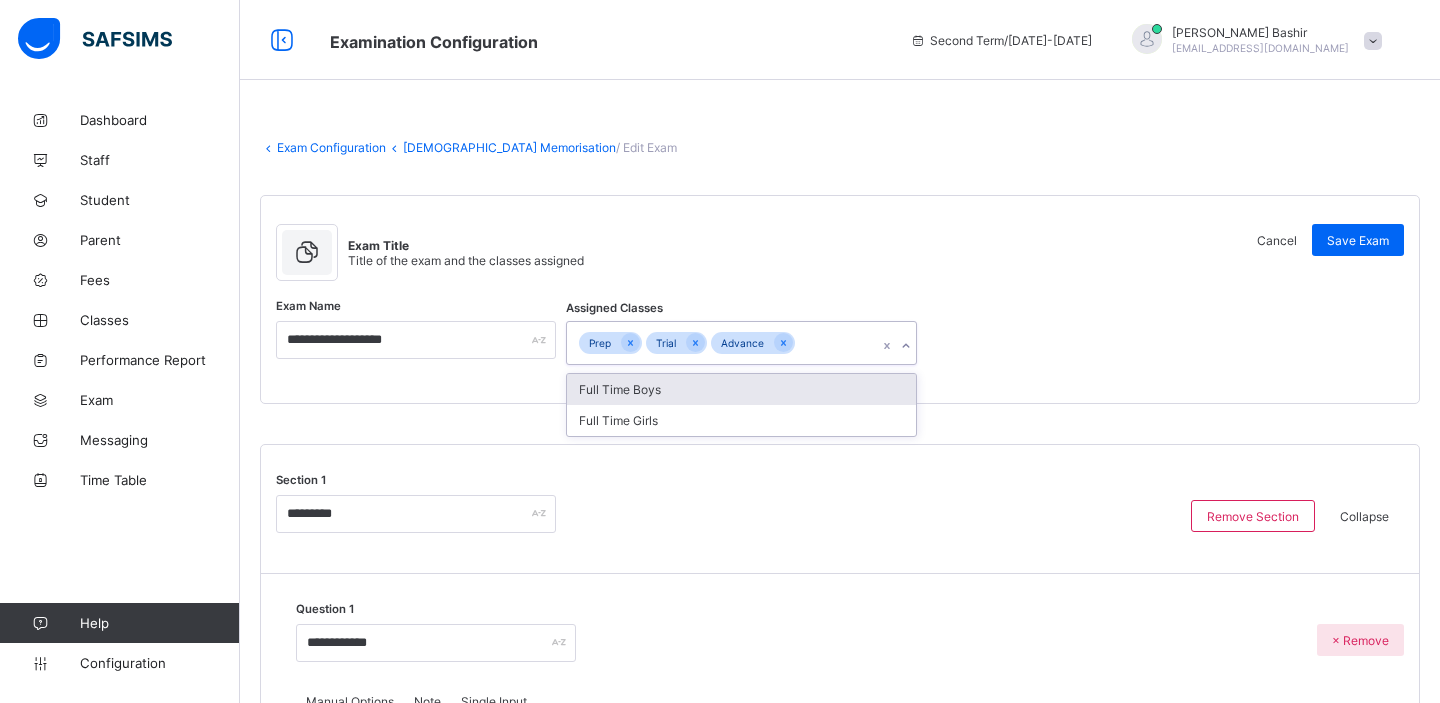 click on "Prep Trial Advance" at bounding box center (722, 343) 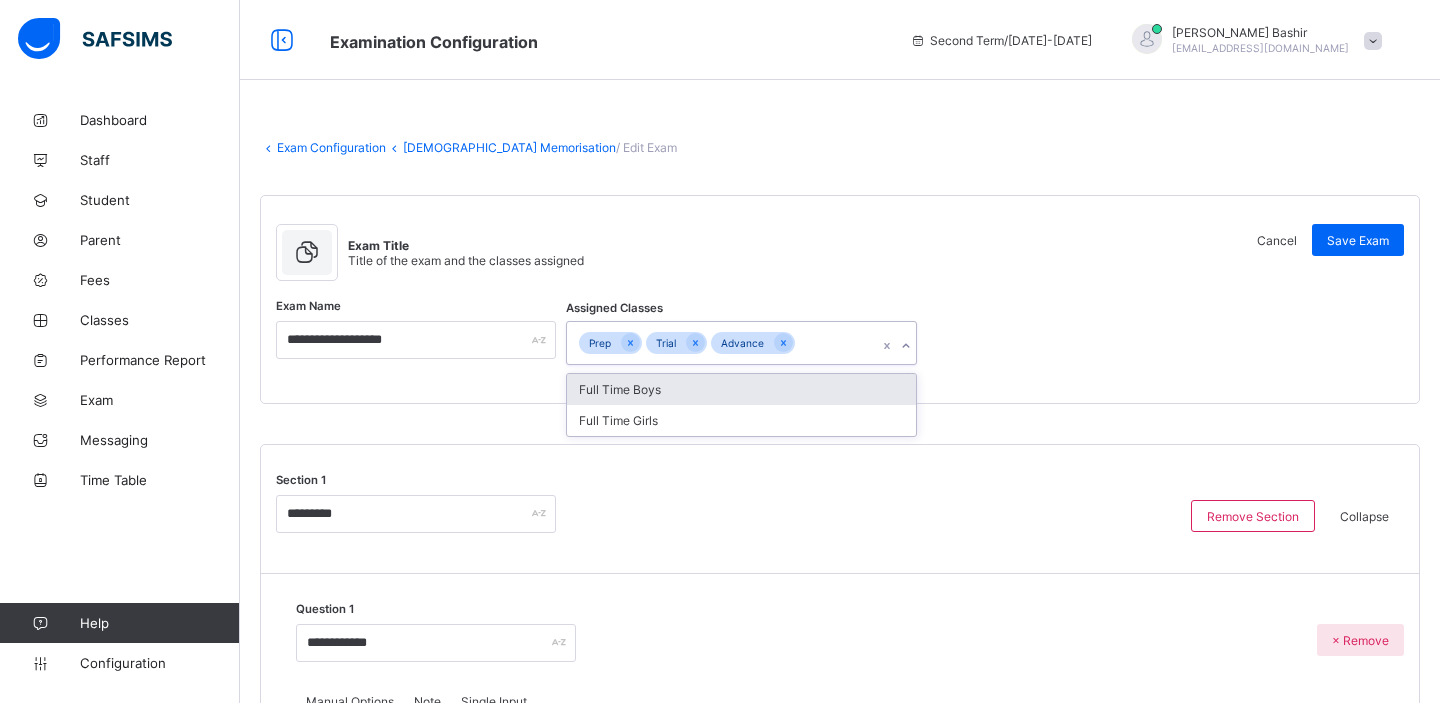 click on "Full Time Boys" at bounding box center (741, 389) 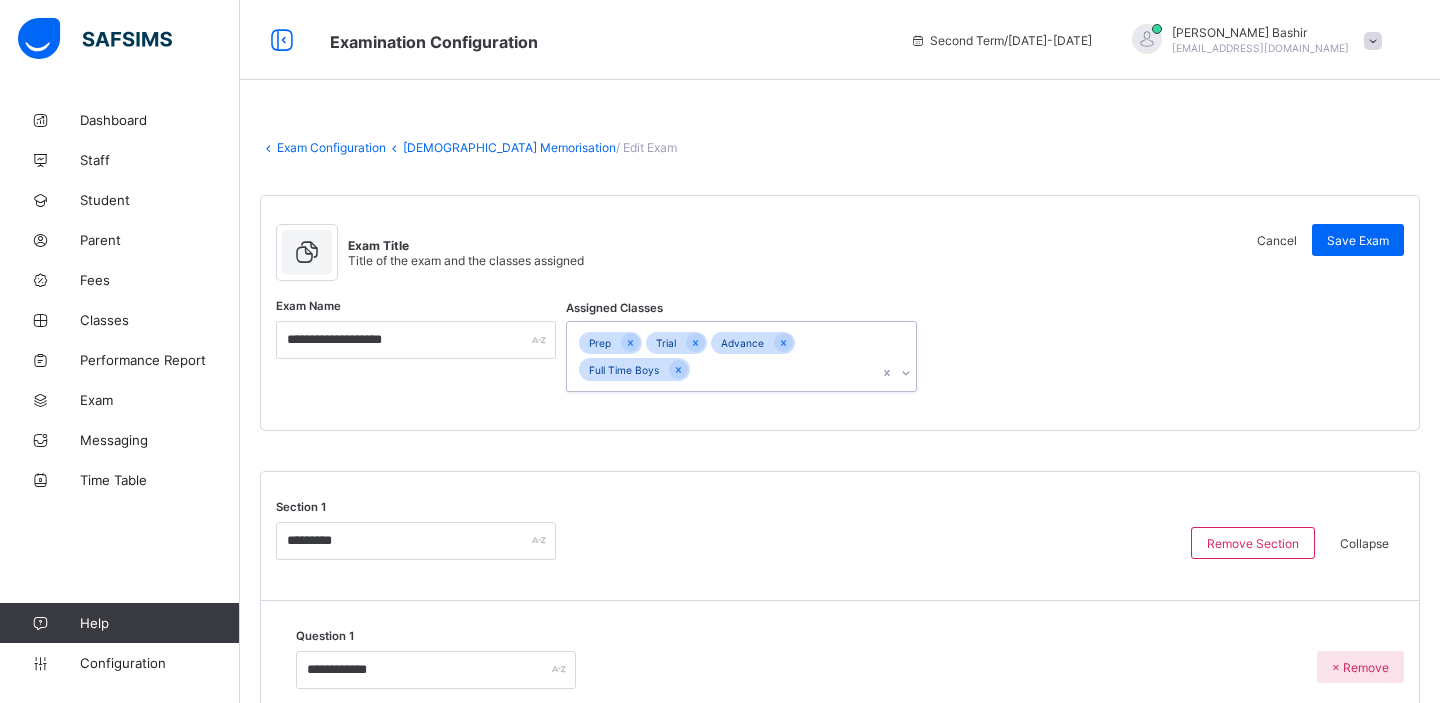 click on "Prep Trial Advance Full Time Boys" at bounding box center (722, 356) 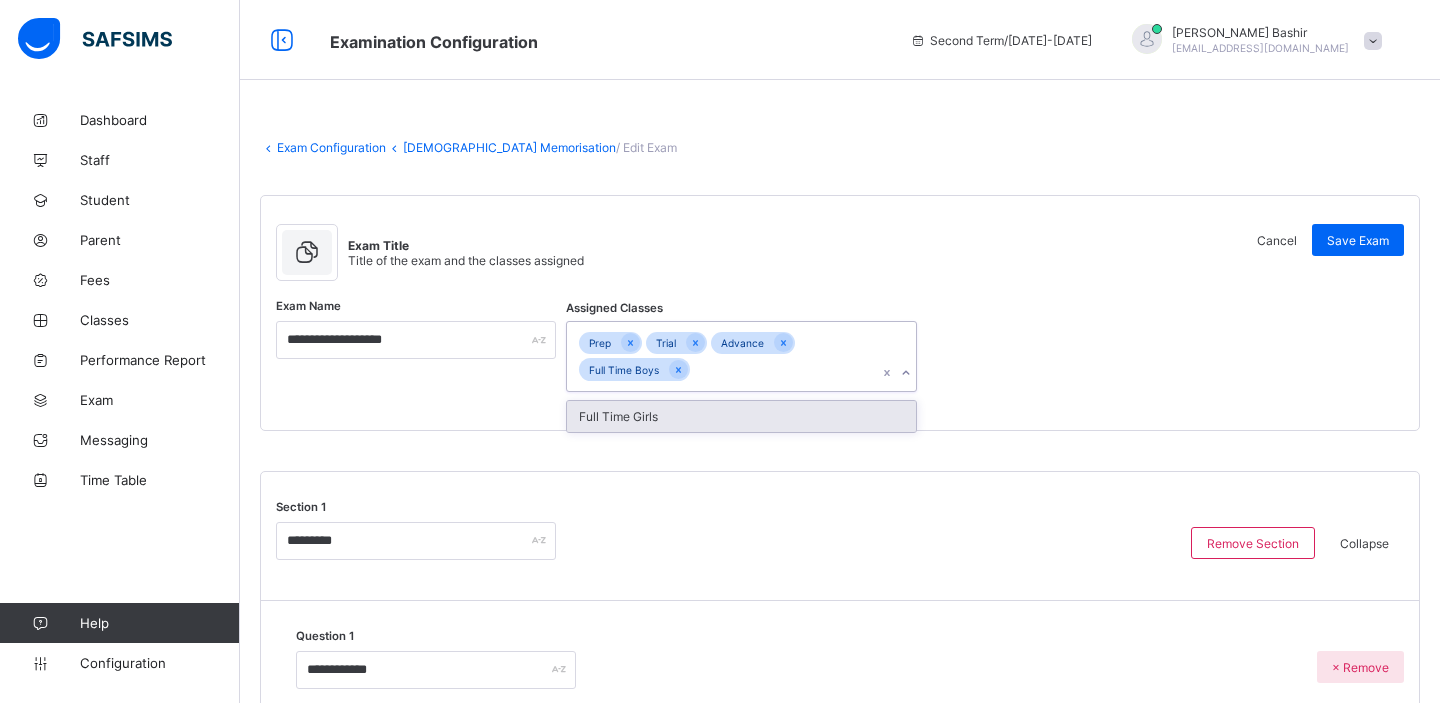 click on "Full Time Girls" at bounding box center (741, 416) 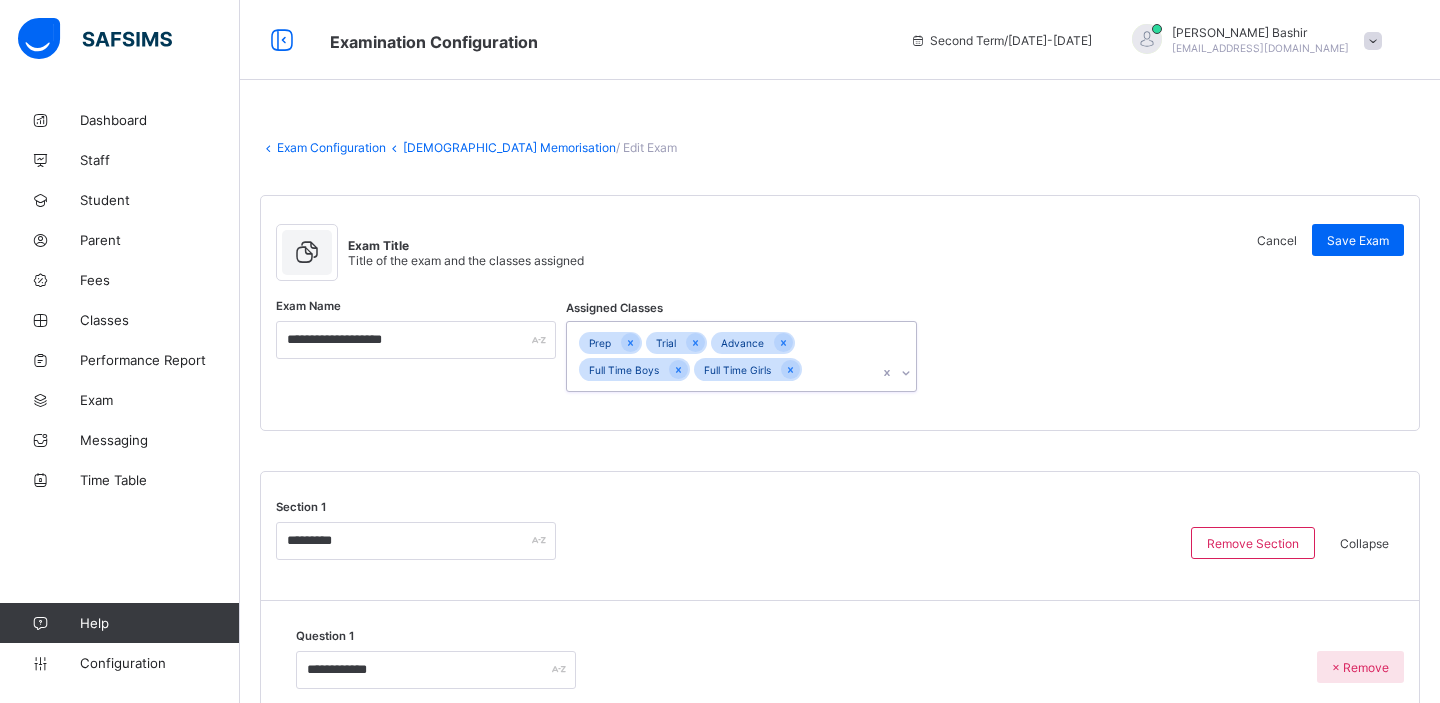 click on "Exam Title Title of the exam and the classes assigned Cancel Save Exam" at bounding box center (840, 257) 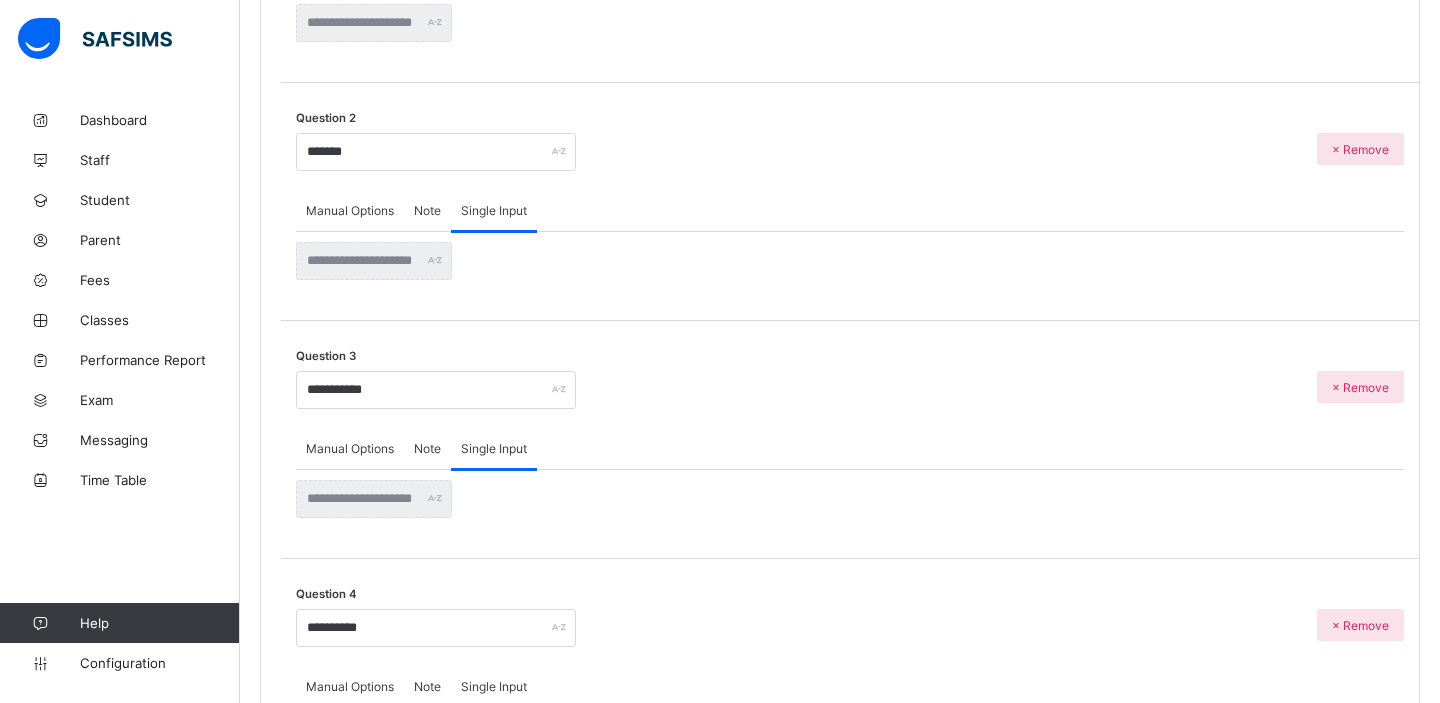 scroll, scrollTop: 0, scrollLeft: 0, axis: both 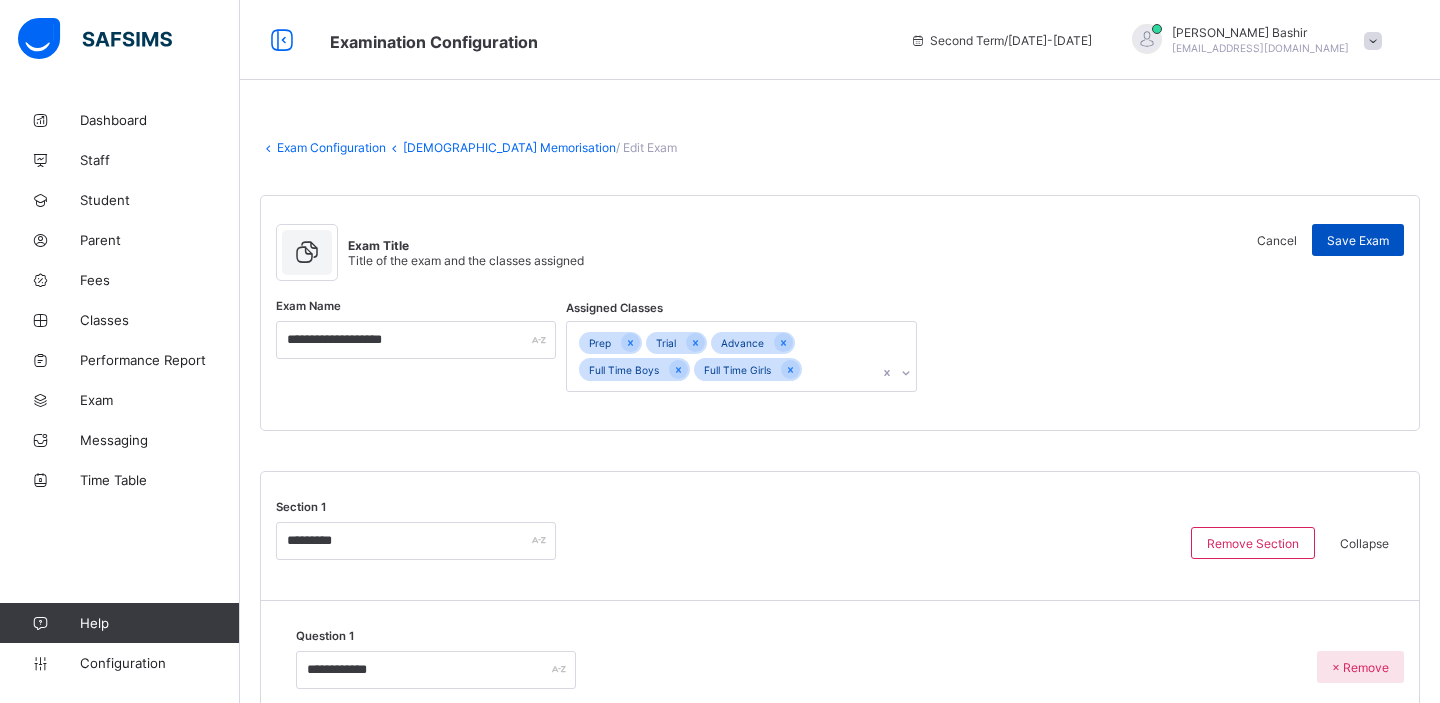 click on "Save Exam" at bounding box center (1358, 240) 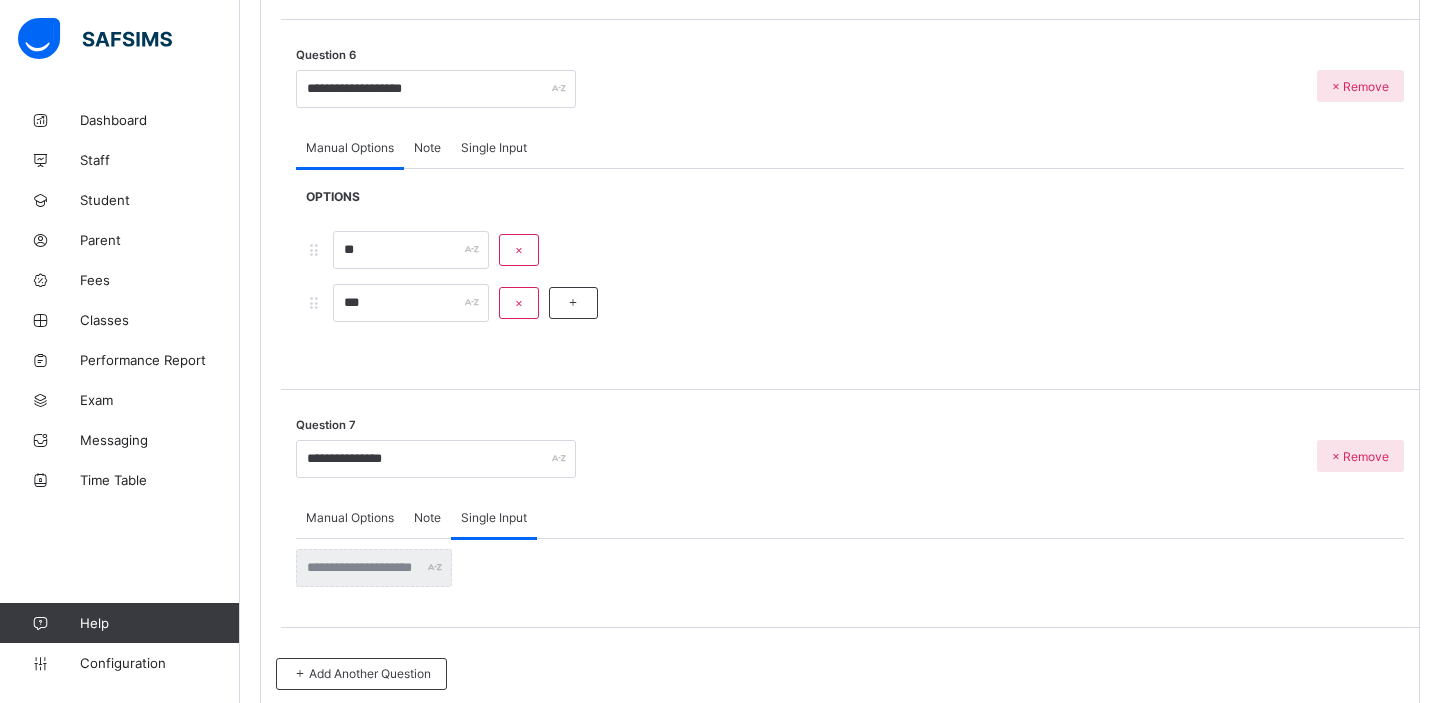 scroll, scrollTop: 4478, scrollLeft: 0, axis: vertical 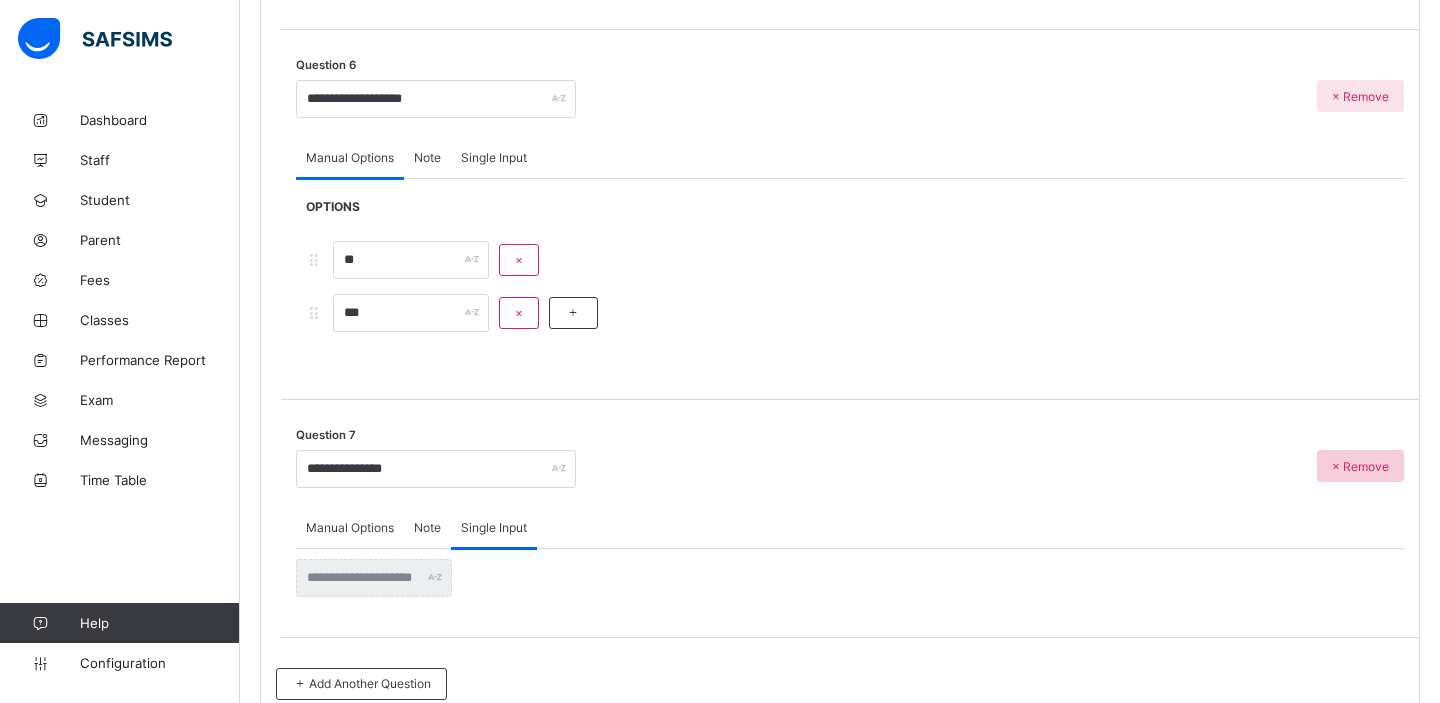 click on "× Remove" at bounding box center (1360, 466) 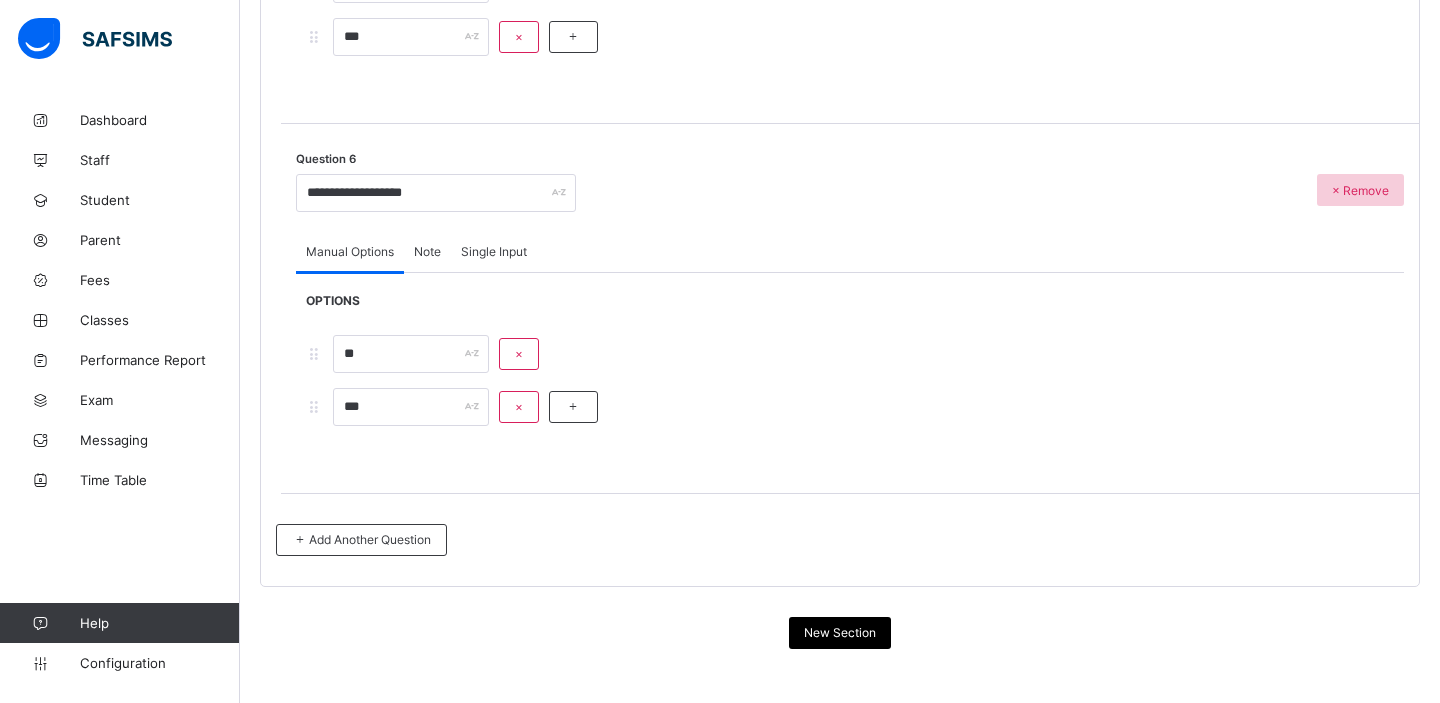 click on "× Remove" at bounding box center [1360, 190] 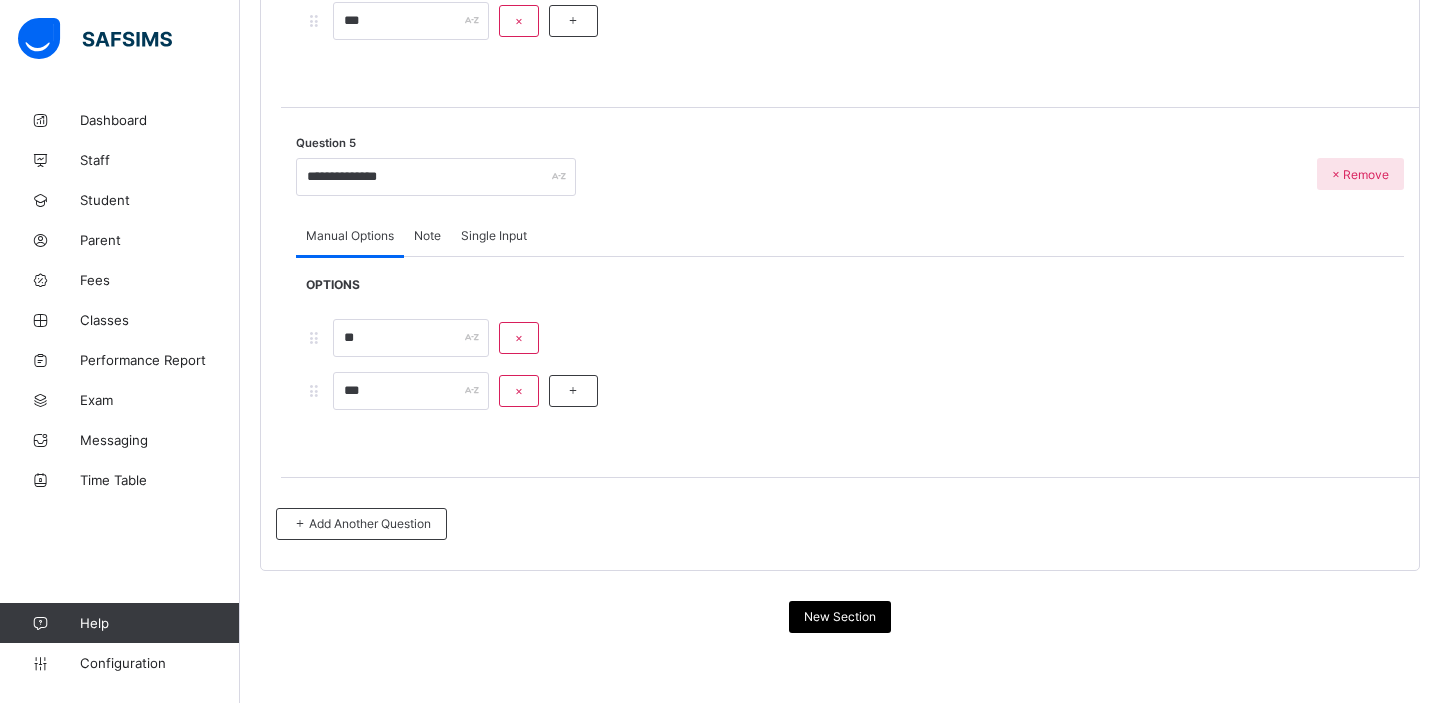scroll, scrollTop: 4015, scrollLeft: 0, axis: vertical 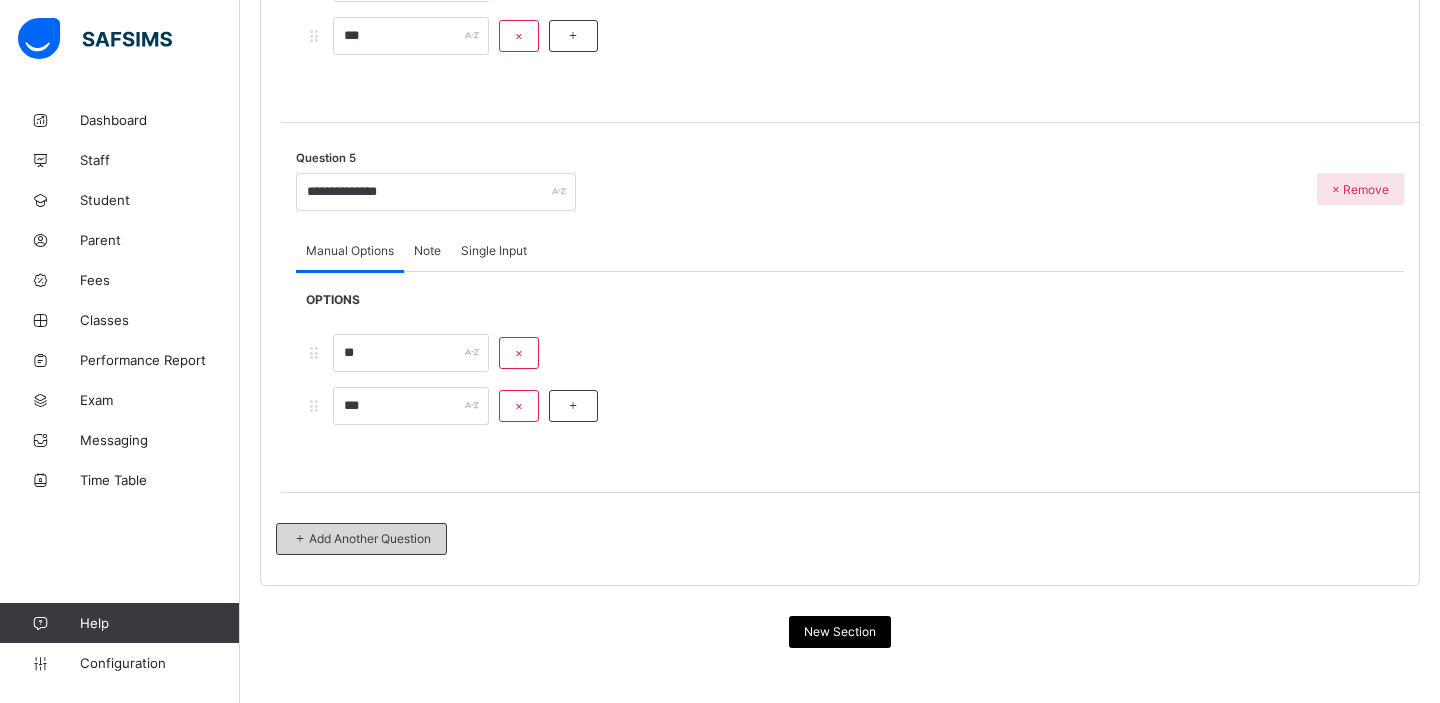 click on "Add Another Question" at bounding box center [361, 538] 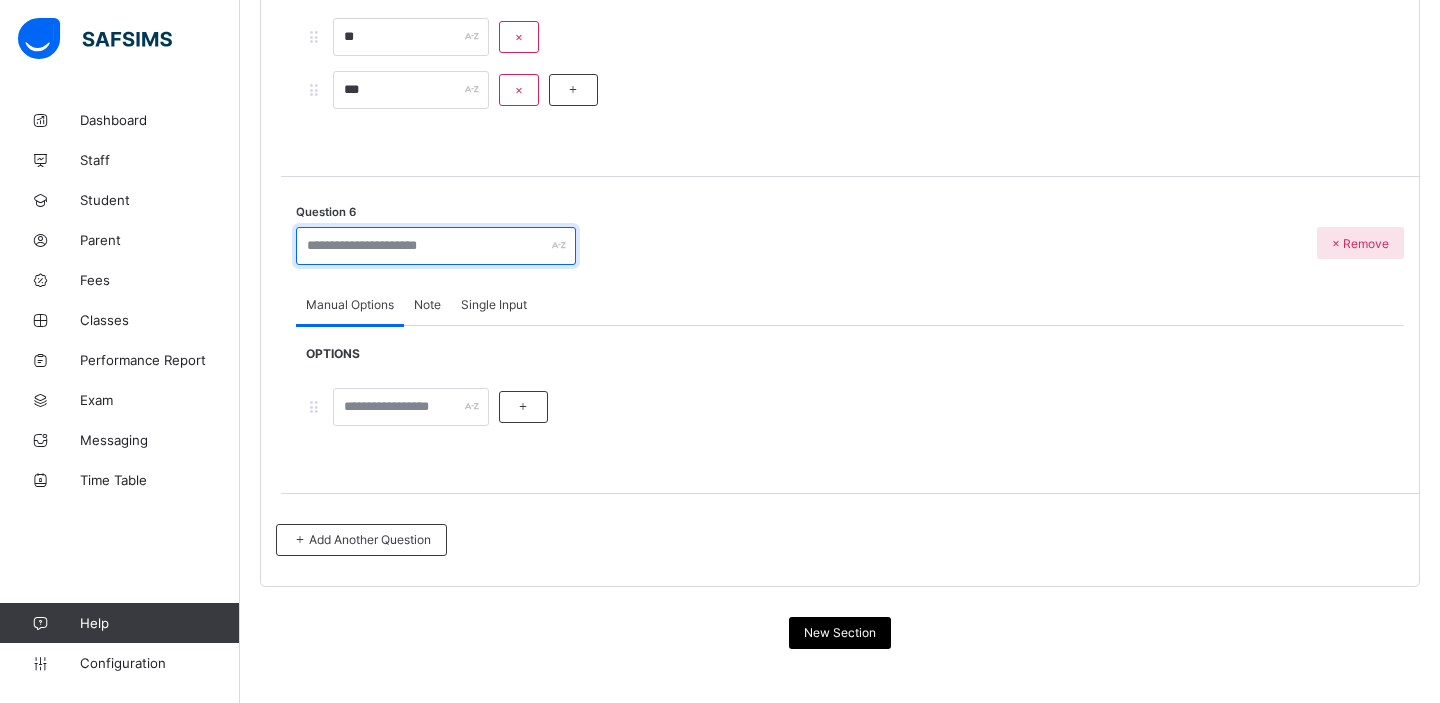 click at bounding box center [436, 246] 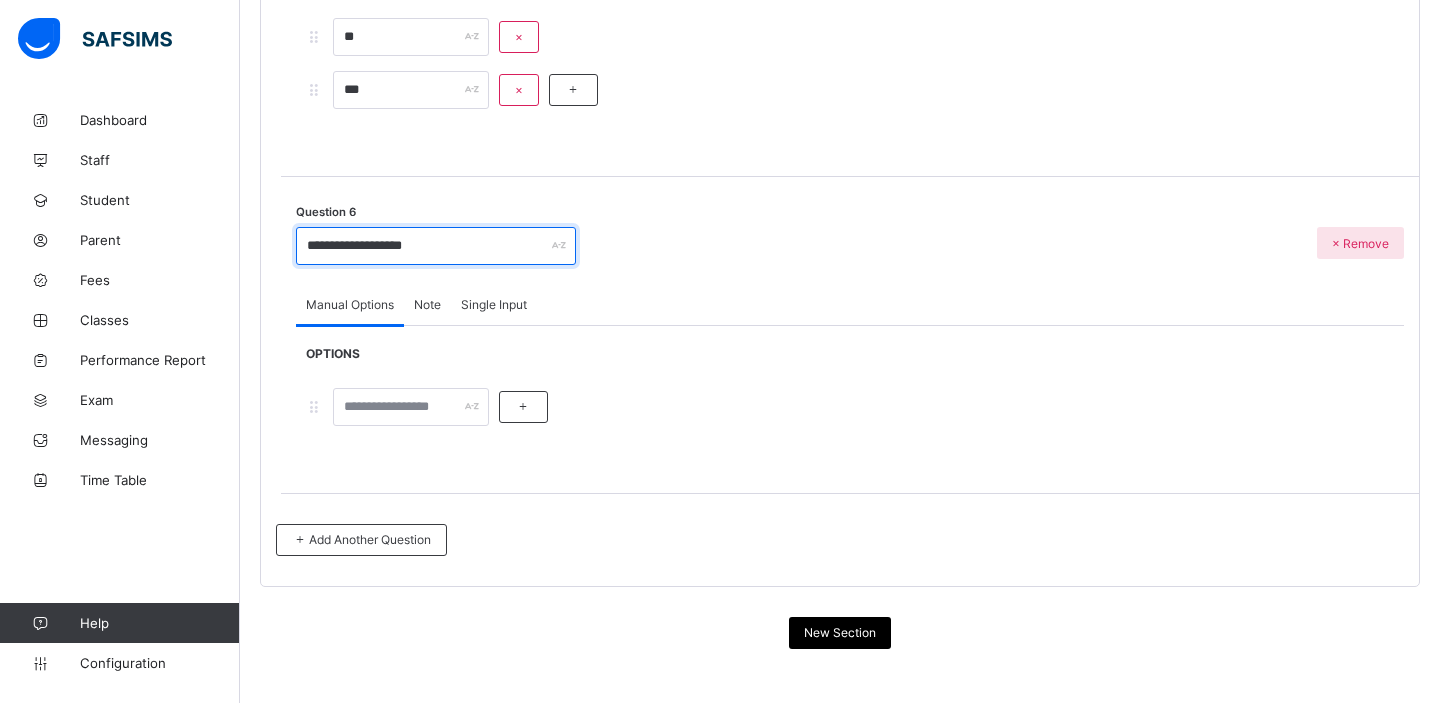 type on "**********" 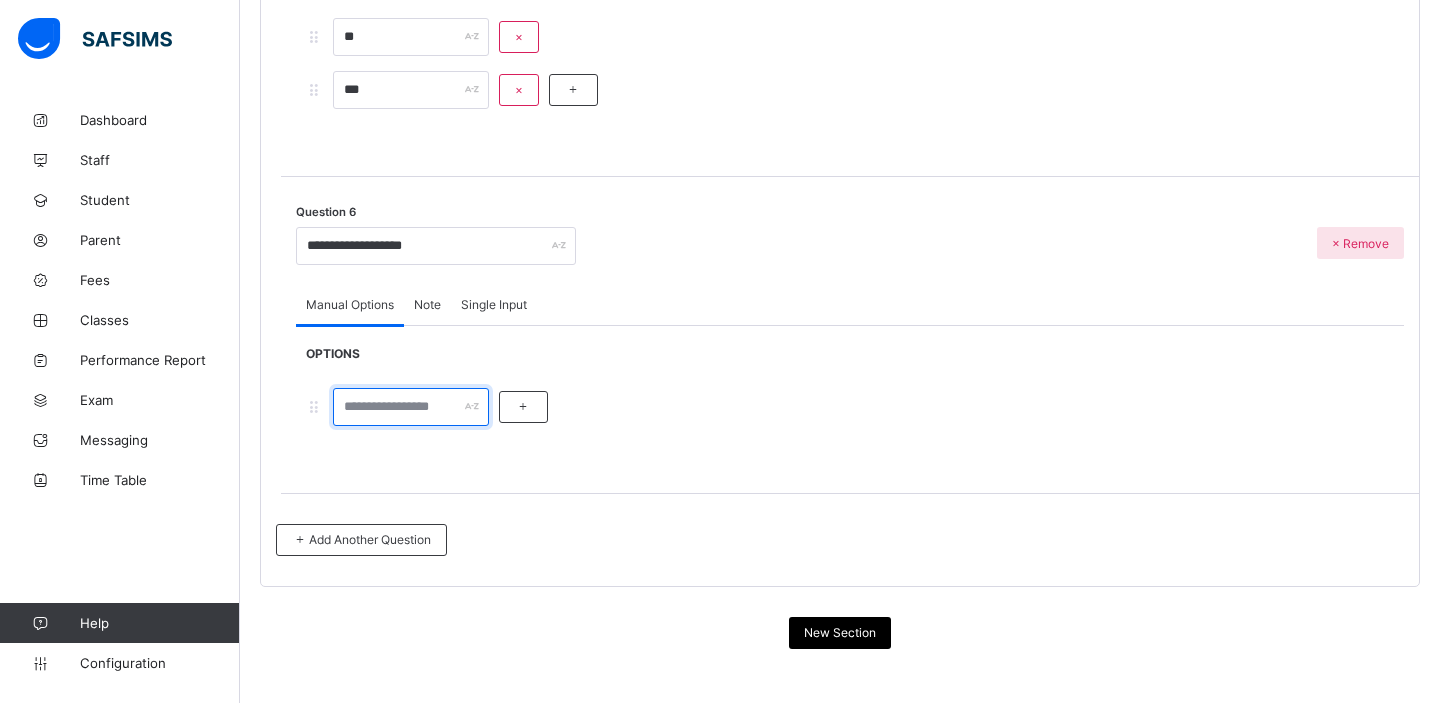 click at bounding box center [411, 407] 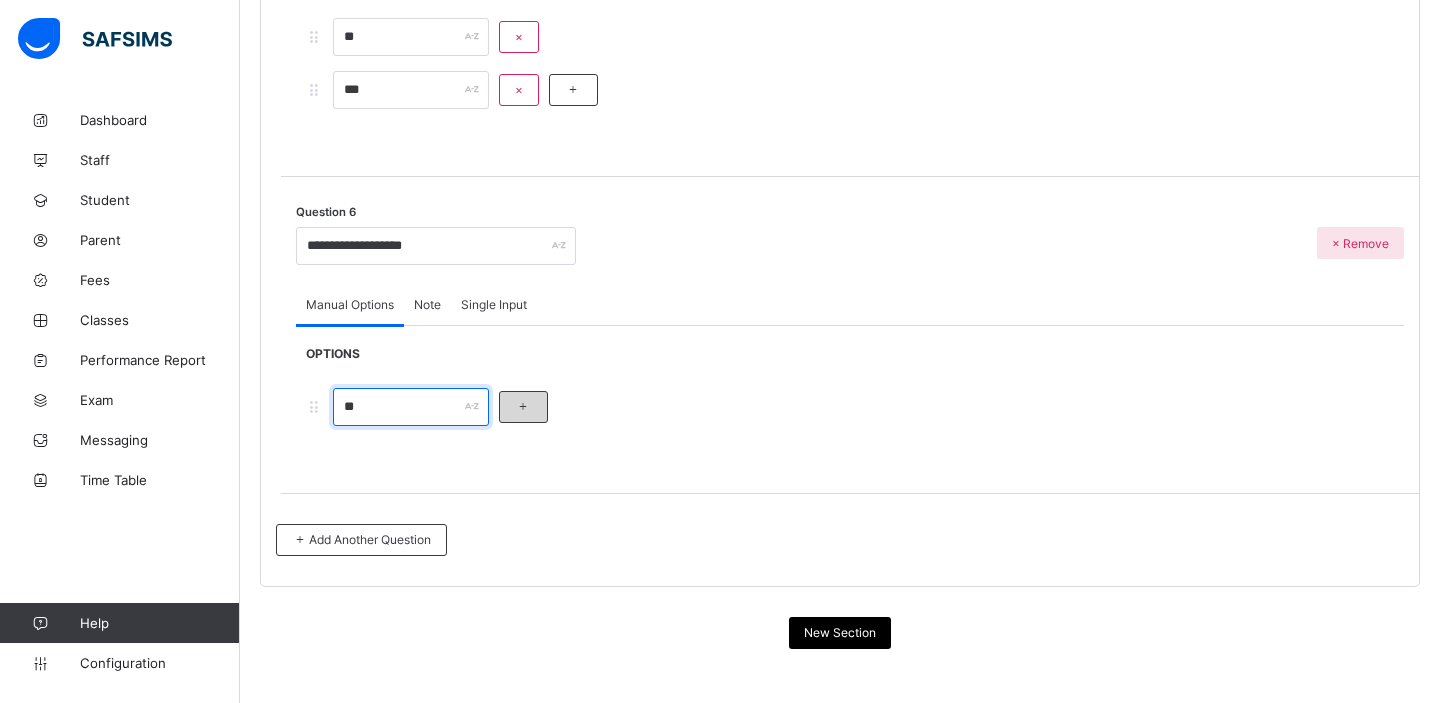 type on "**" 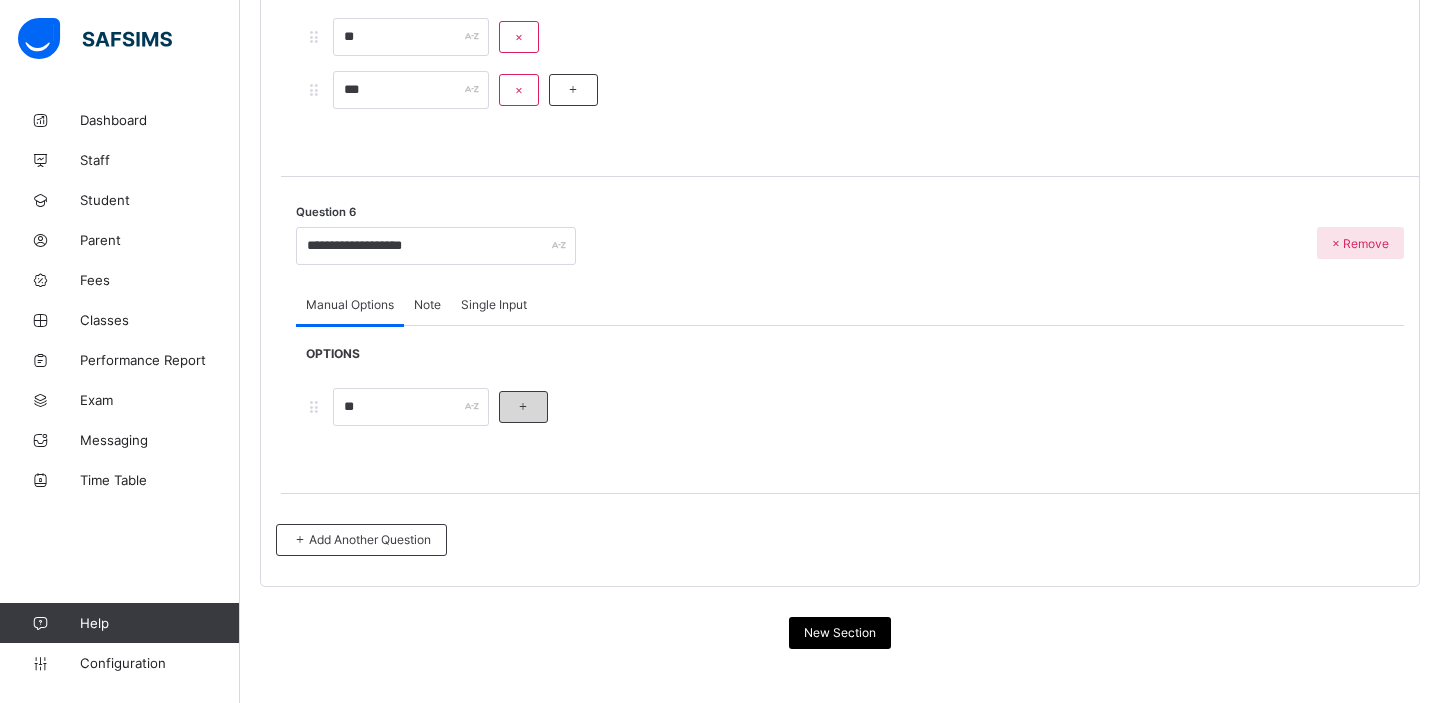 click at bounding box center [523, 407] 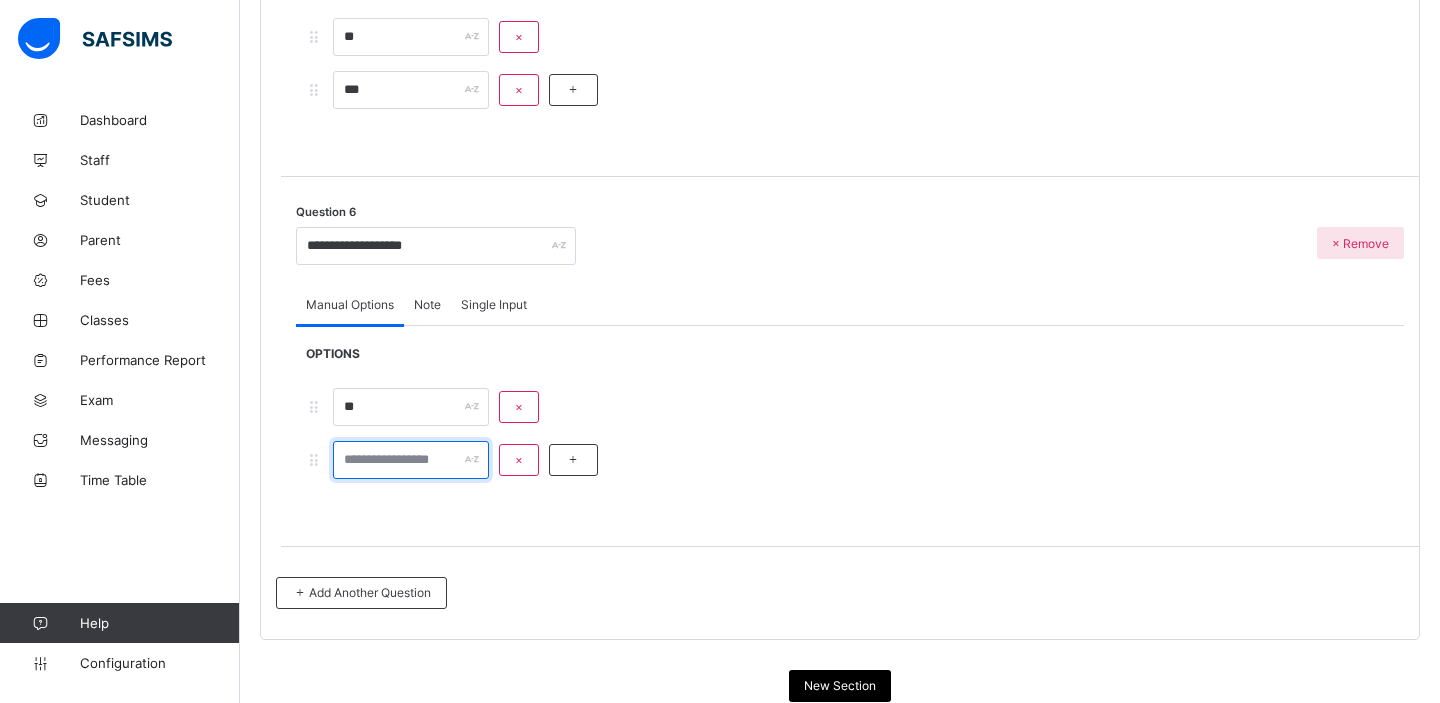 click at bounding box center [411, 460] 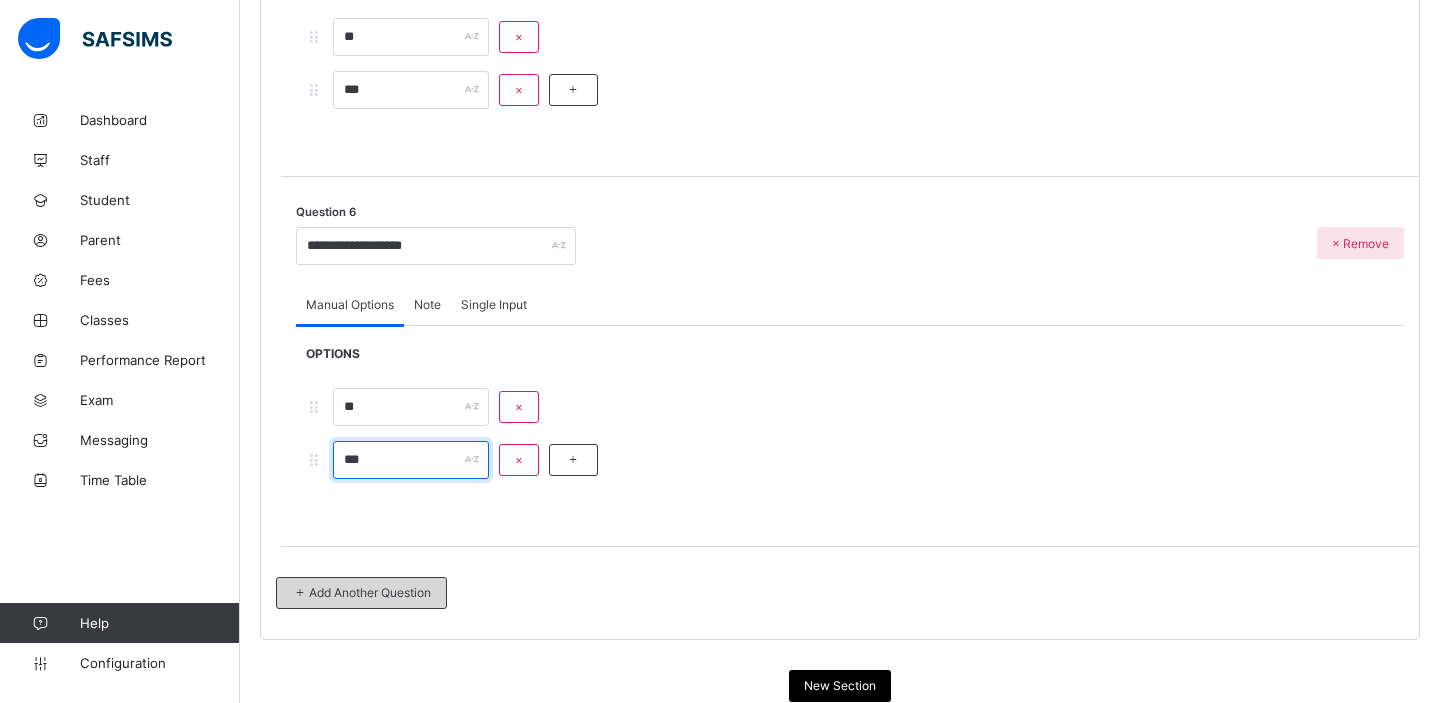 type on "***" 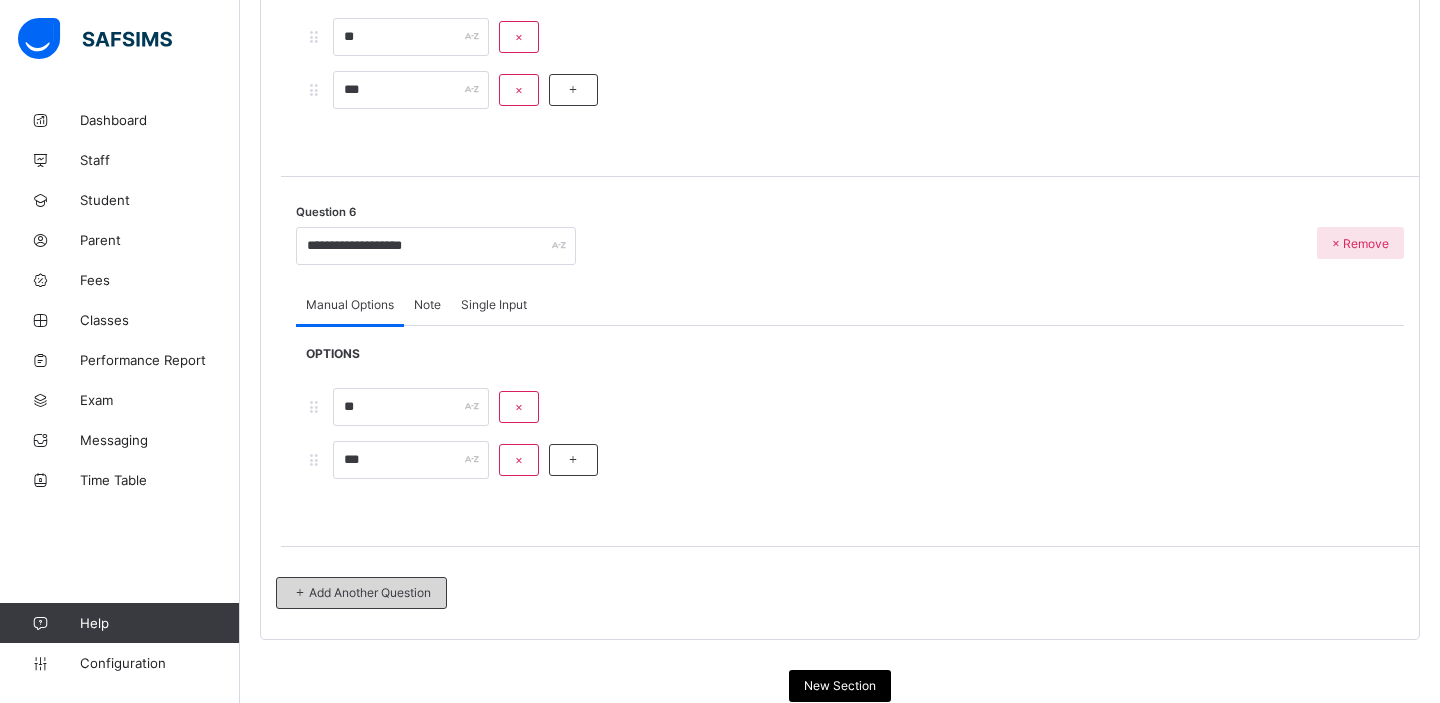 click on "Add Another Question" at bounding box center [361, 593] 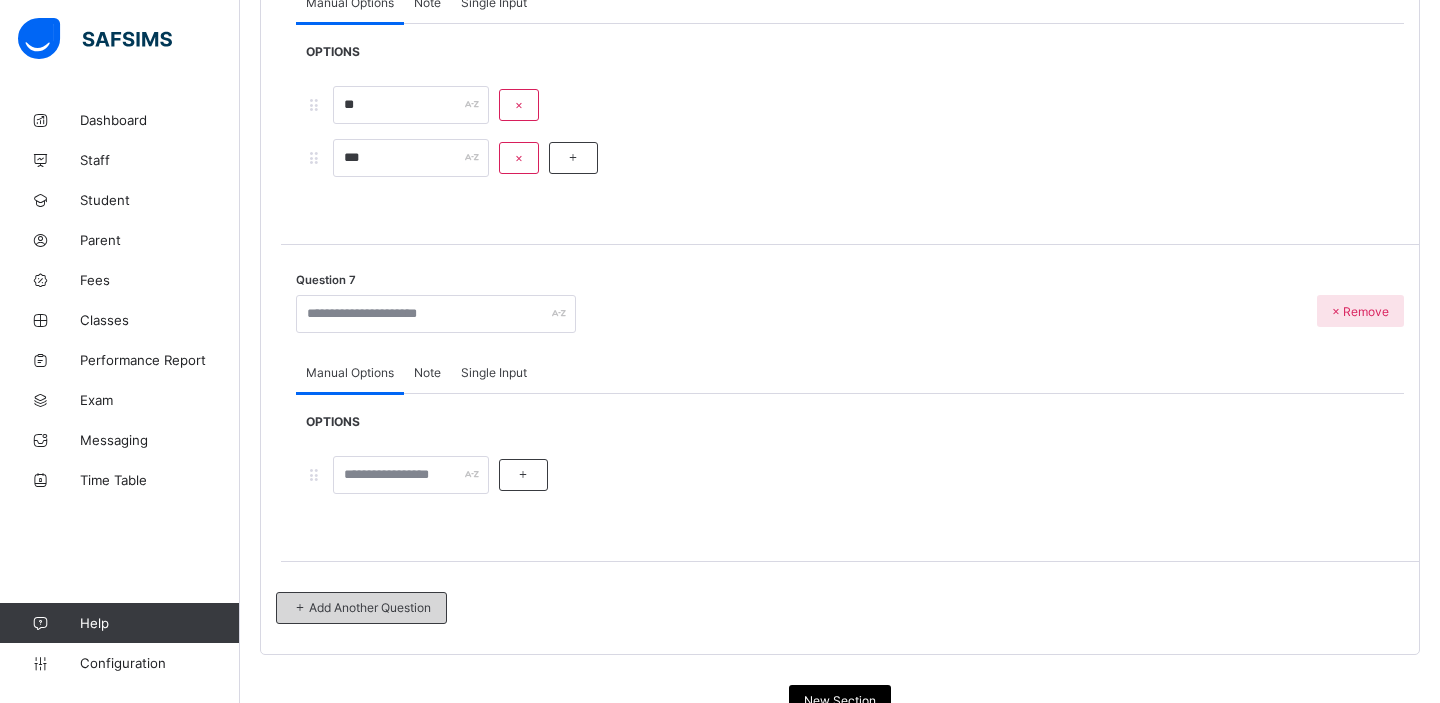 scroll, scrollTop: 4700, scrollLeft: 0, axis: vertical 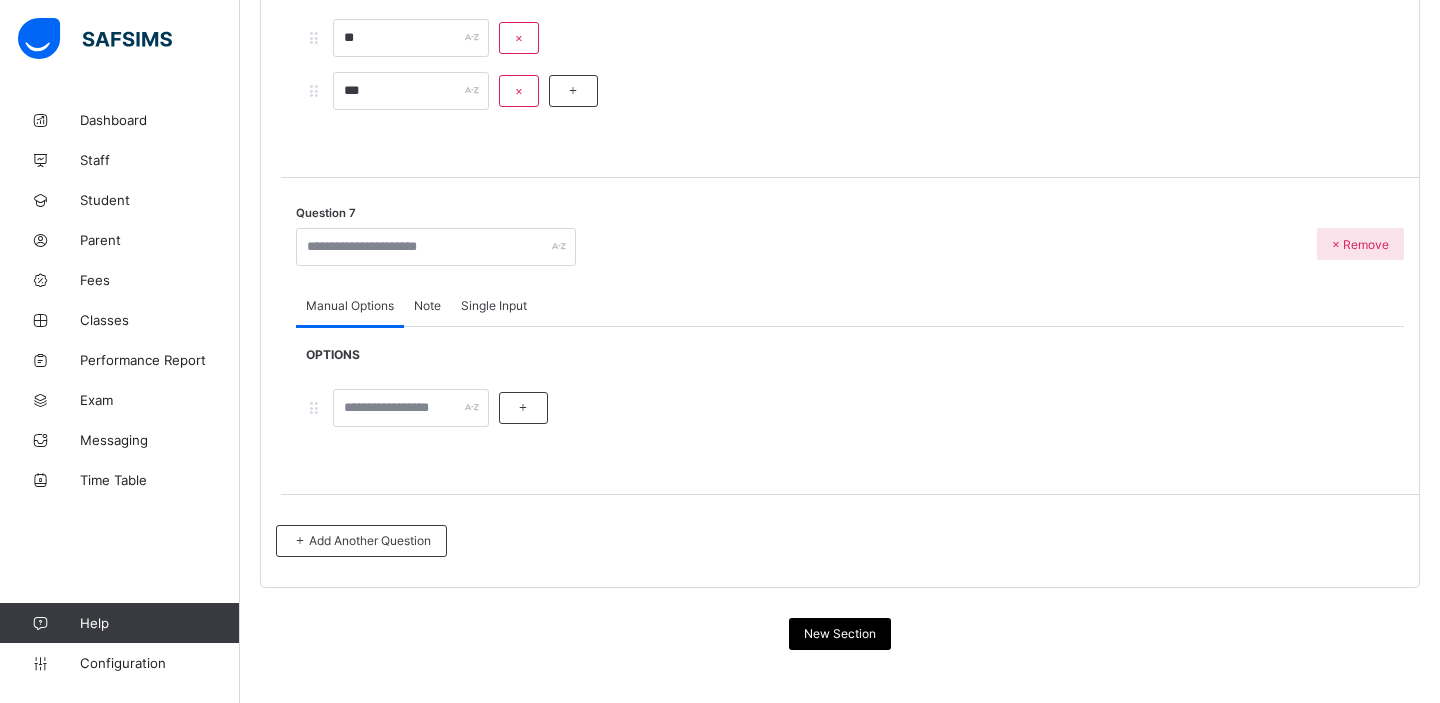 click on "Single Input" at bounding box center (494, 305) 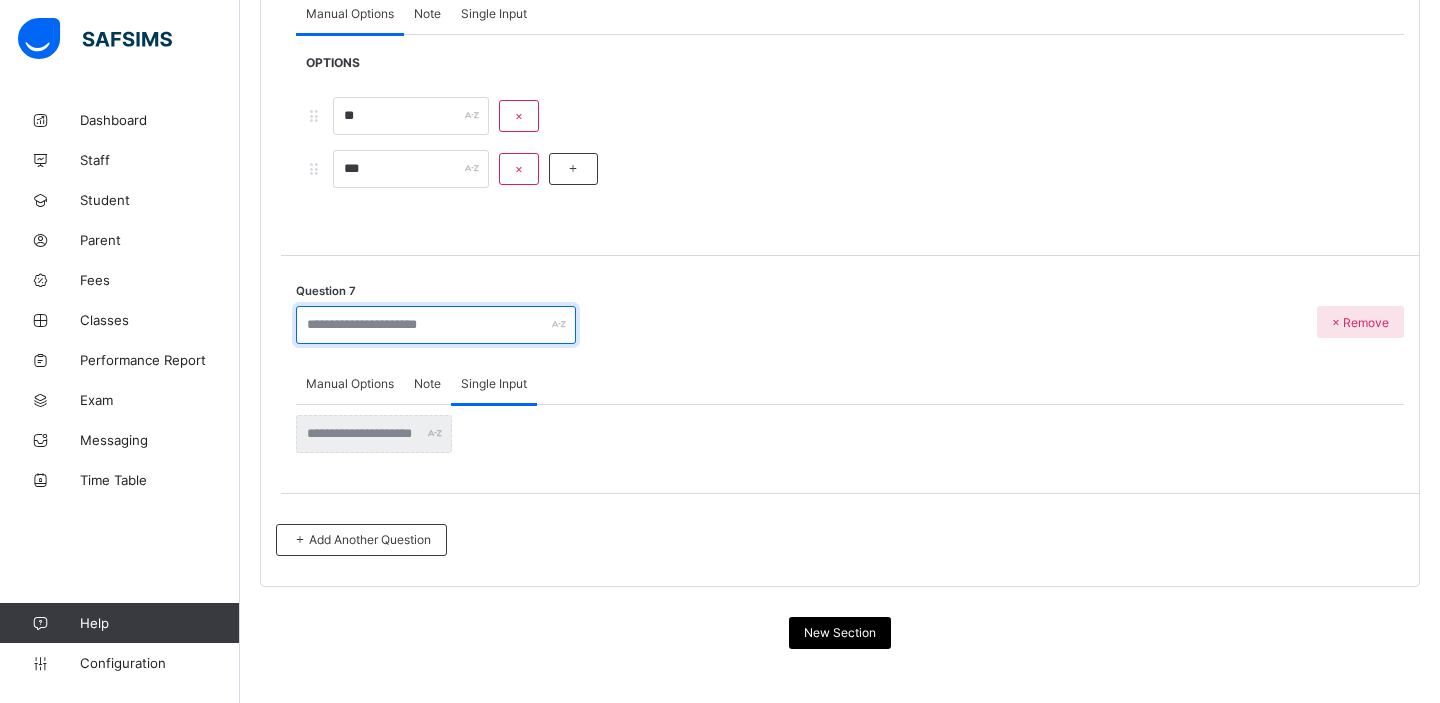 click at bounding box center [436, 325] 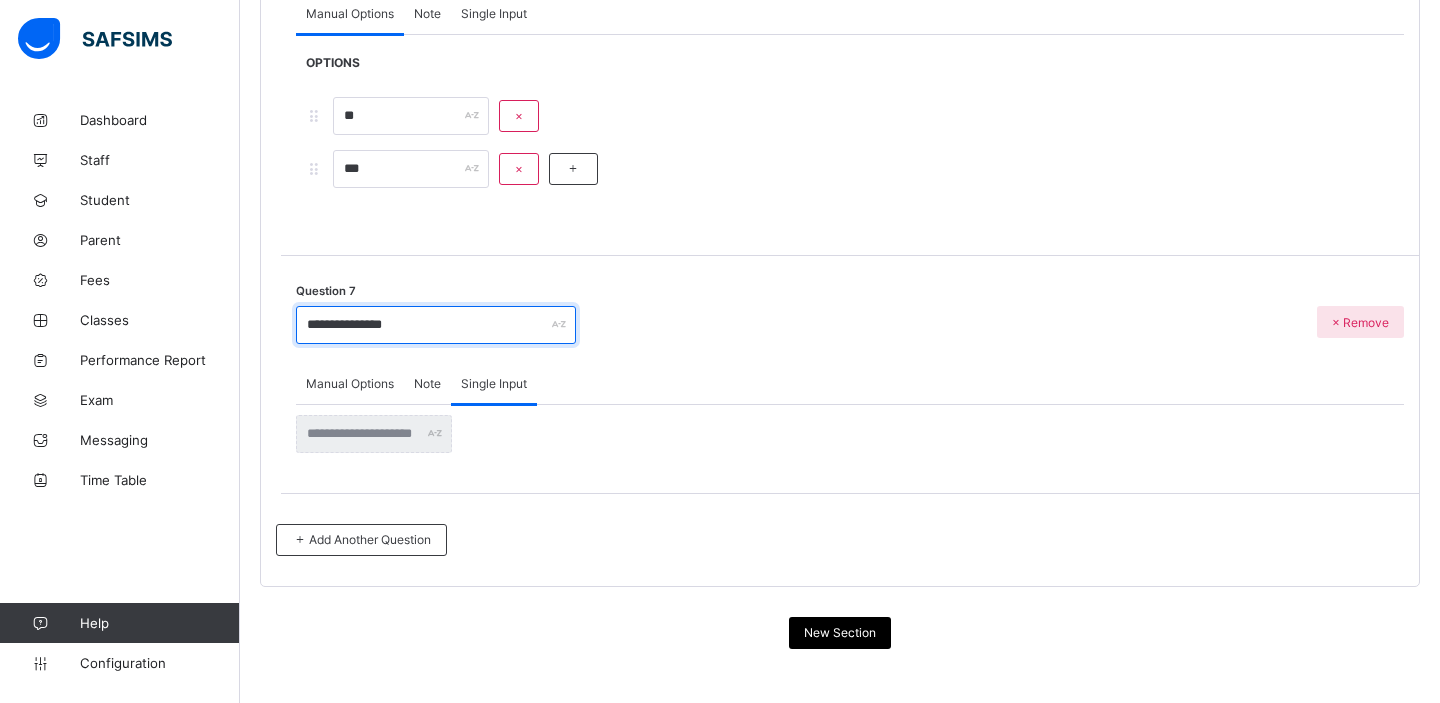 type on "**********" 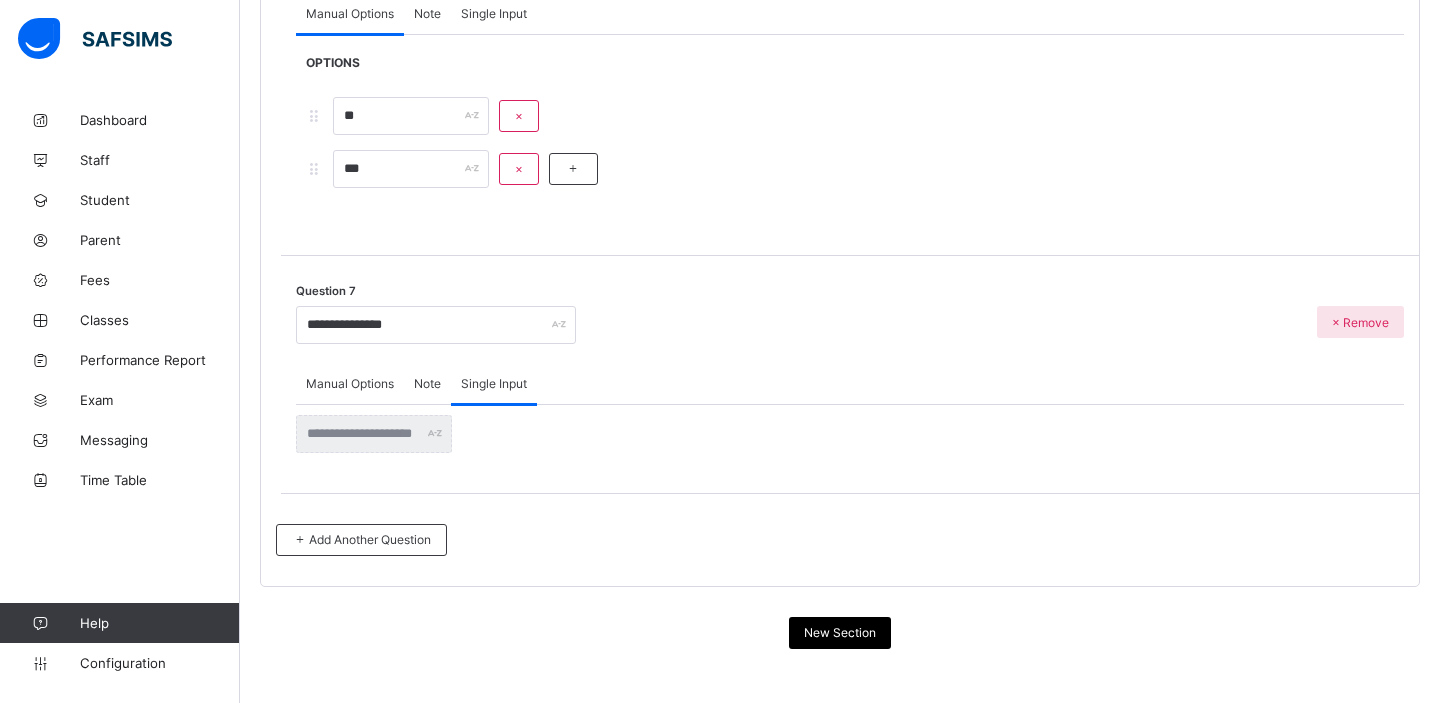 click on "**********" at bounding box center (850, 71) 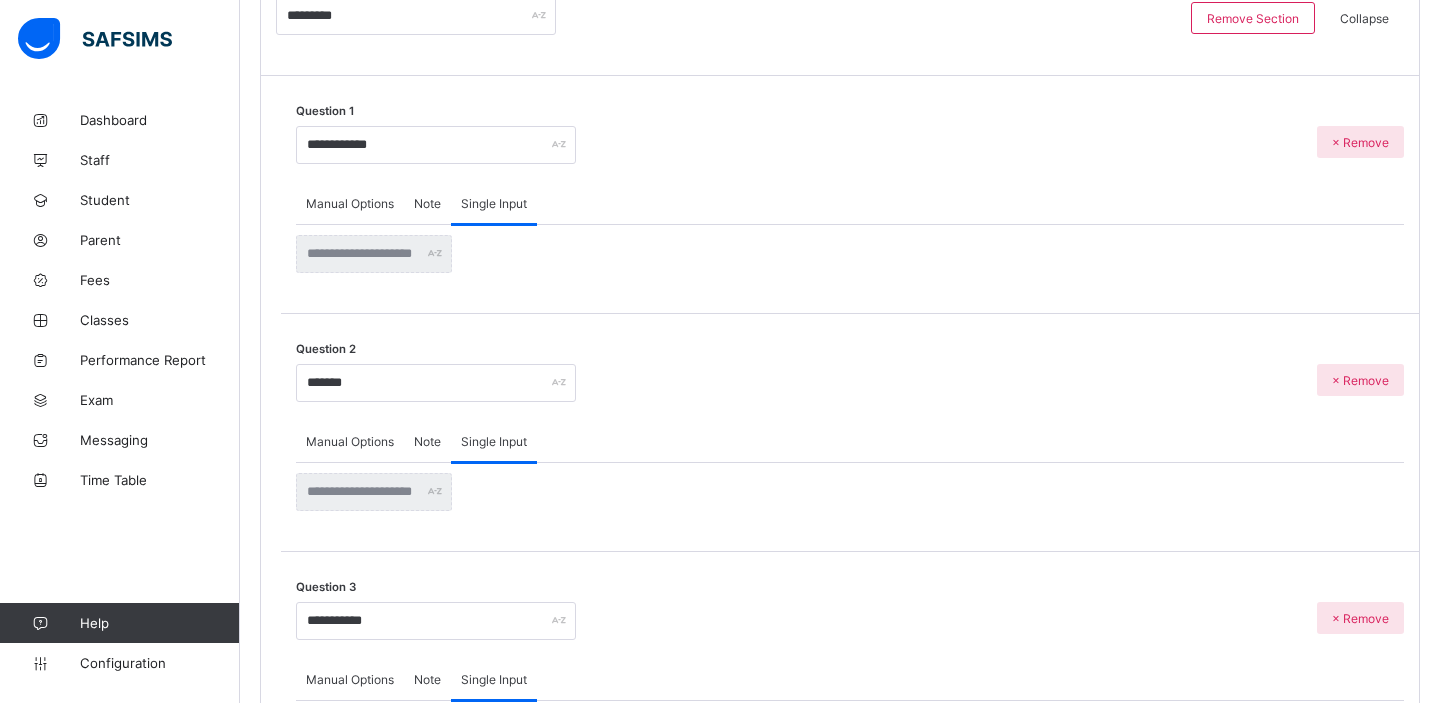 scroll, scrollTop: 0, scrollLeft: 0, axis: both 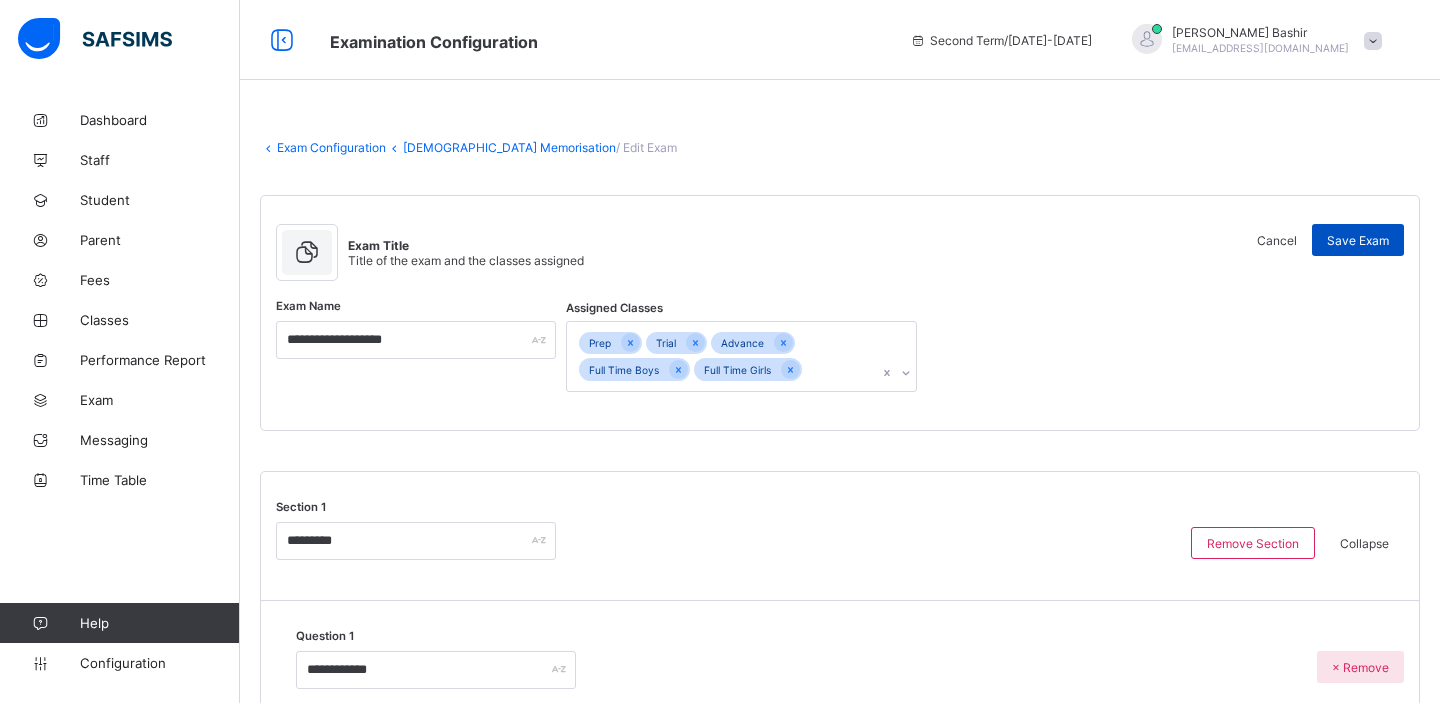 click on "Save Exam" at bounding box center (1358, 240) 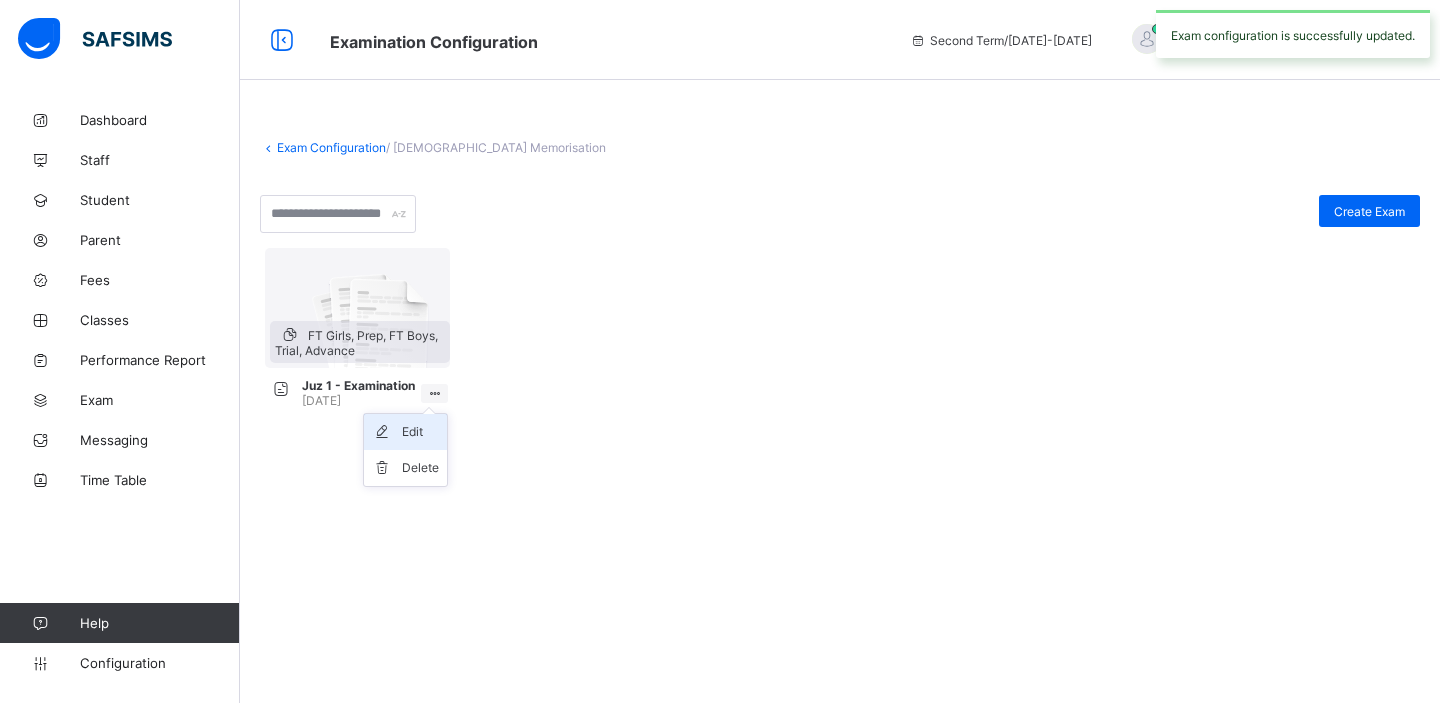 click on "Edit" at bounding box center [420, 432] 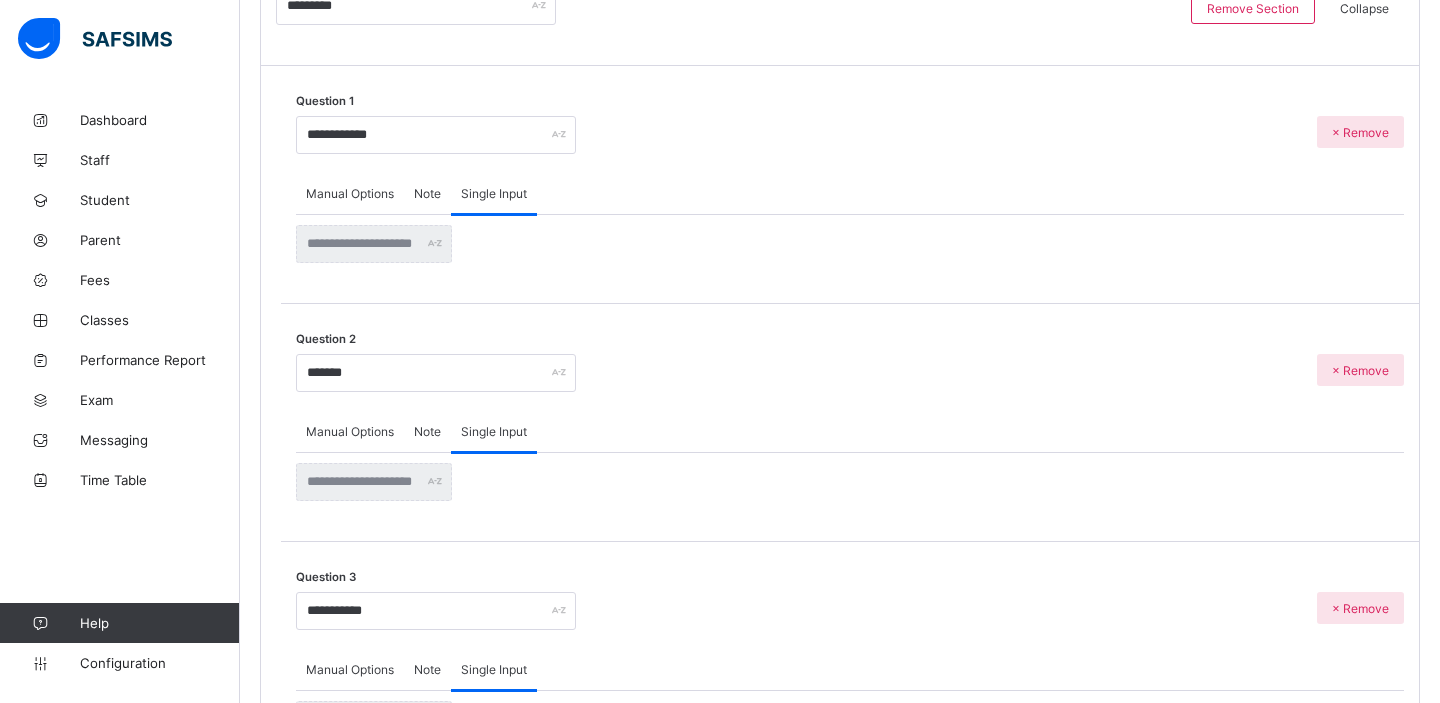 scroll, scrollTop: 0, scrollLeft: 0, axis: both 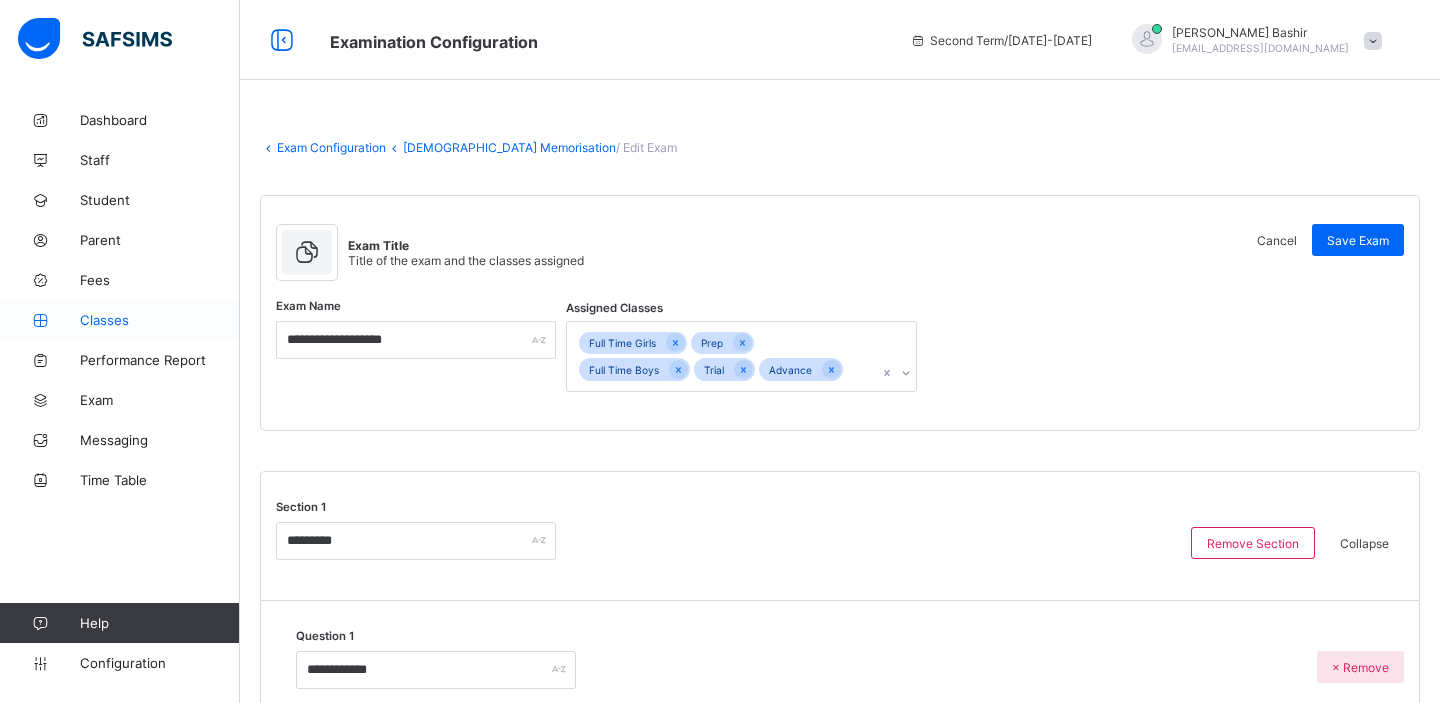 click on "Classes" at bounding box center [160, 320] 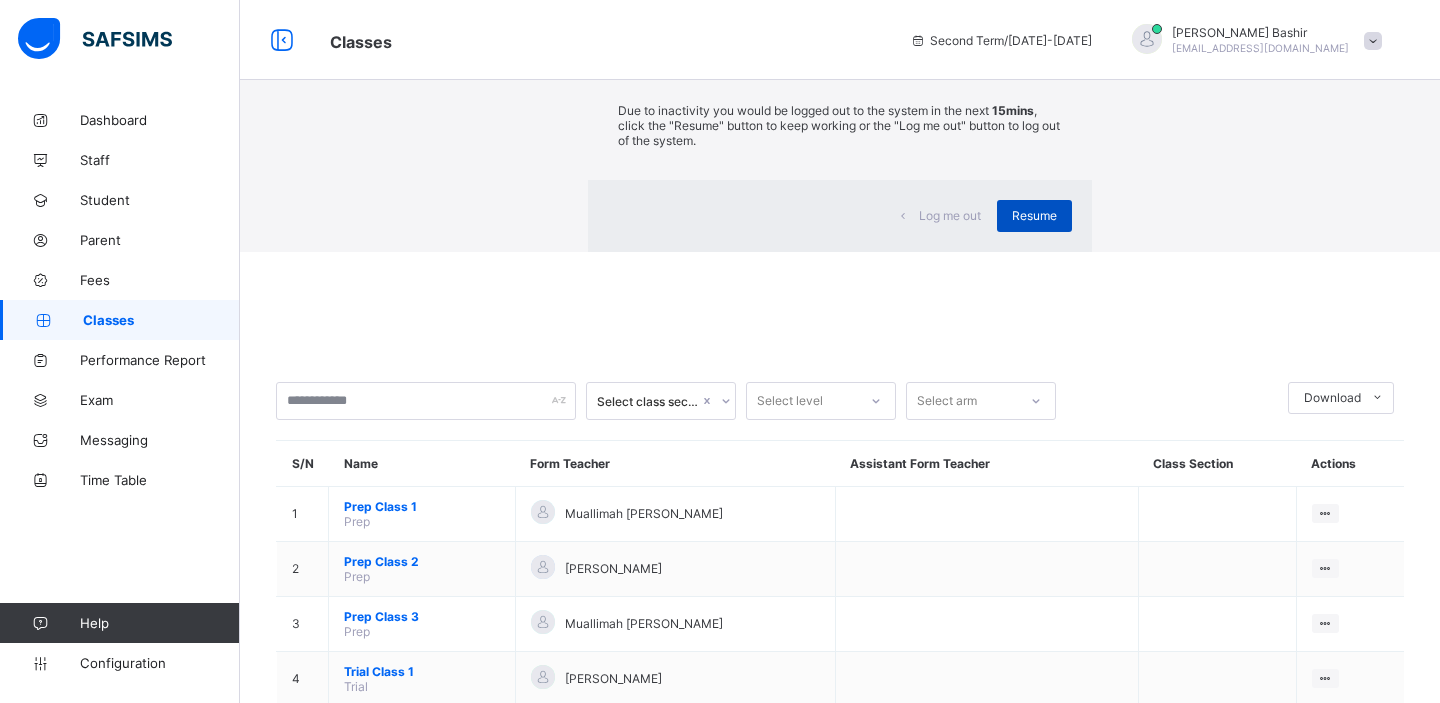 click on "Resume" at bounding box center (1034, 215) 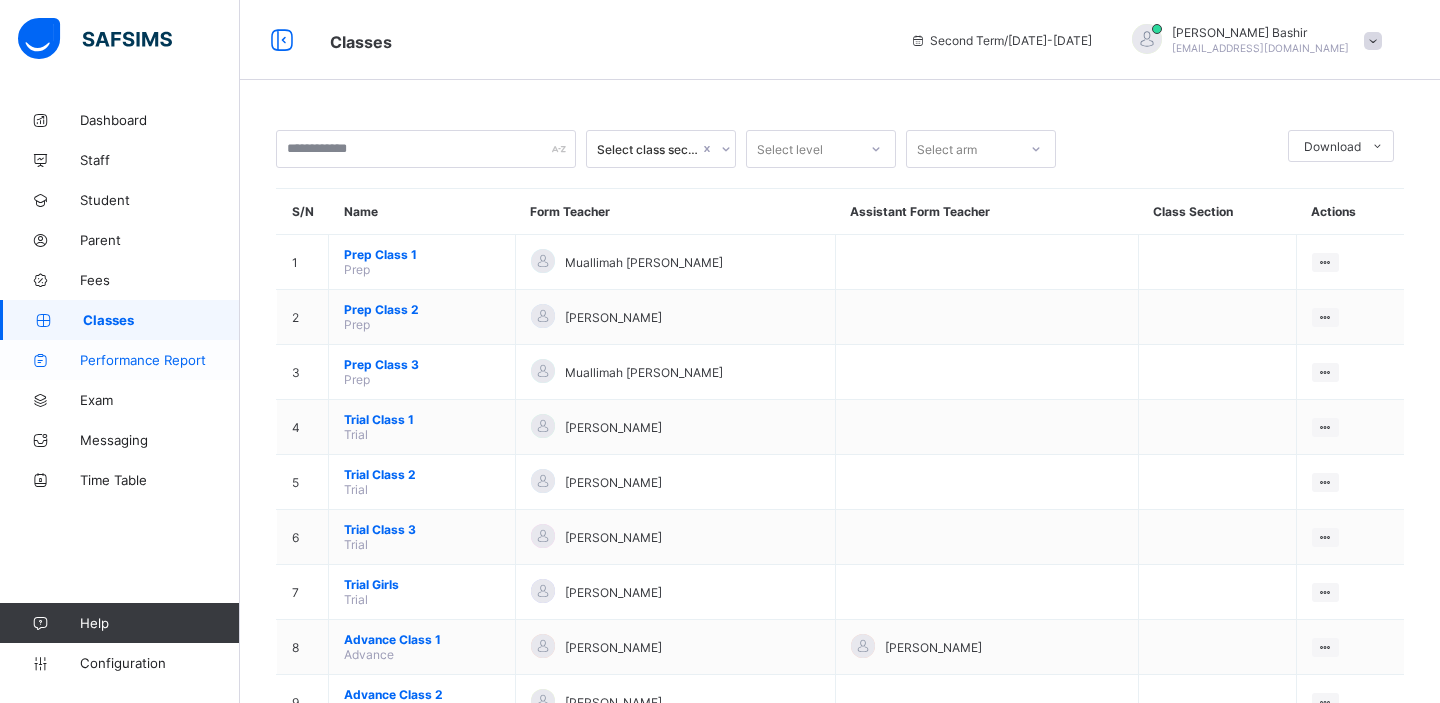 click on "Performance Report" at bounding box center [160, 360] 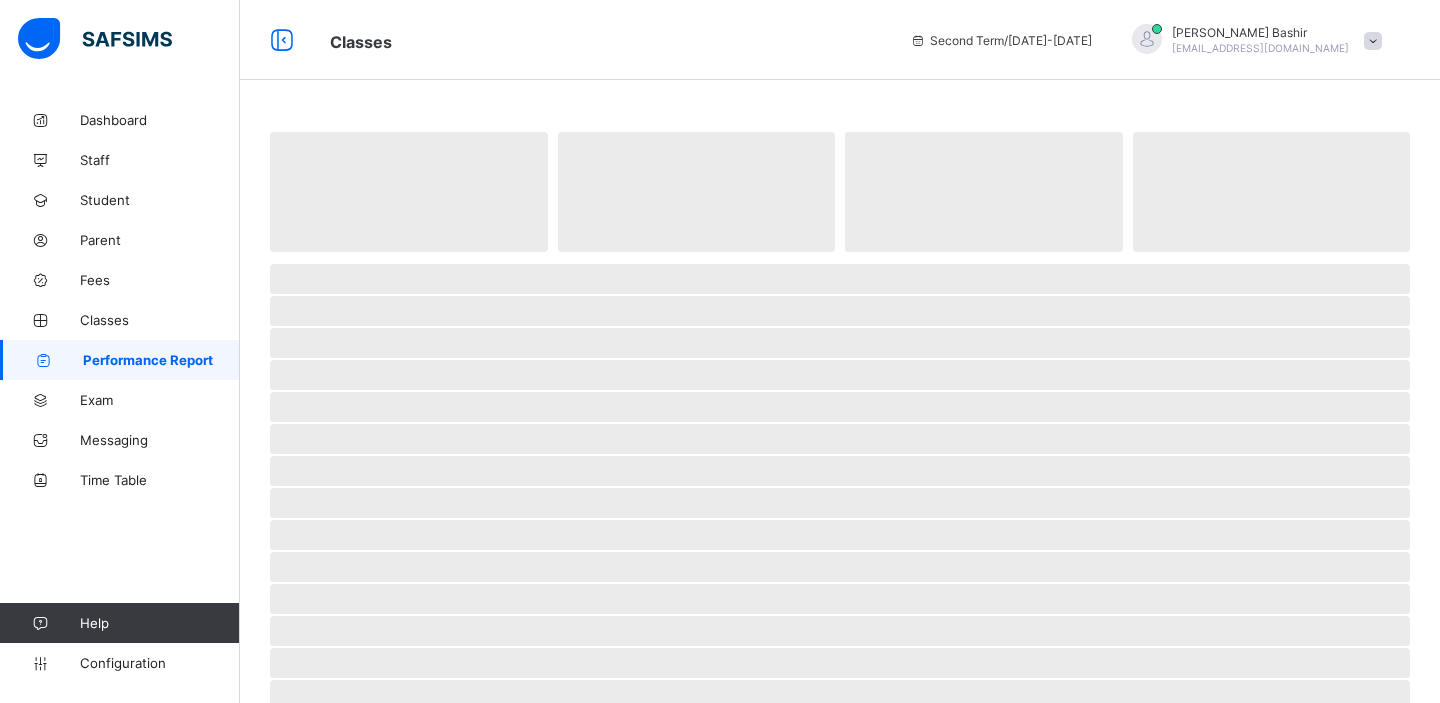 select on "****" 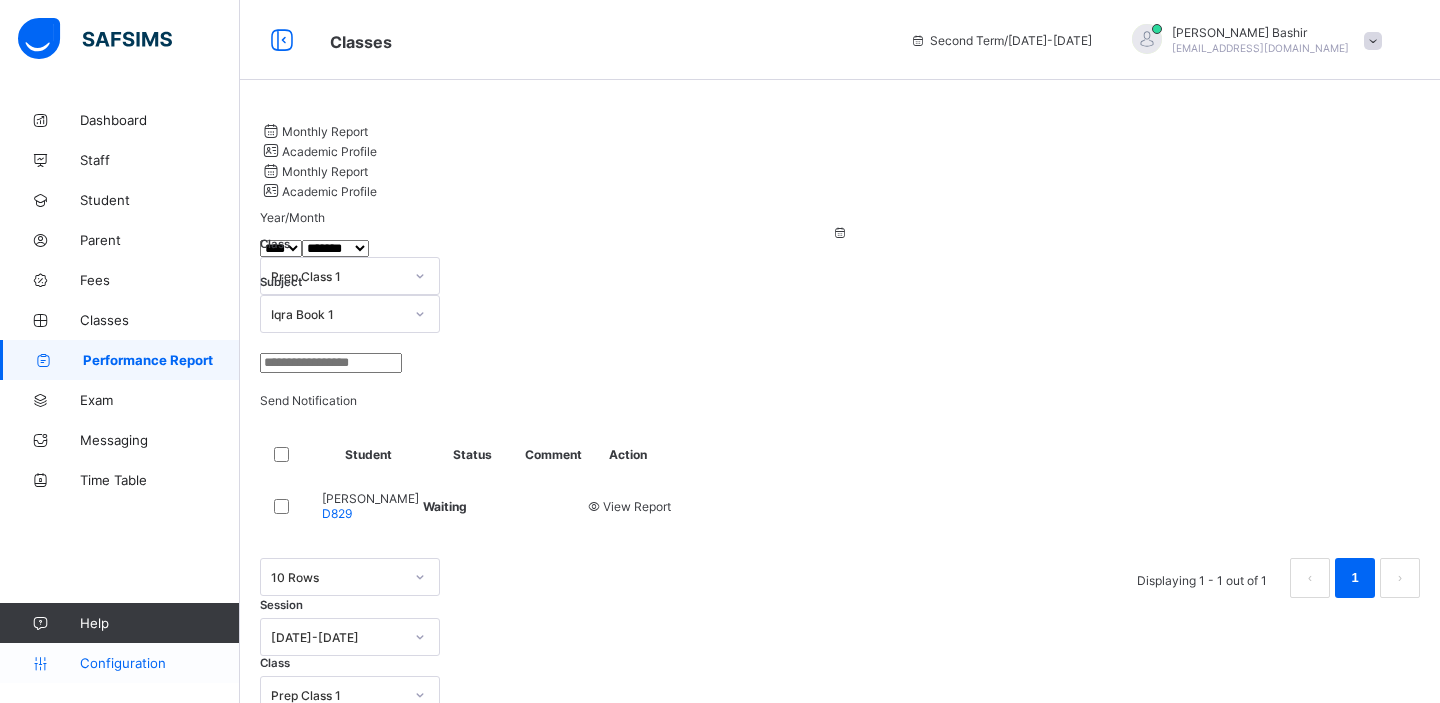 click on "Configuration" at bounding box center (159, 663) 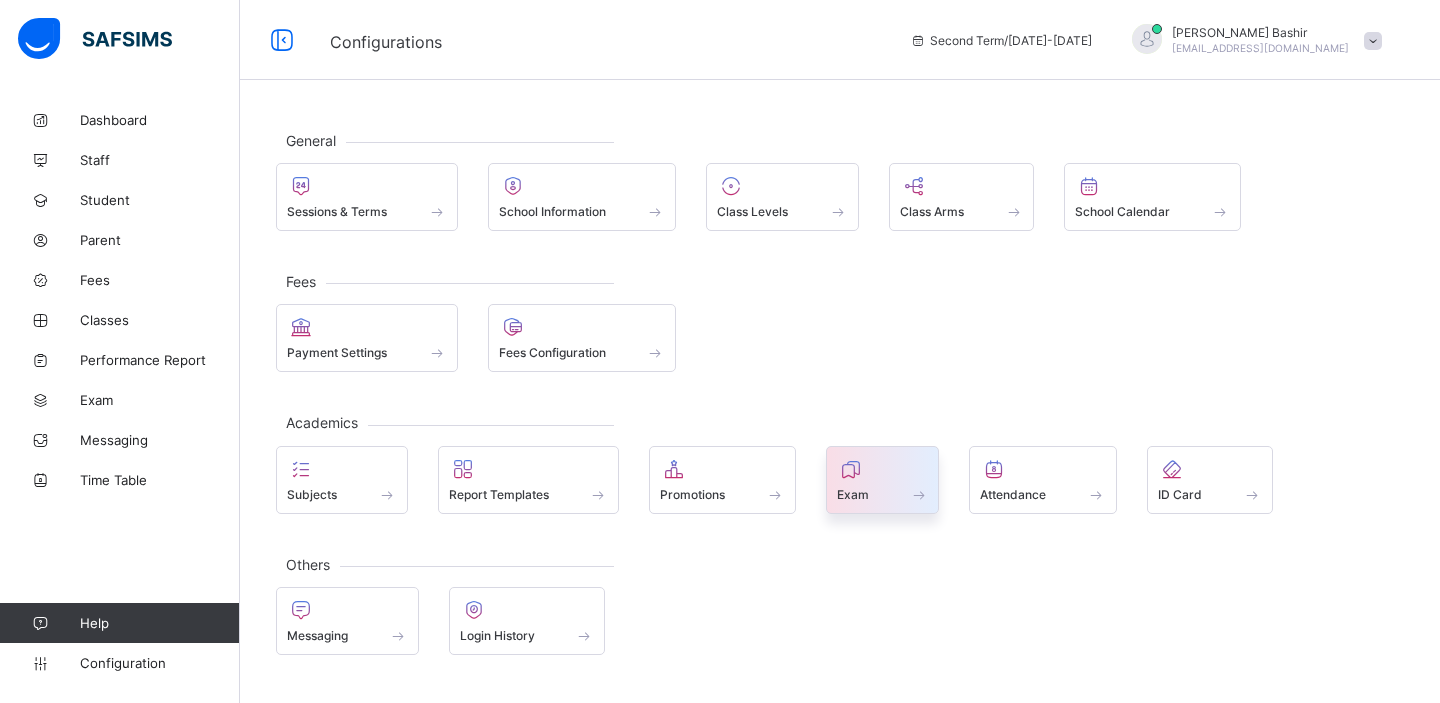 click at bounding box center (883, 483) 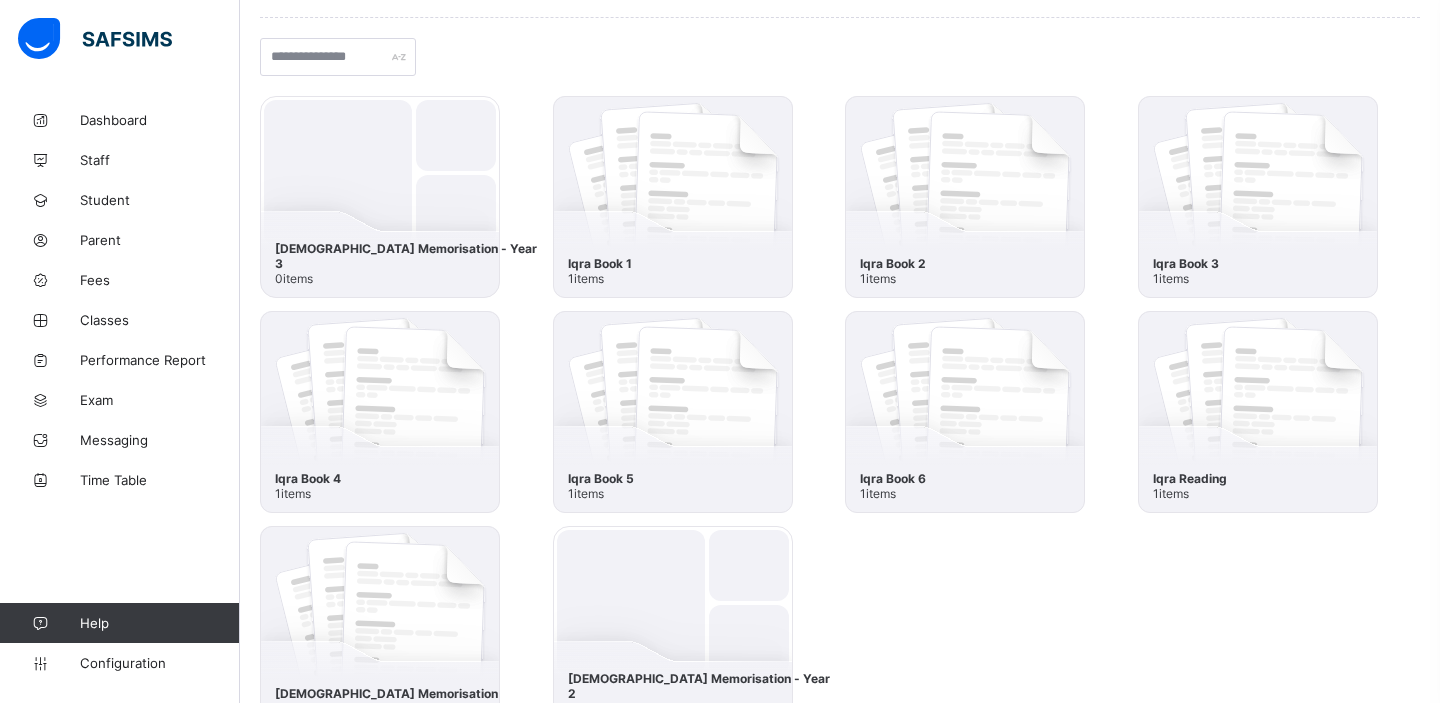 scroll, scrollTop: 353, scrollLeft: 0, axis: vertical 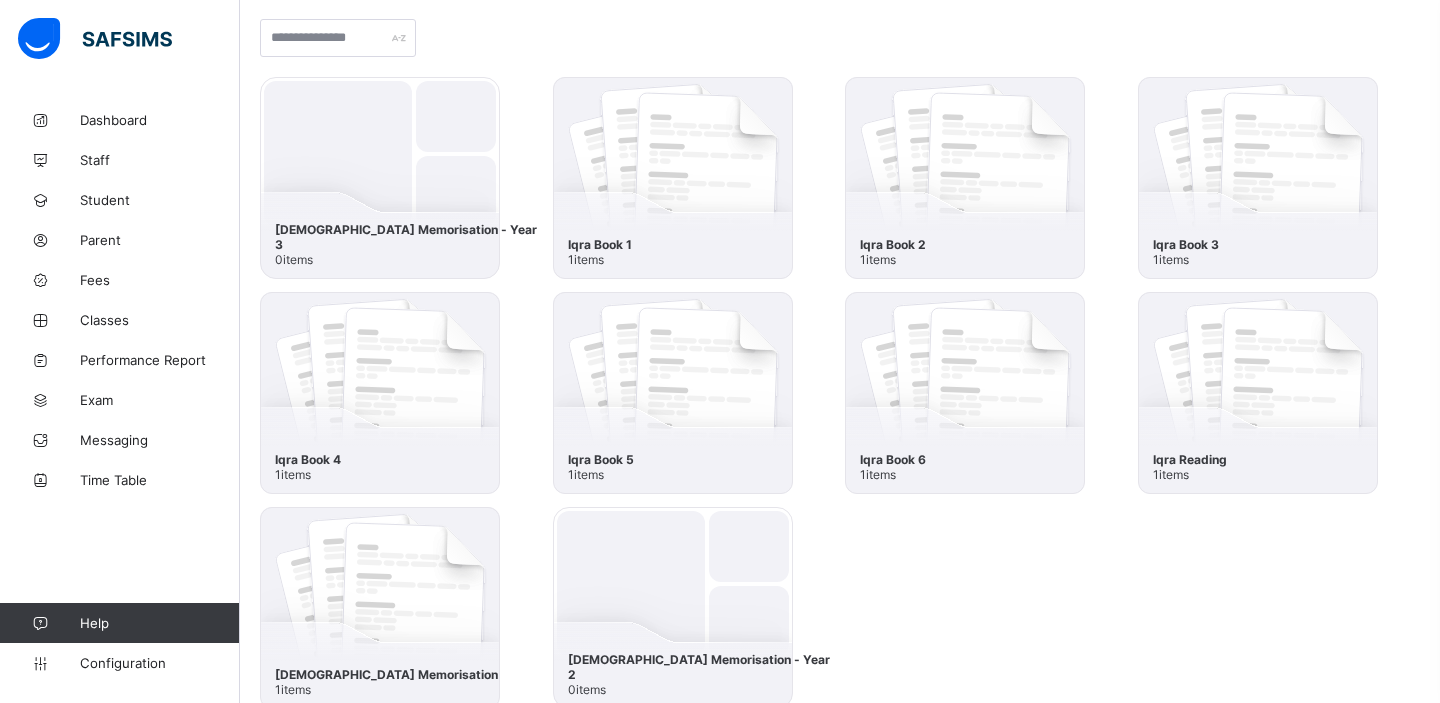 click at bounding box center (1258, 393) 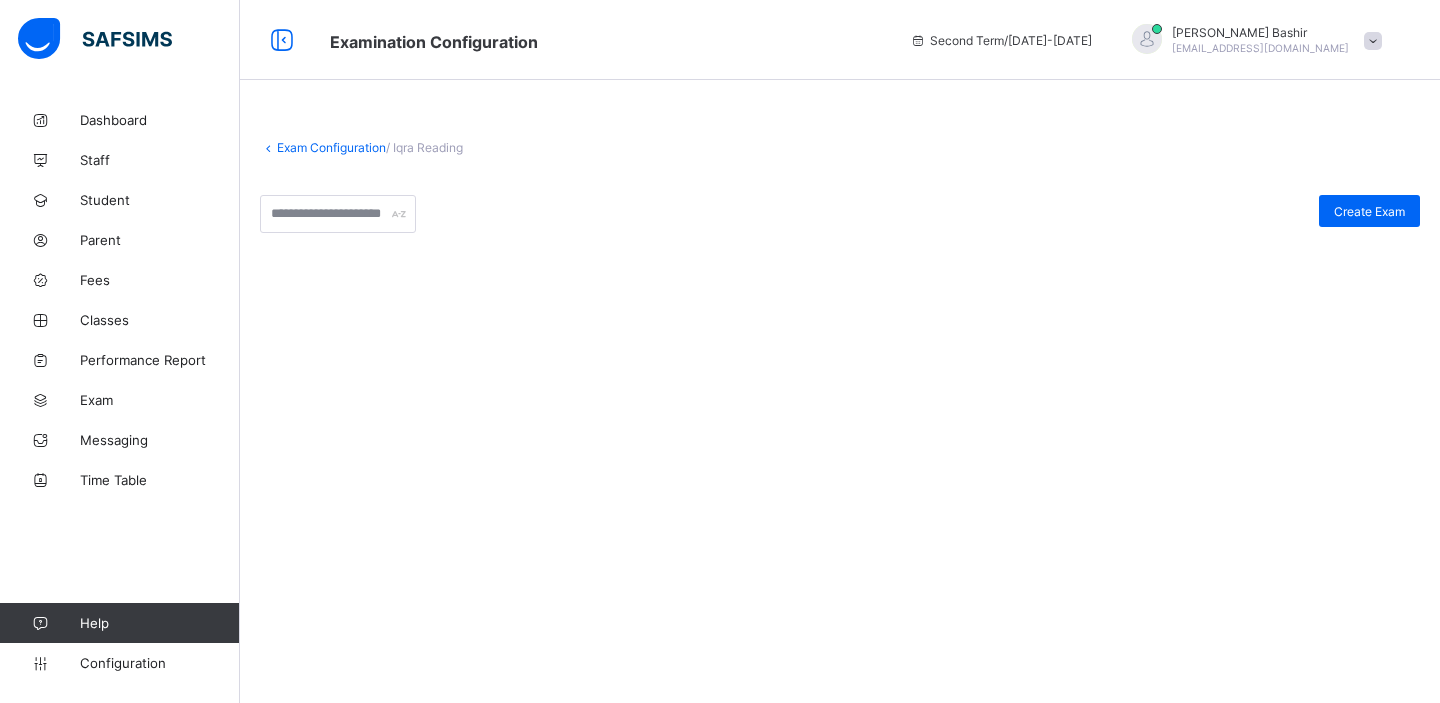 click on "Exam Configuration  / Iqra Reading Create Exam" at bounding box center (840, 351) 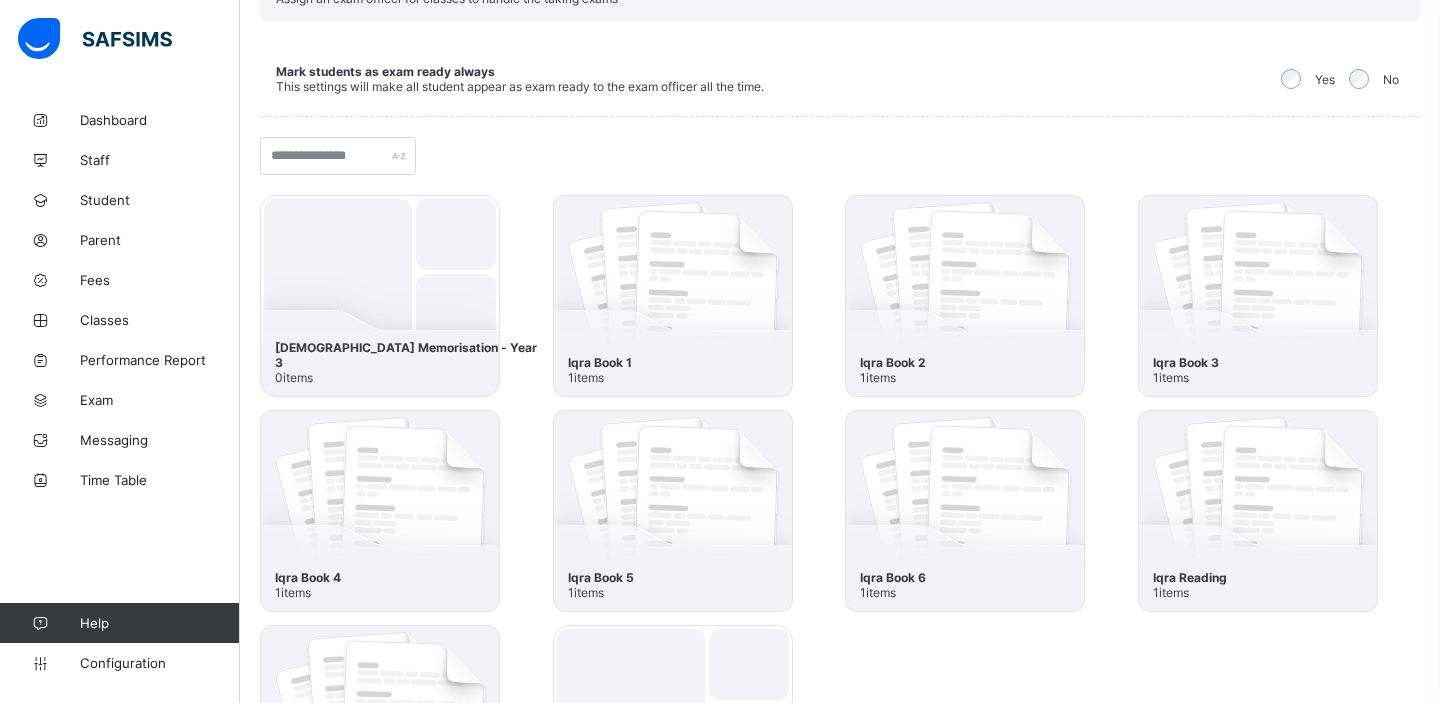 scroll, scrollTop: 460, scrollLeft: 0, axis: vertical 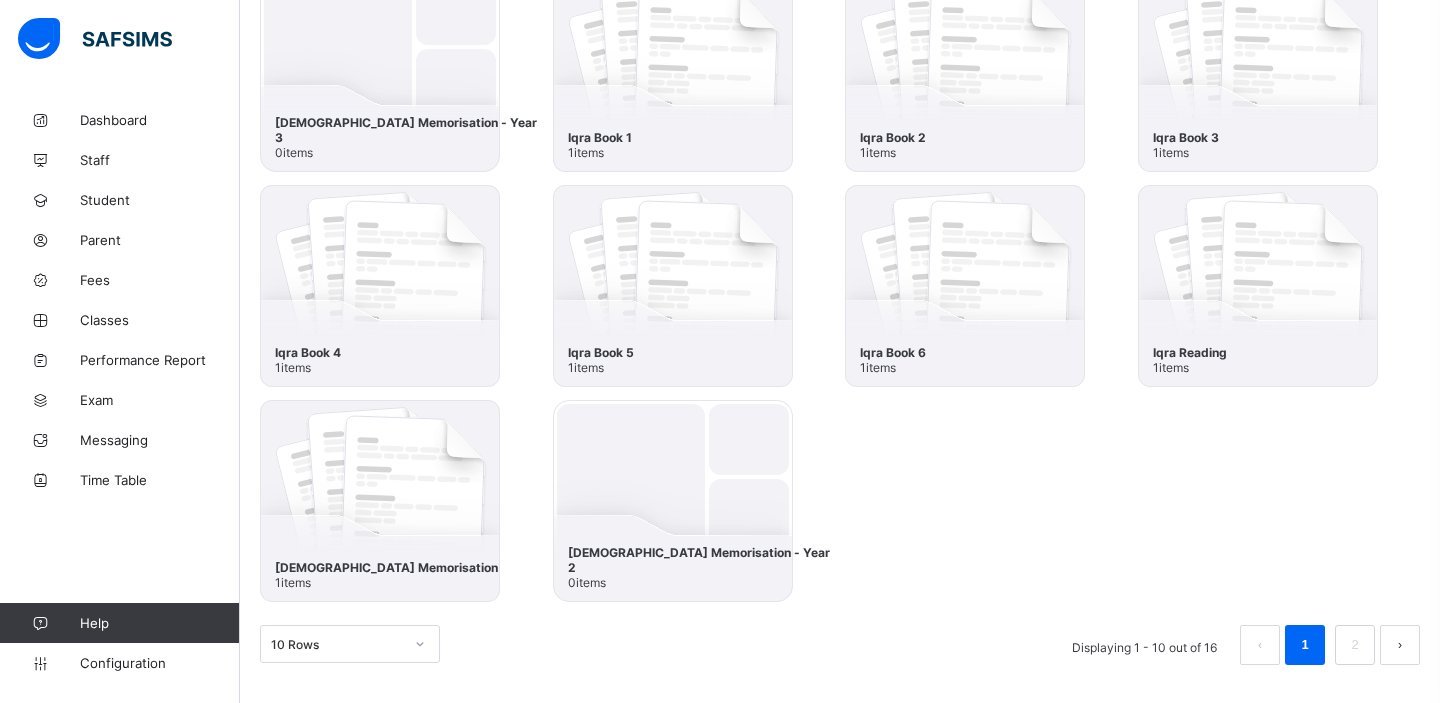 click at bounding box center (1258, 286) 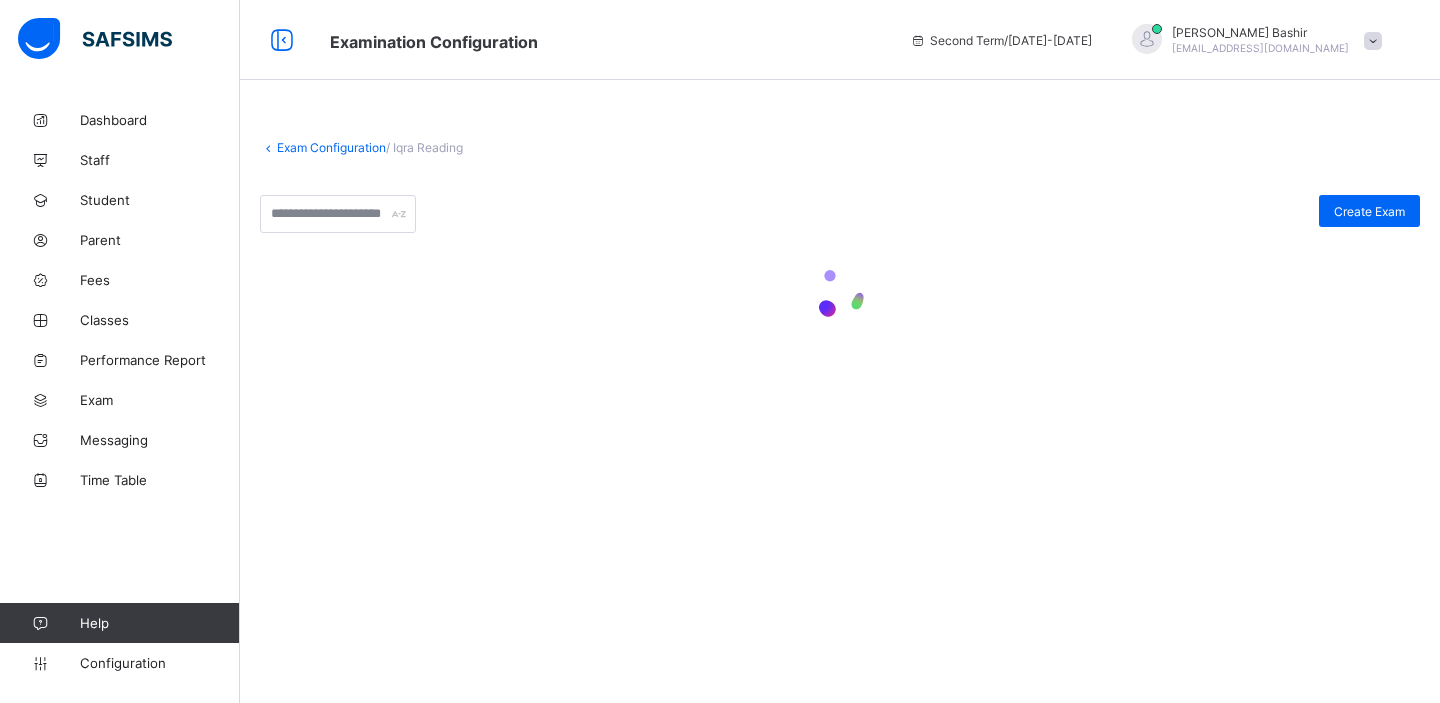 scroll, scrollTop: 0, scrollLeft: 0, axis: both 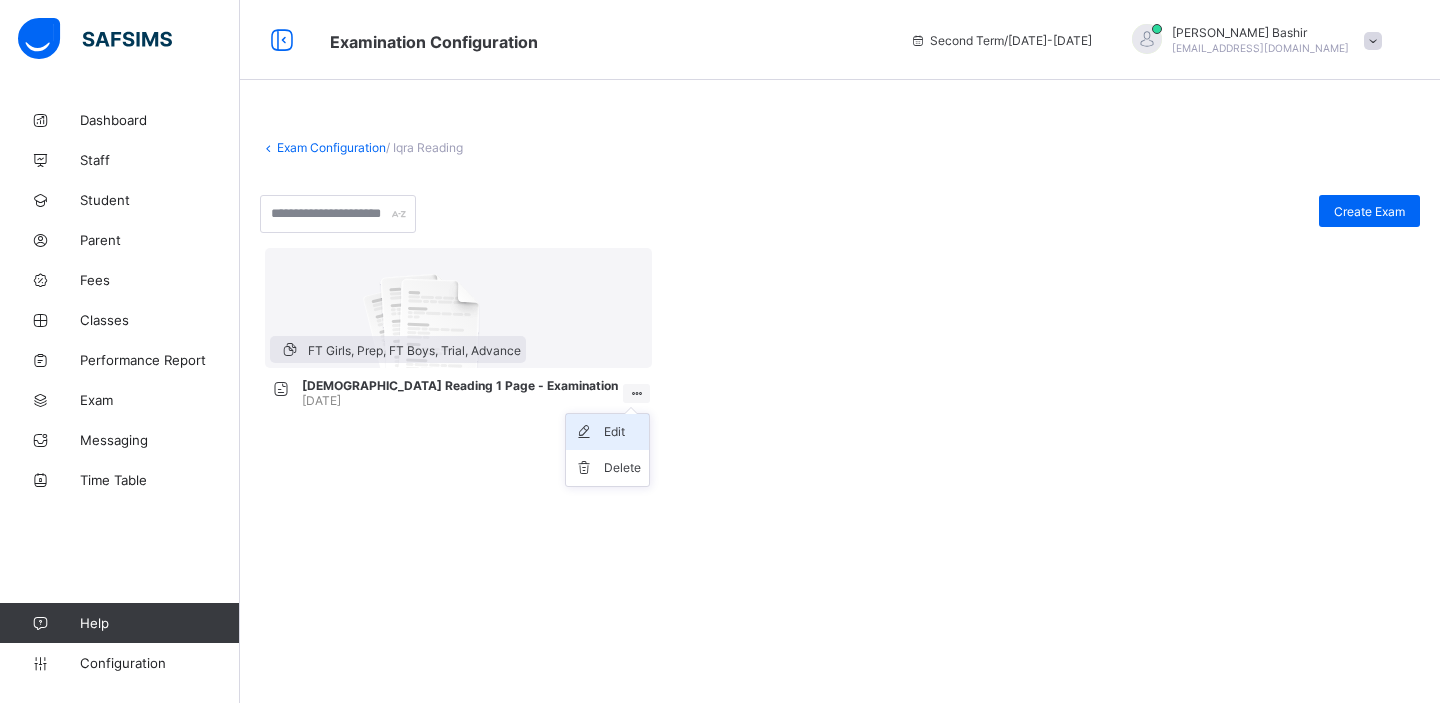 click on "Edit" at bounding box center (622, 432) 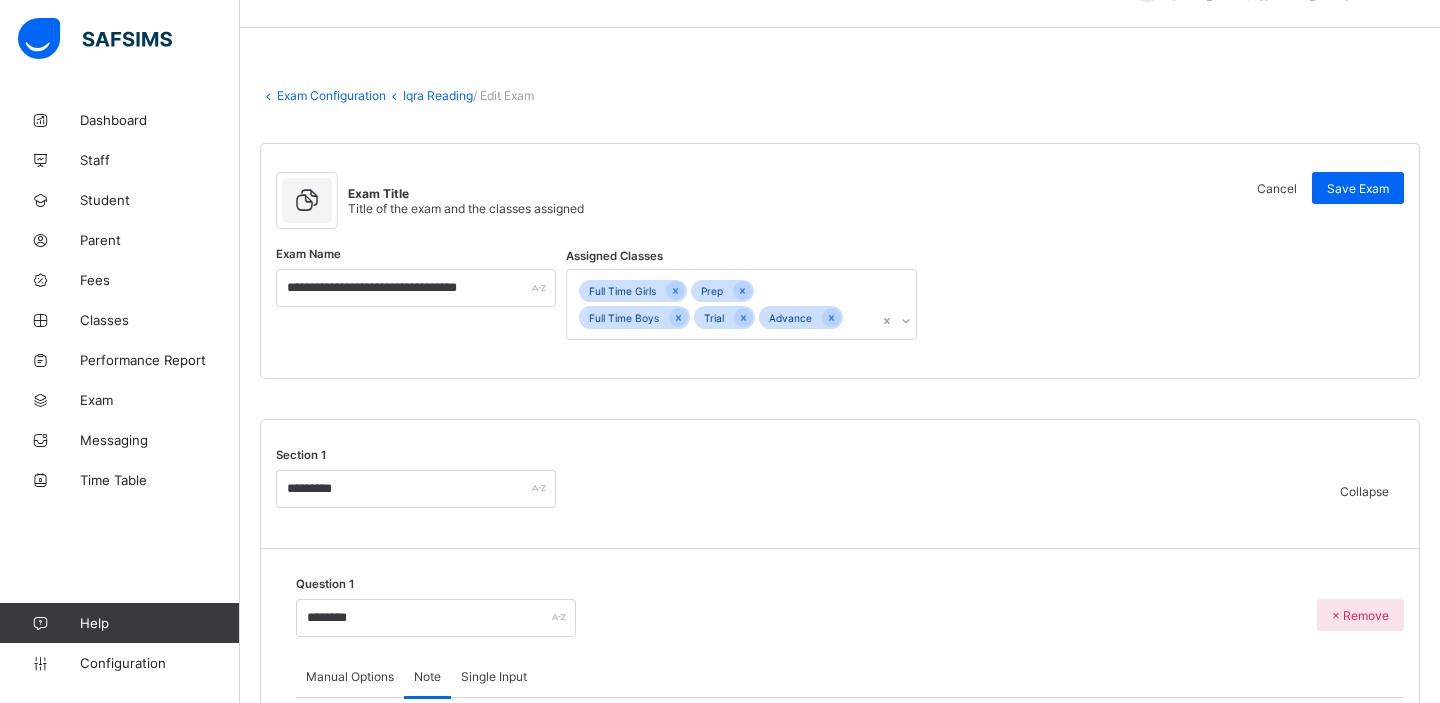 scroll, scrollTop: 0, scrollLeft: 0, axis: both 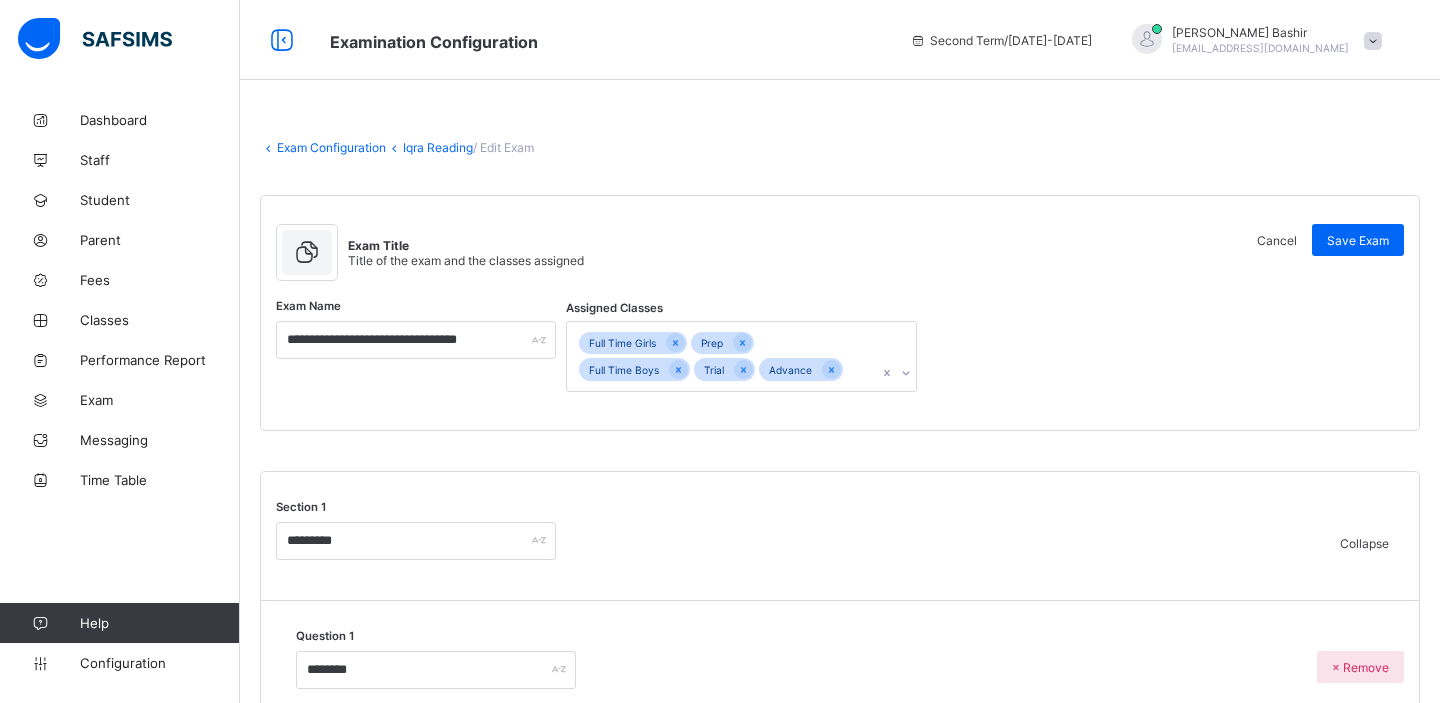 click on "Iqra Reading" at bounding box center (438, 147) 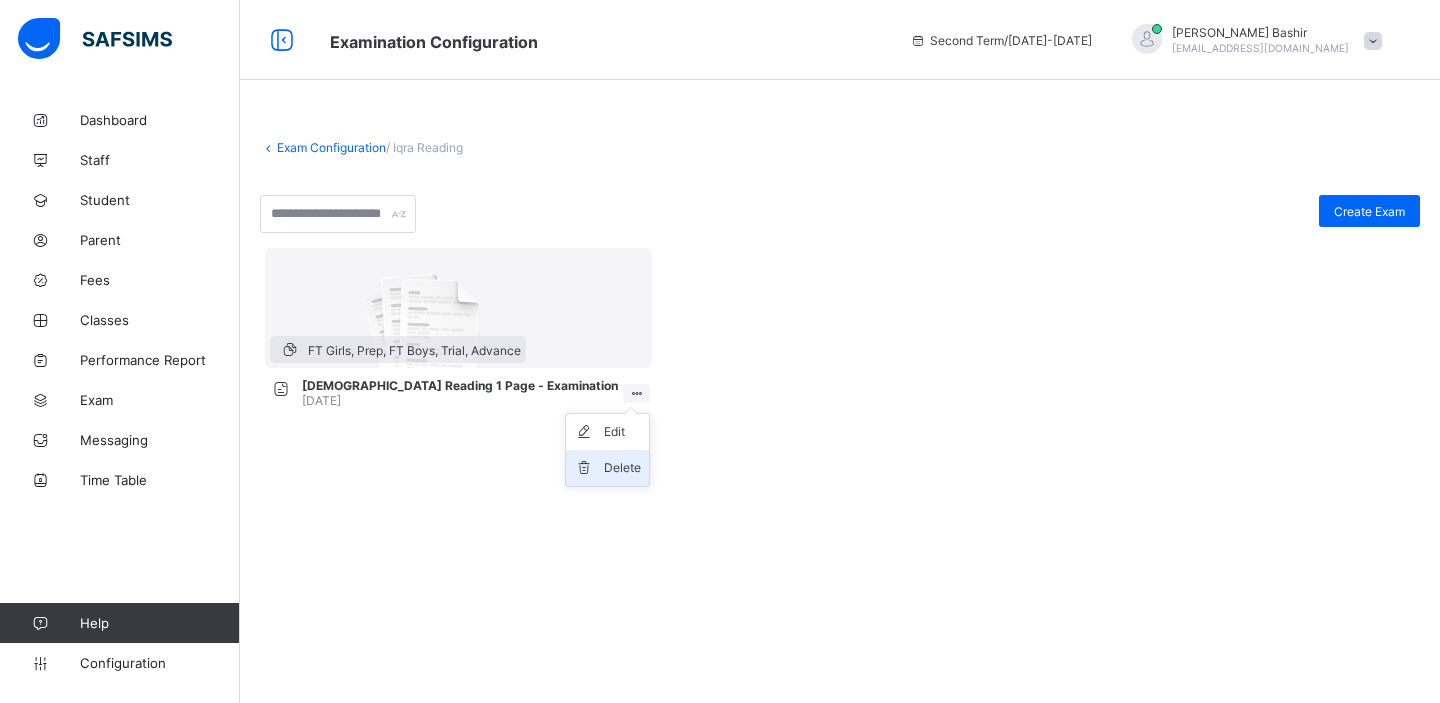 click on "Delete" at bounding box center (622, 468) 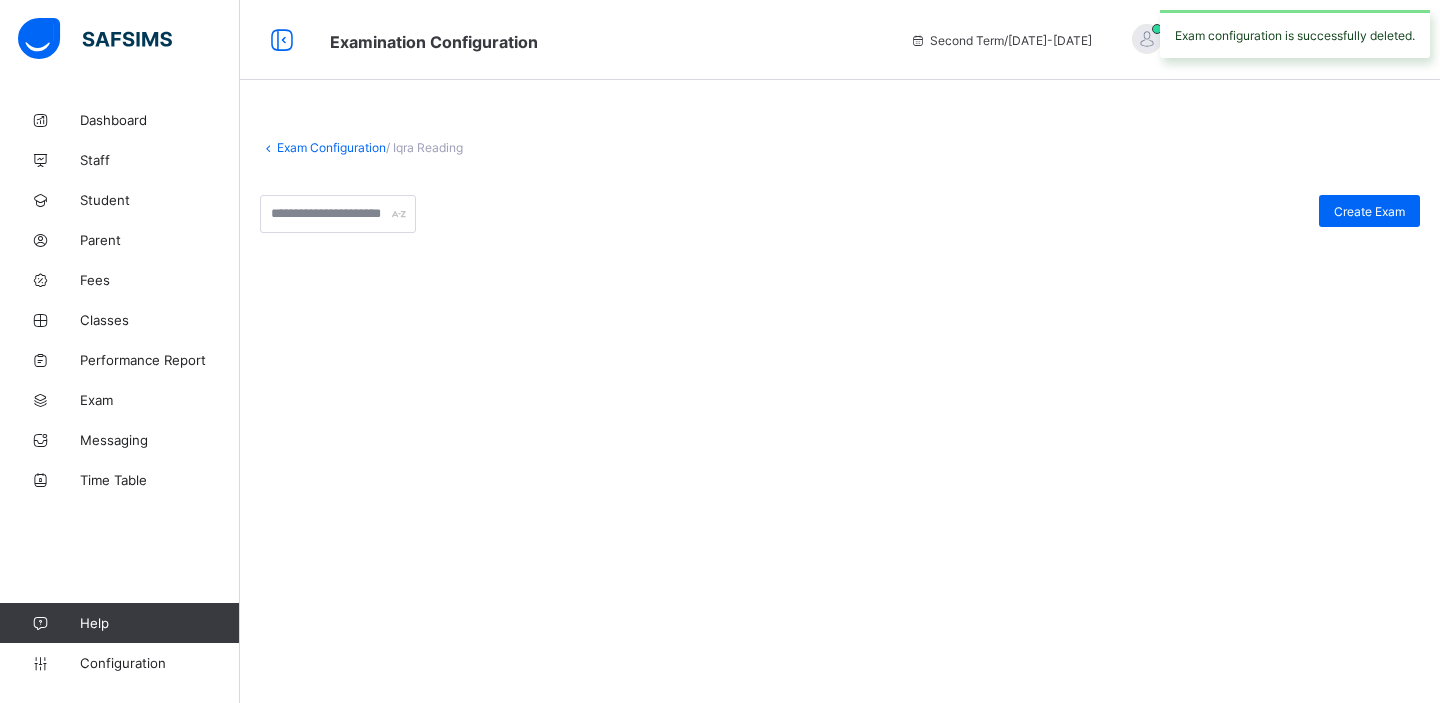 click on "Exam Configuration" at bounding box center [331, 147] 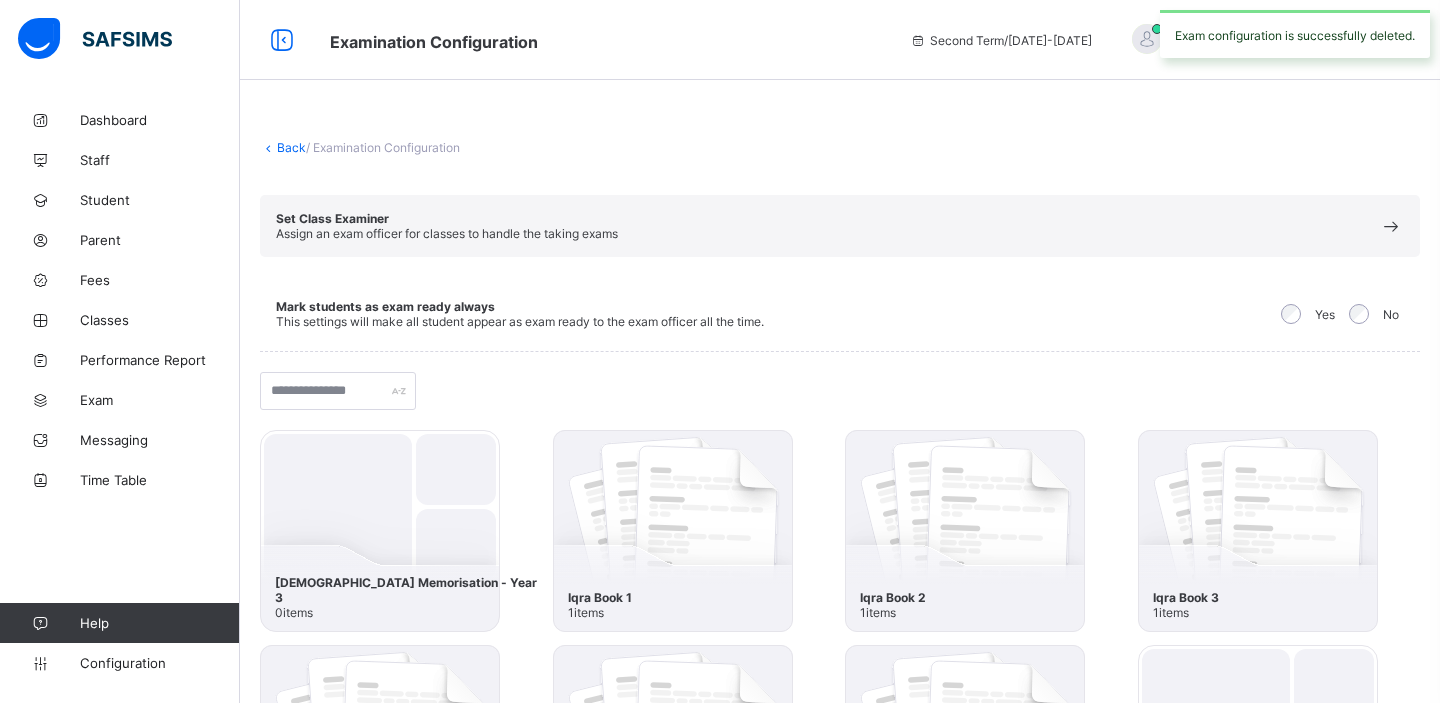 scroll, scrollTop: 460, scrollLeft: 0, axis: vertical 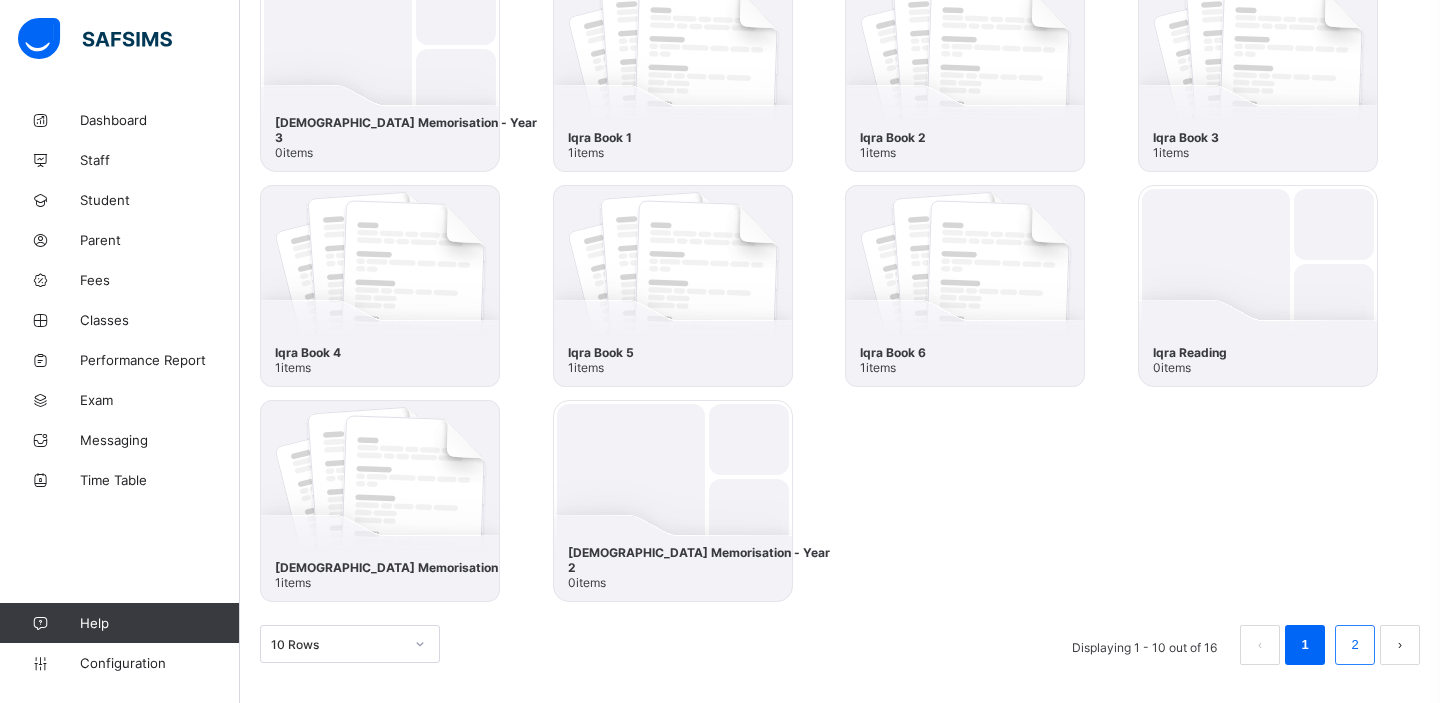 click on "2" at bounding box center [1354, 645] 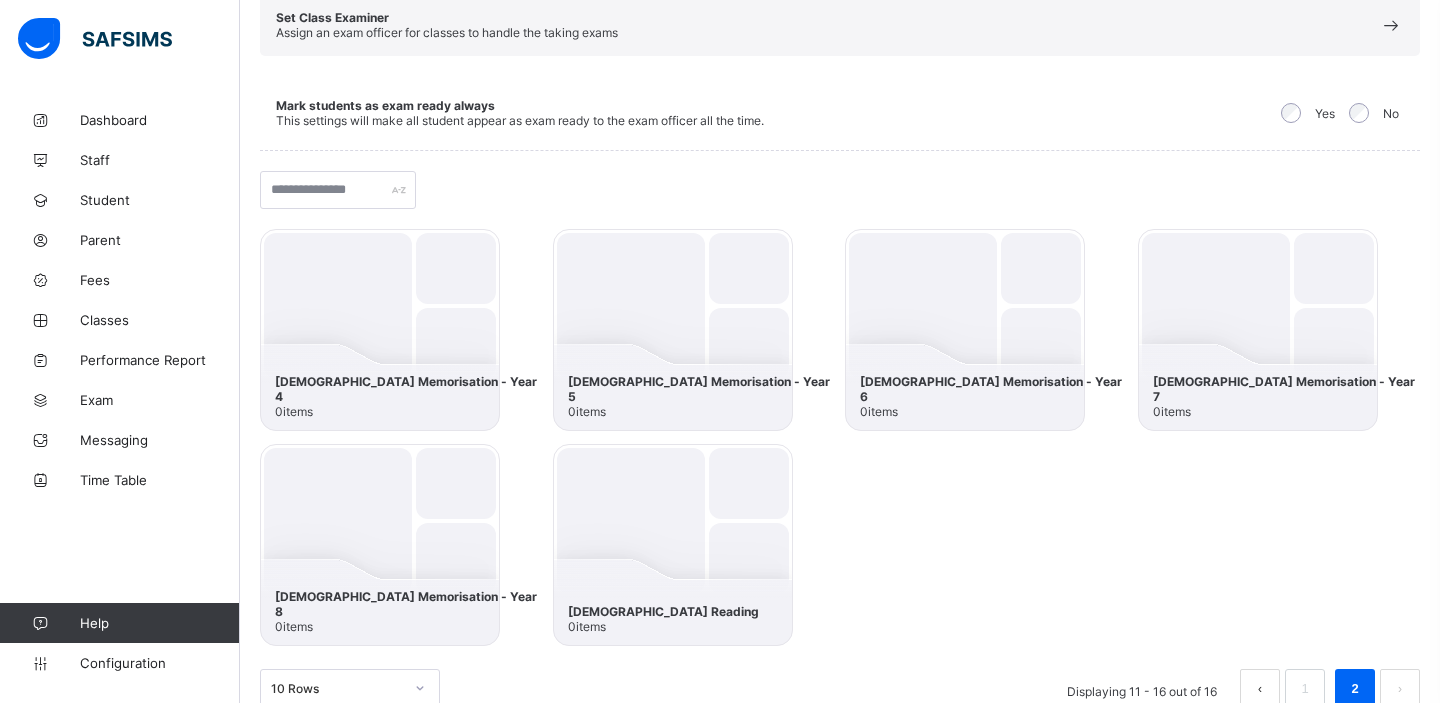 scroll, scrollTop: 245, scrollLeft: 0, axis: vertical 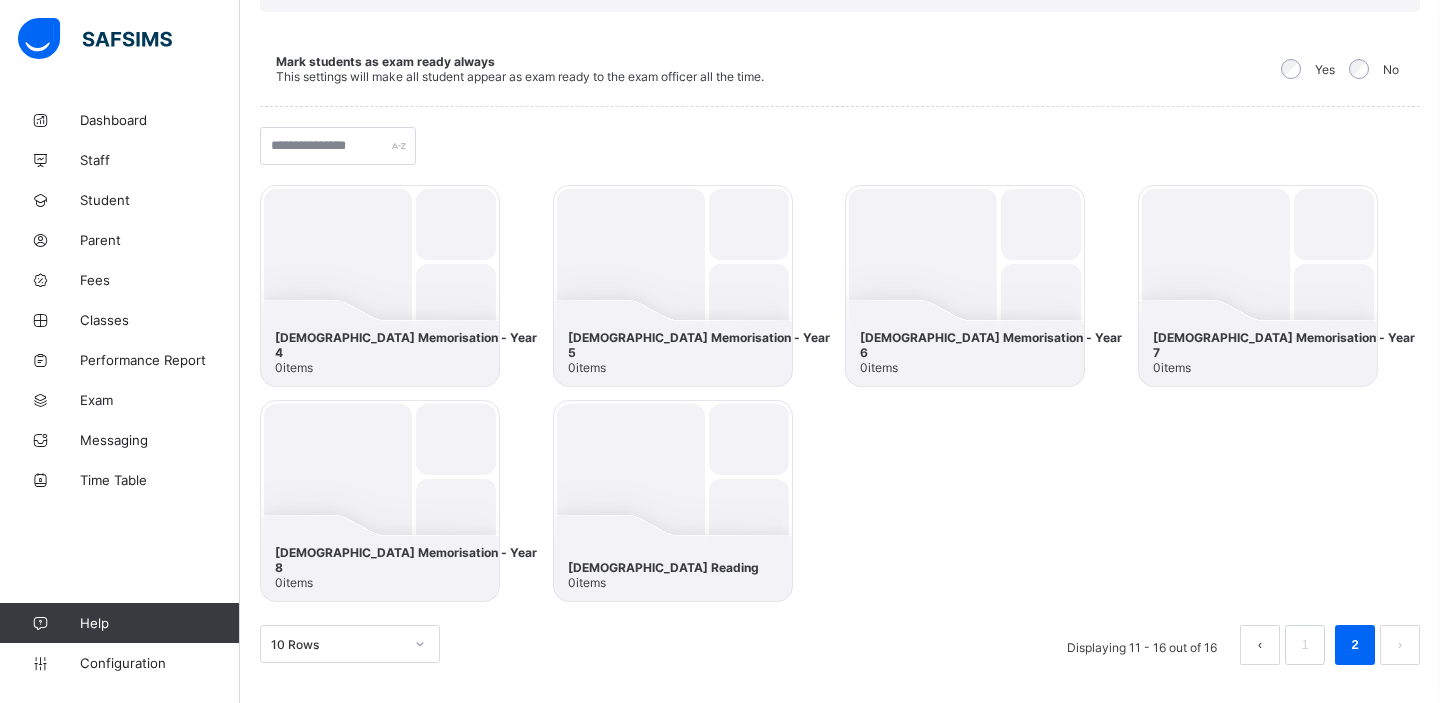 click at bounding box center (673, 501) 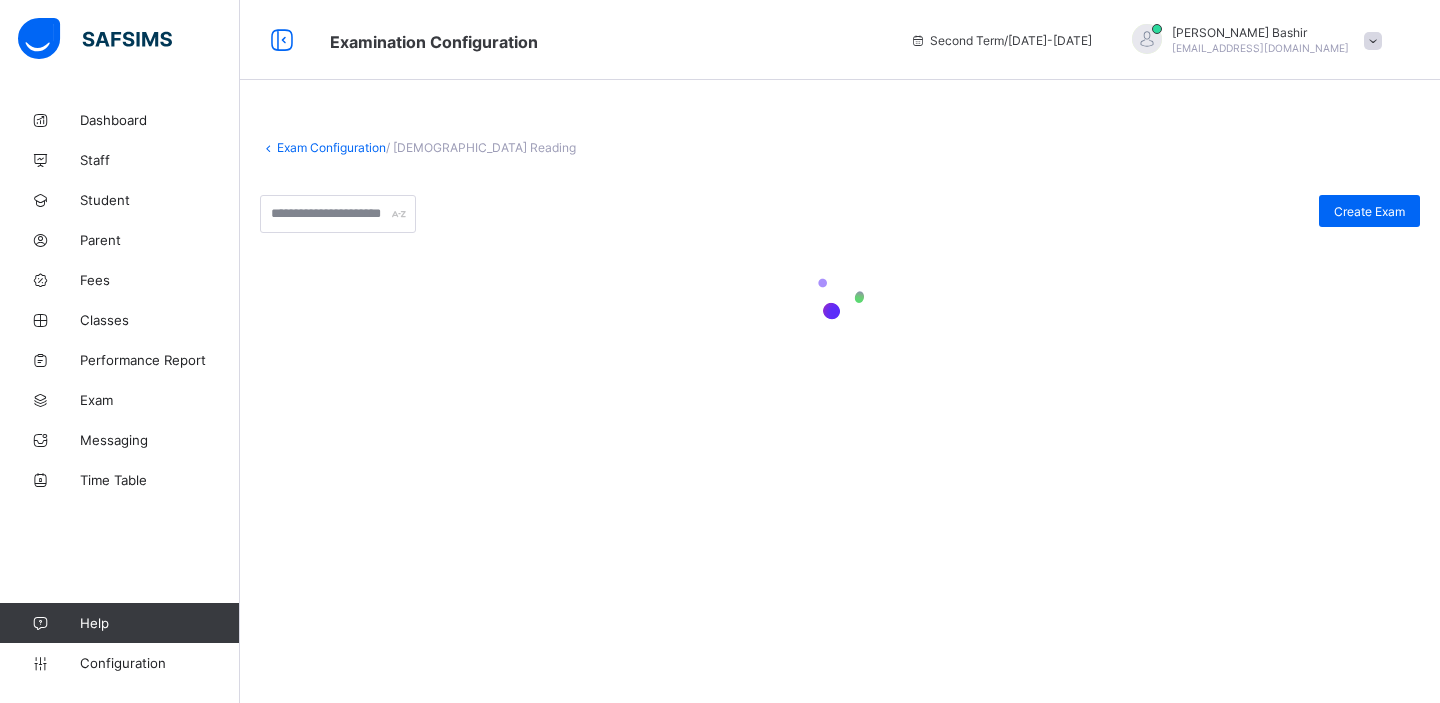 scroll, scrollTop: 0, scrollLeft: 0, axis: both 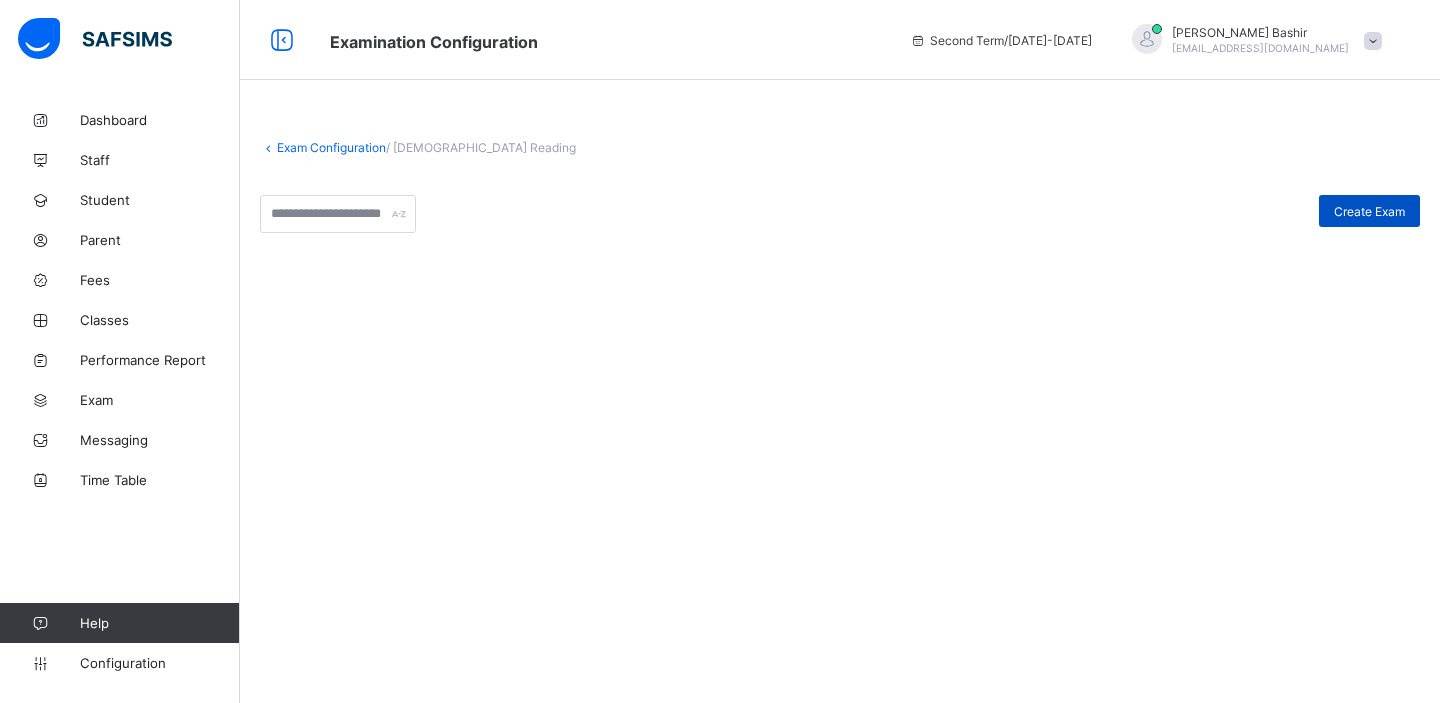 click on "Create Exam" at bounding box center (1369, 211) 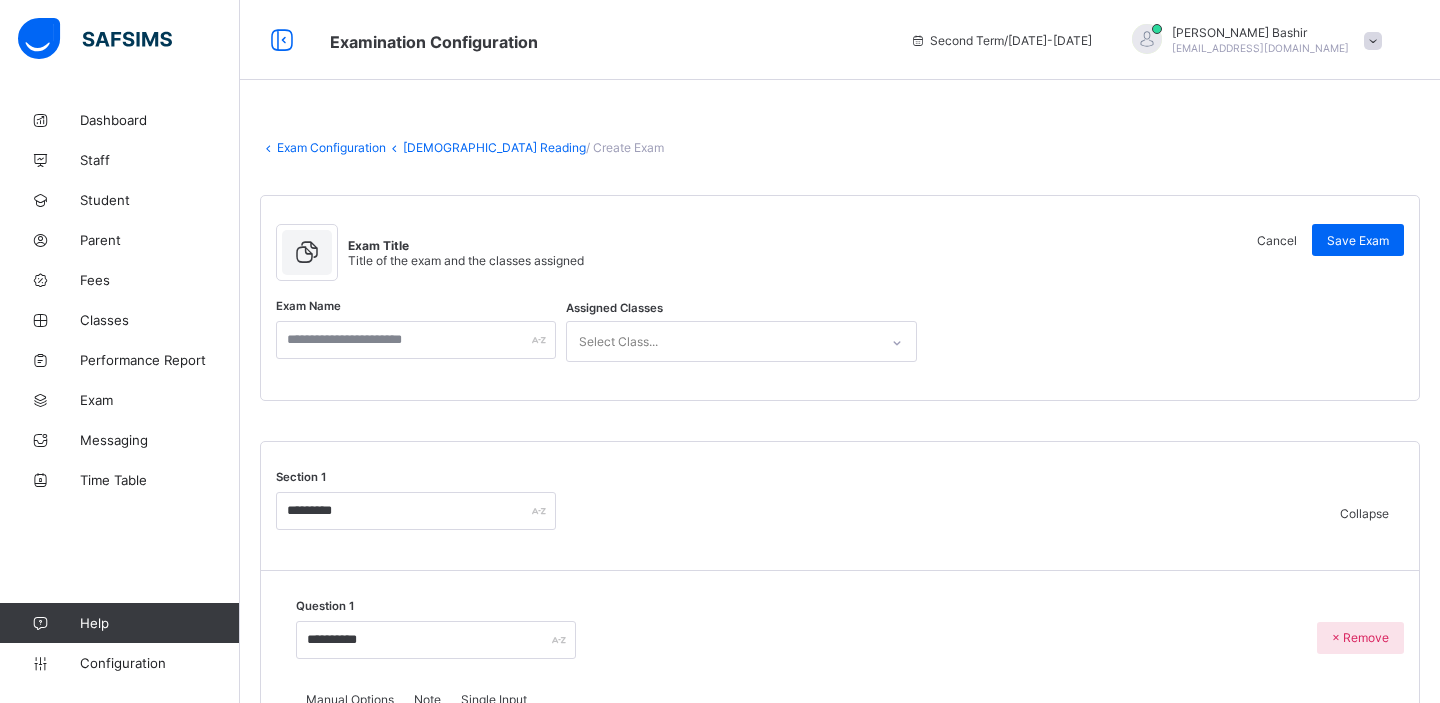 click on "Select Class..." at bounding box center (722, 341) 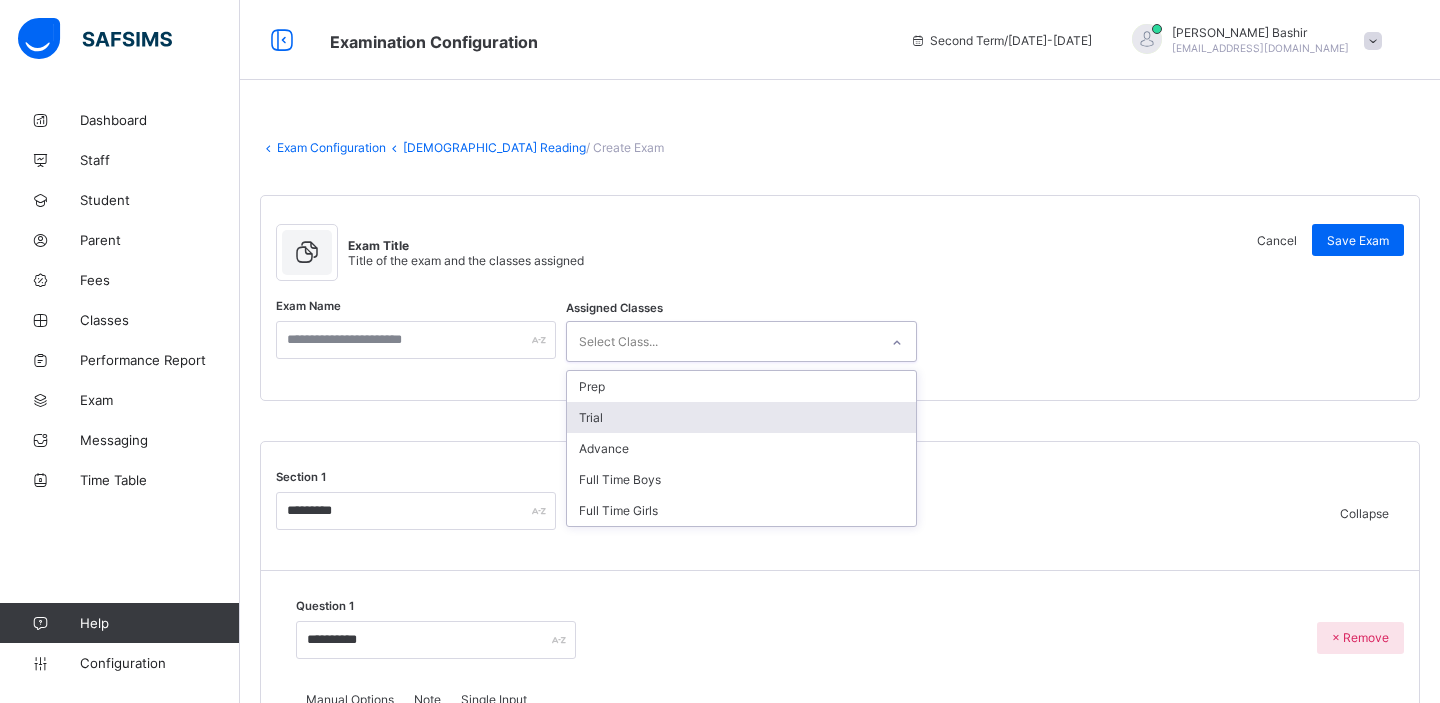 click on "Trial" at bounding box center [741, 417] 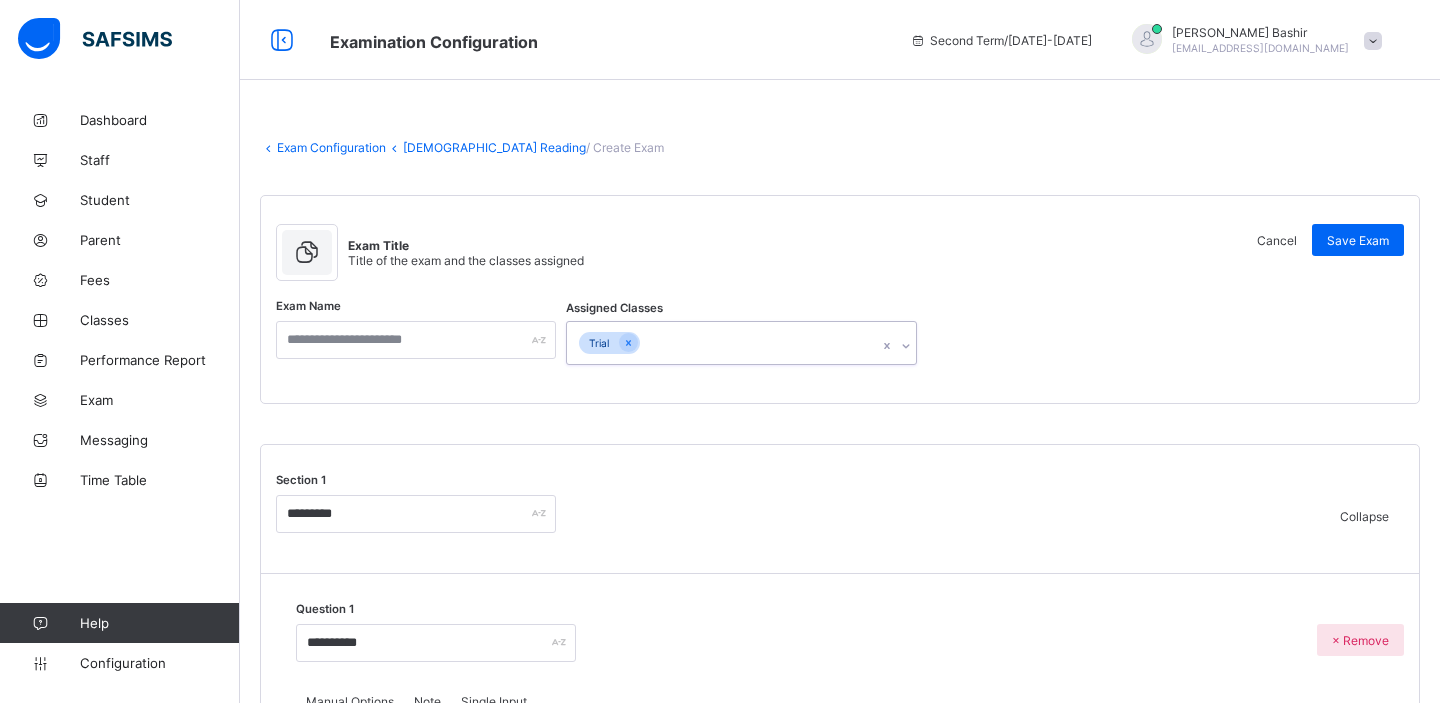 click on "Trial" at bounding box center (722, 343) 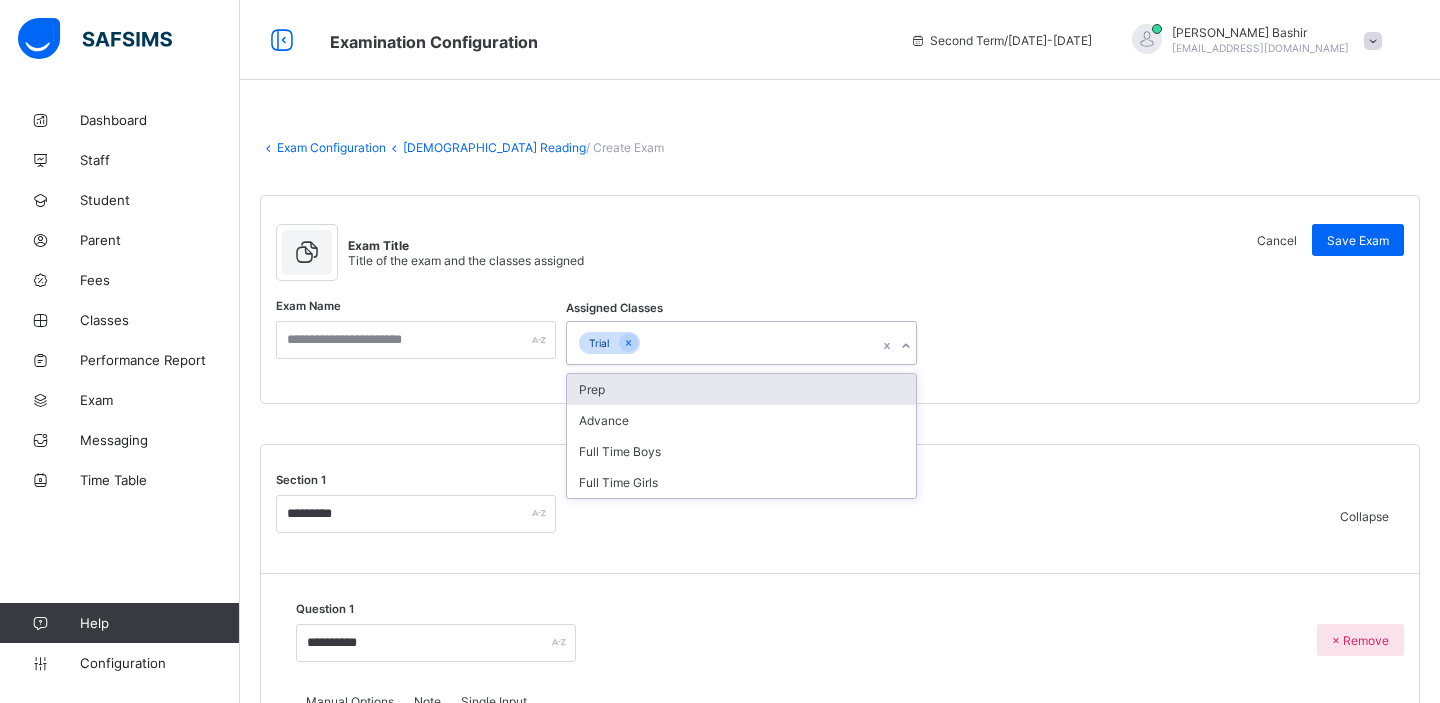 click on "Prep" at bounding box center [741, 389] 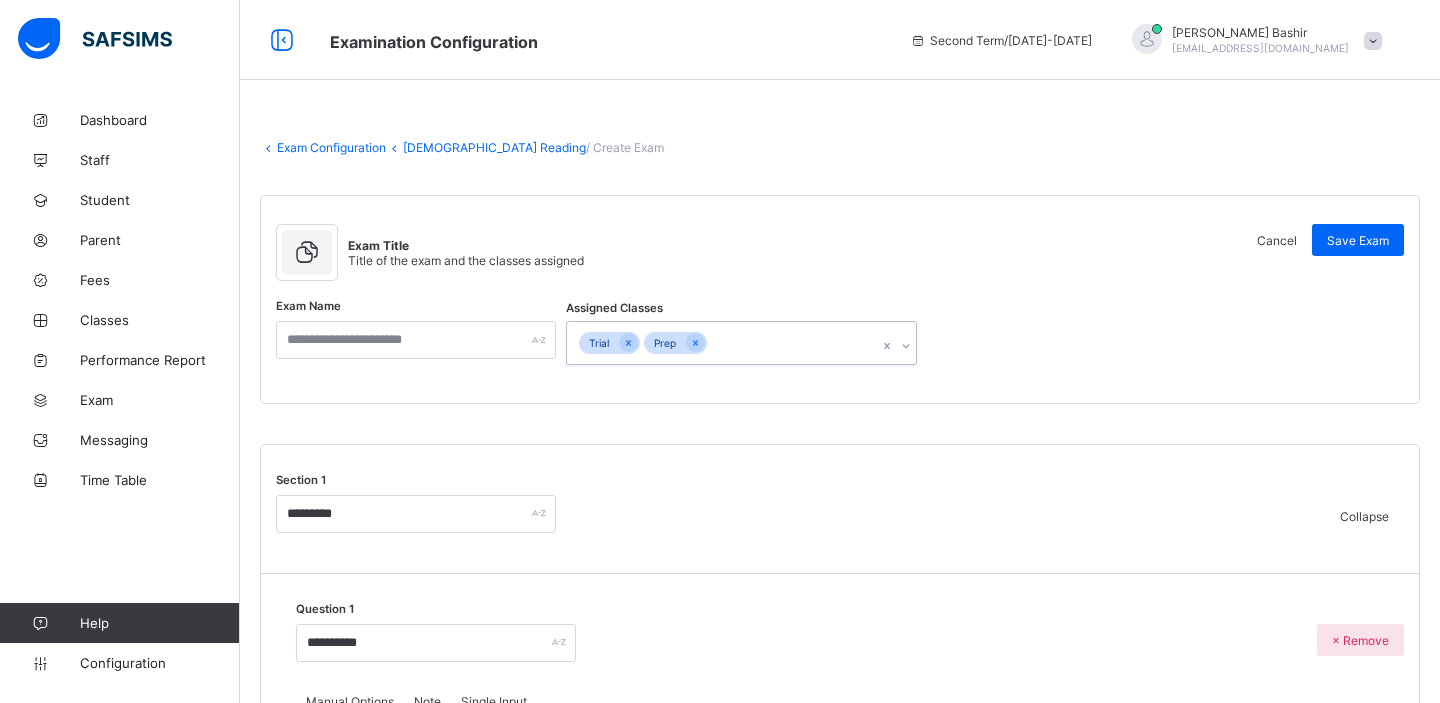 click on "Trial Prep" at bounding box center (722, 343) 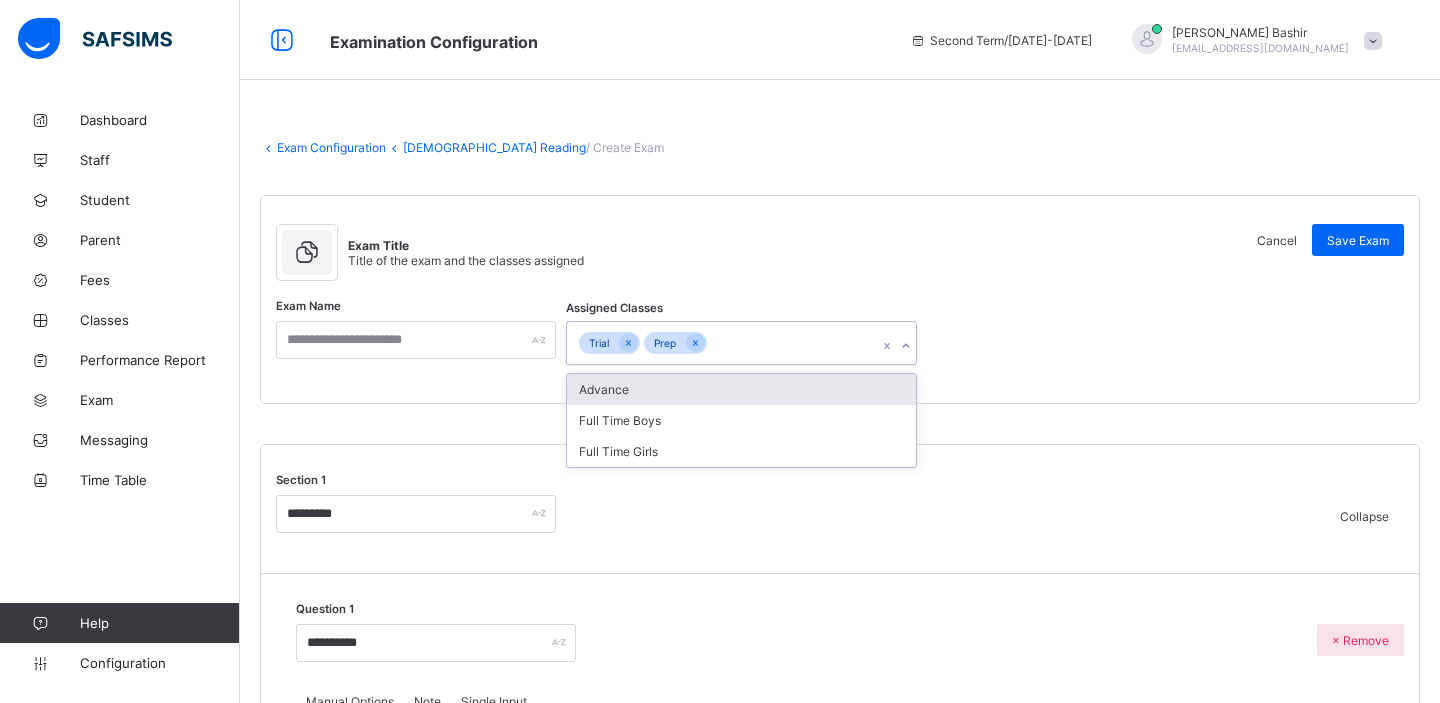 click on "Advance" at bounding box center (741, 389) 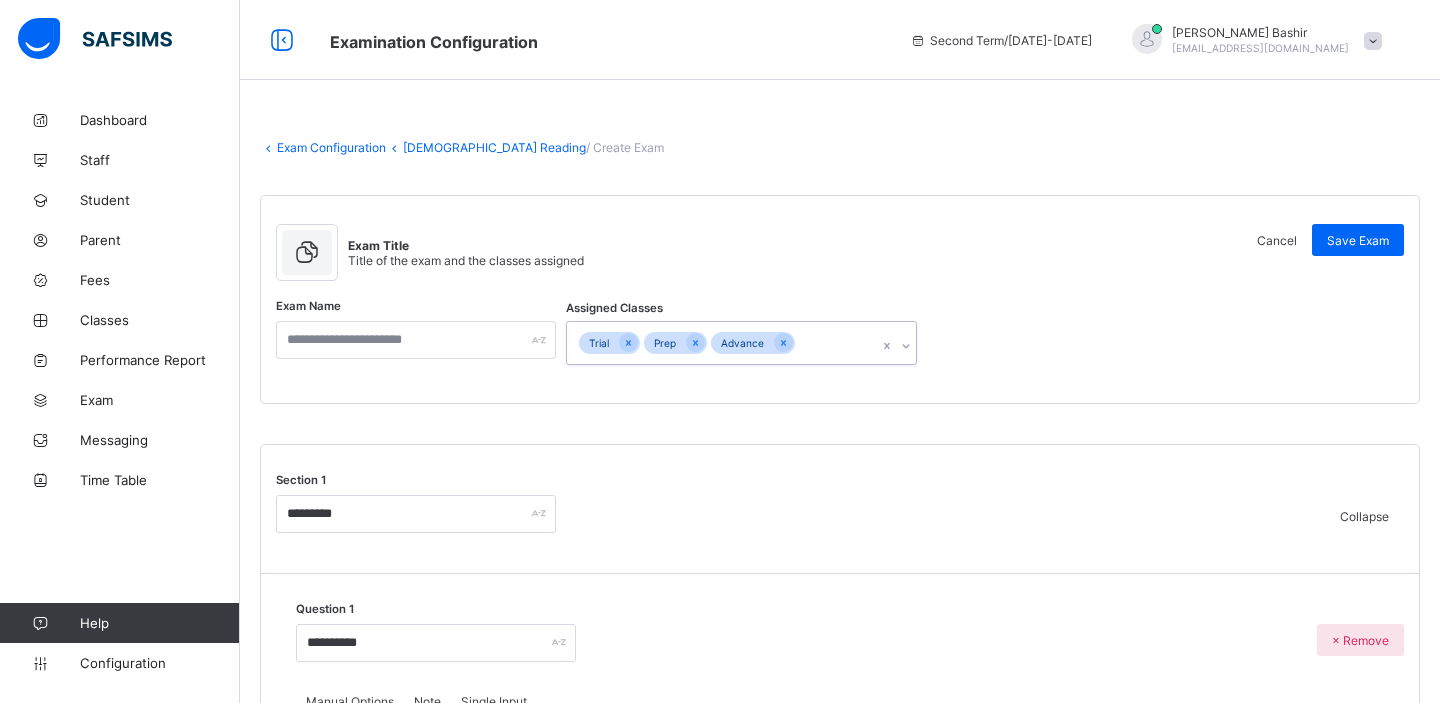 click on "Trial Prep Advance" at bounding box center (722, 343) 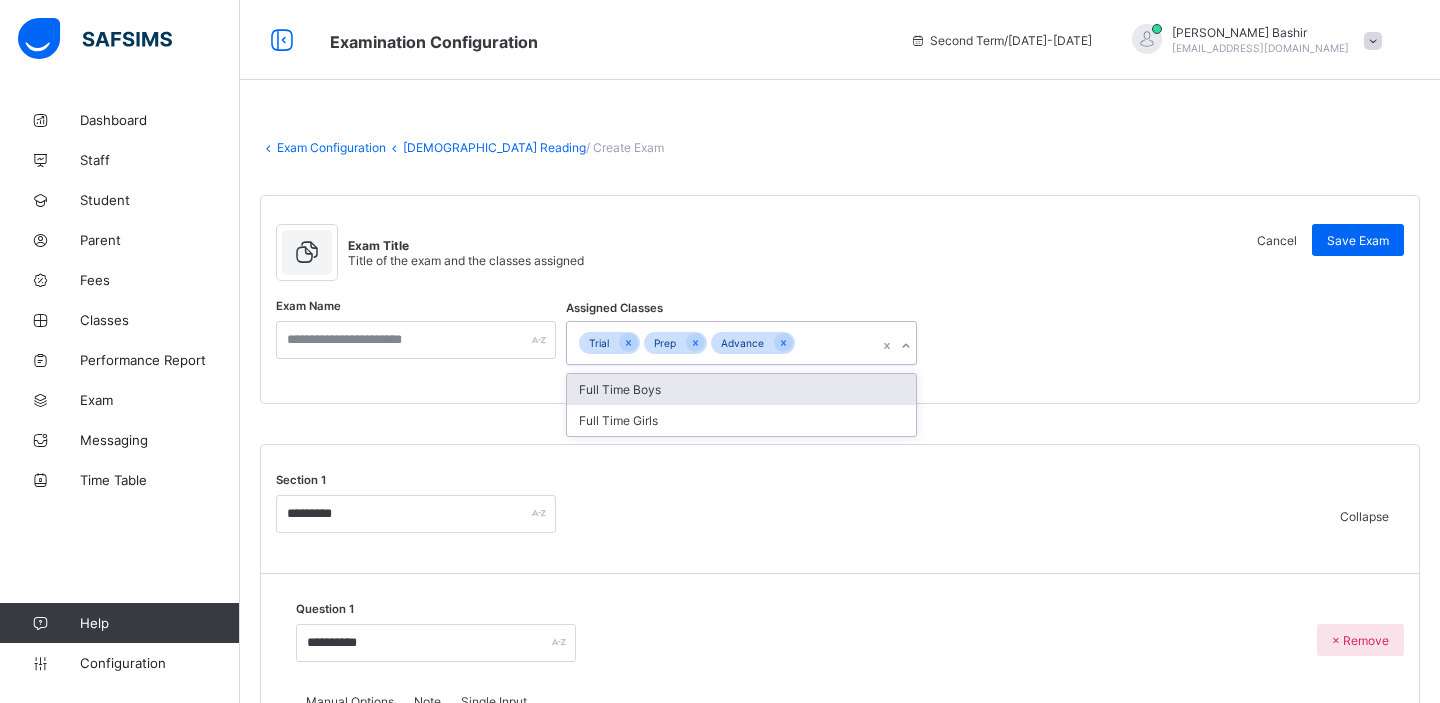 click on "Full Time Boys" at bounding box center [741, 389] 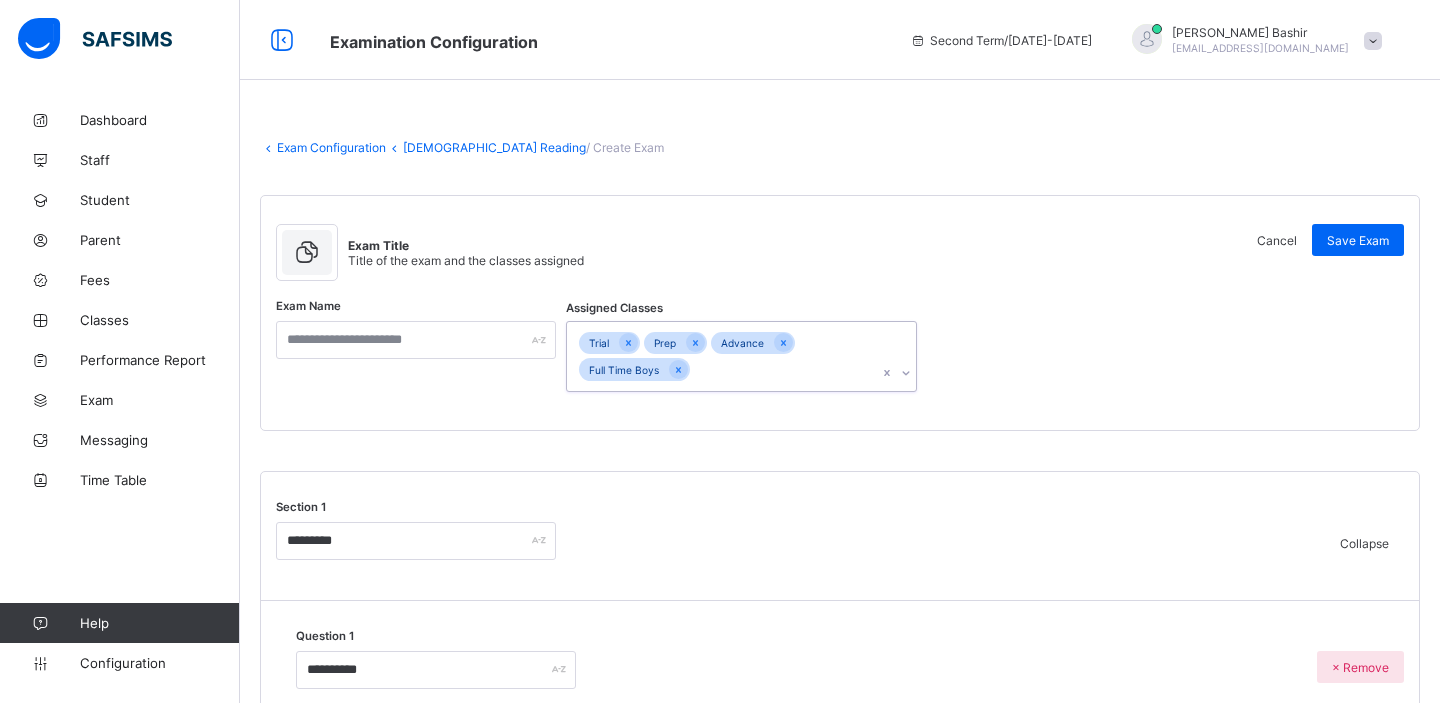 click on "Trial Prep Advance Full Time Boys" at bounding box center [722, 356] 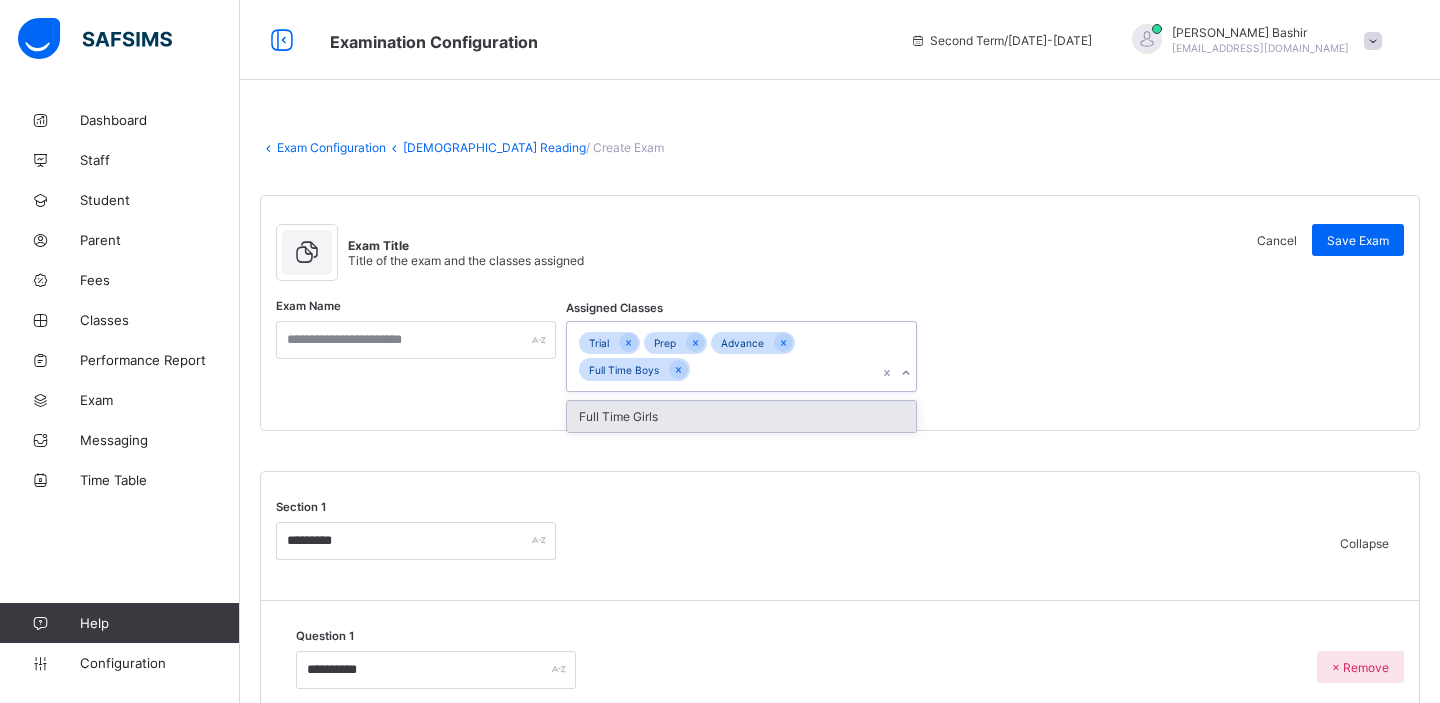click on "Full Time Girls" at bounding box center [741, 416] 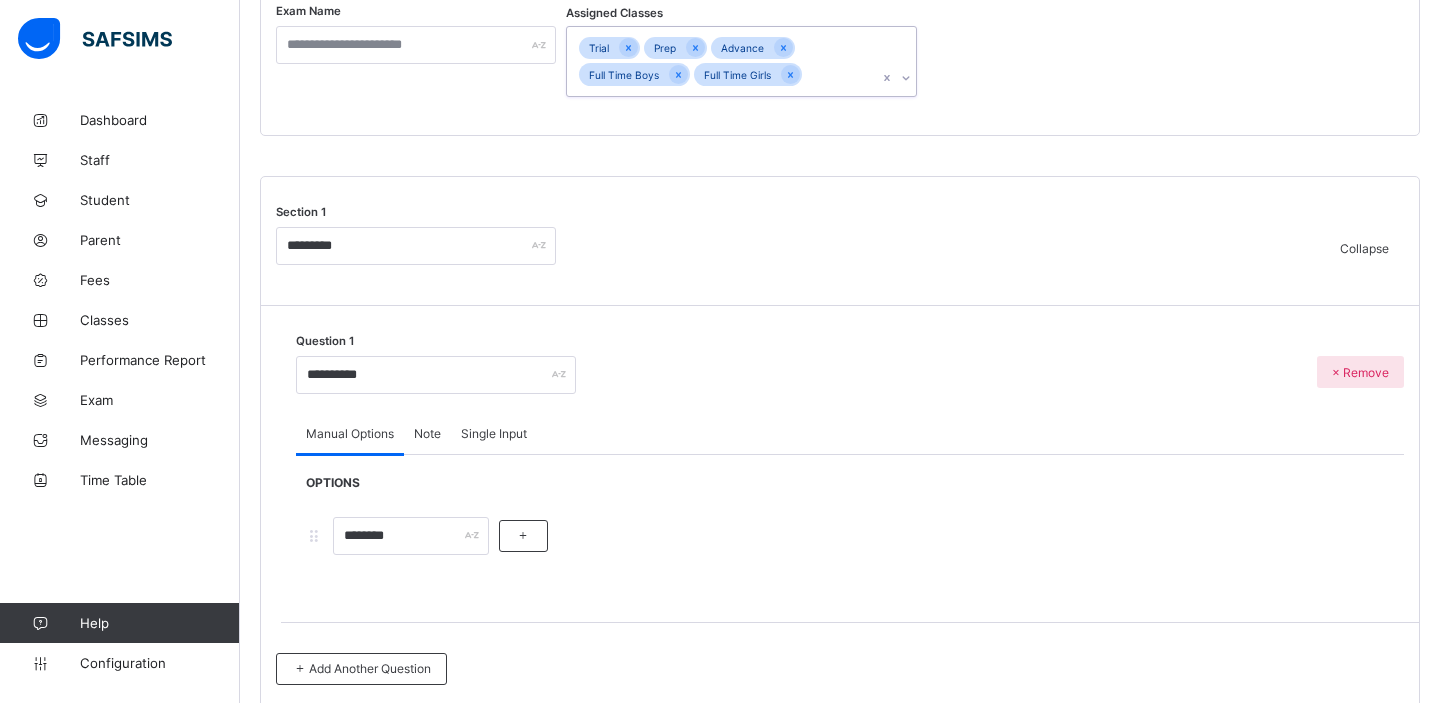 scroll, scrollTop: 302, scrollLeft: 0, axis: vertical 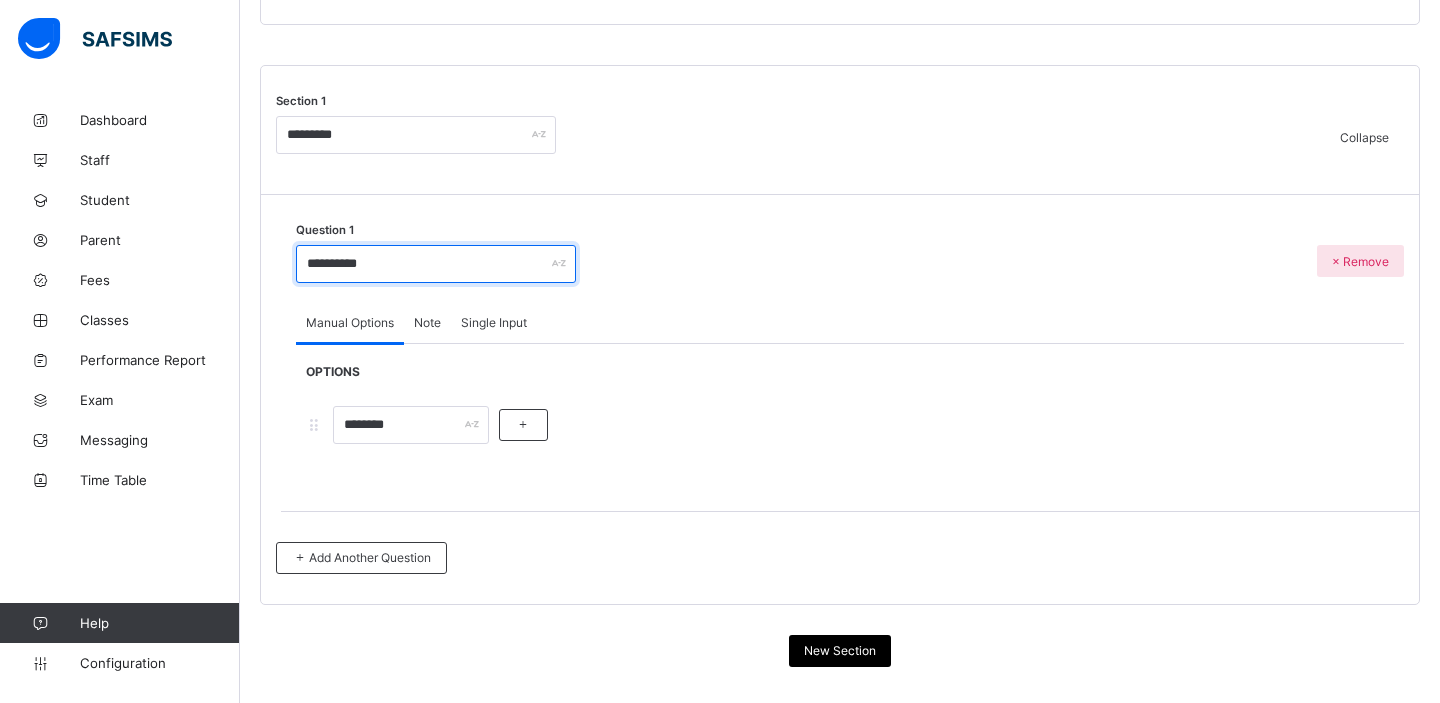 click on "**********" at bounding box center (436, 264) 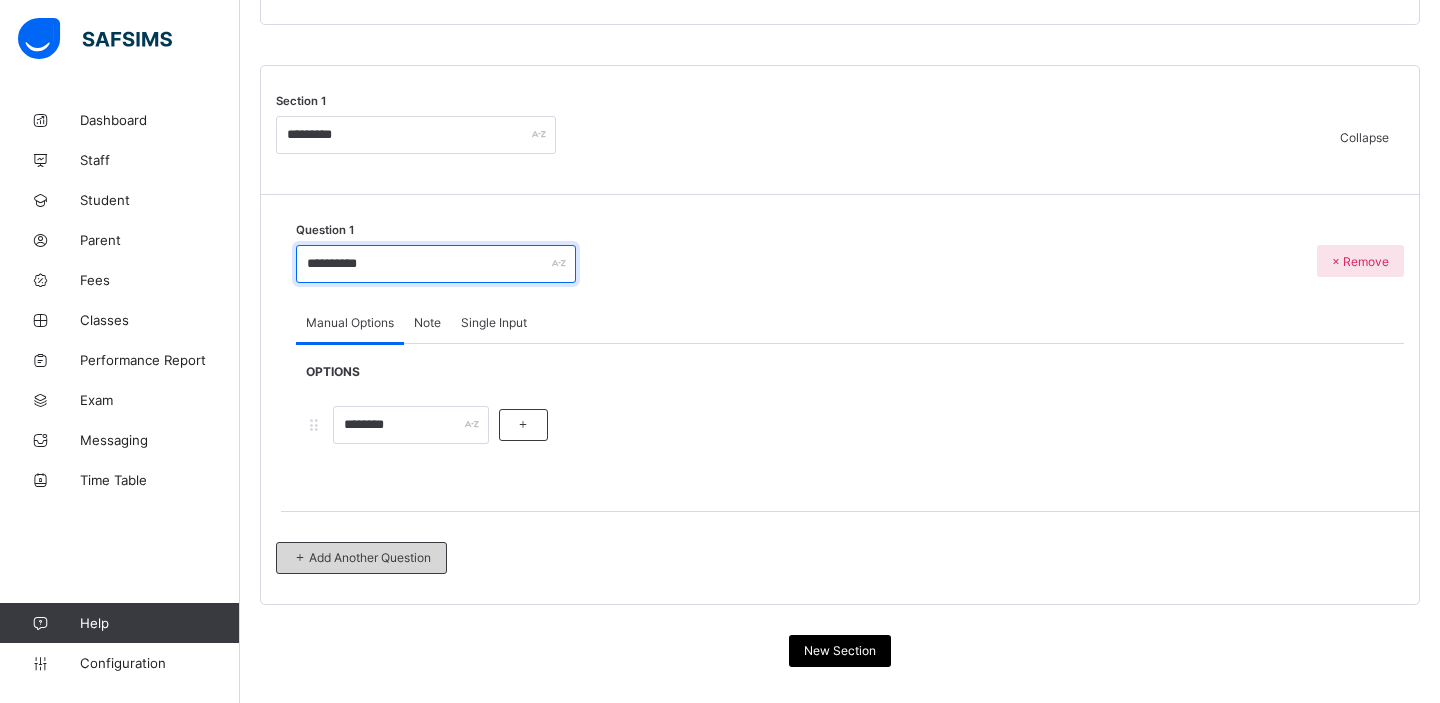 type on "**********" 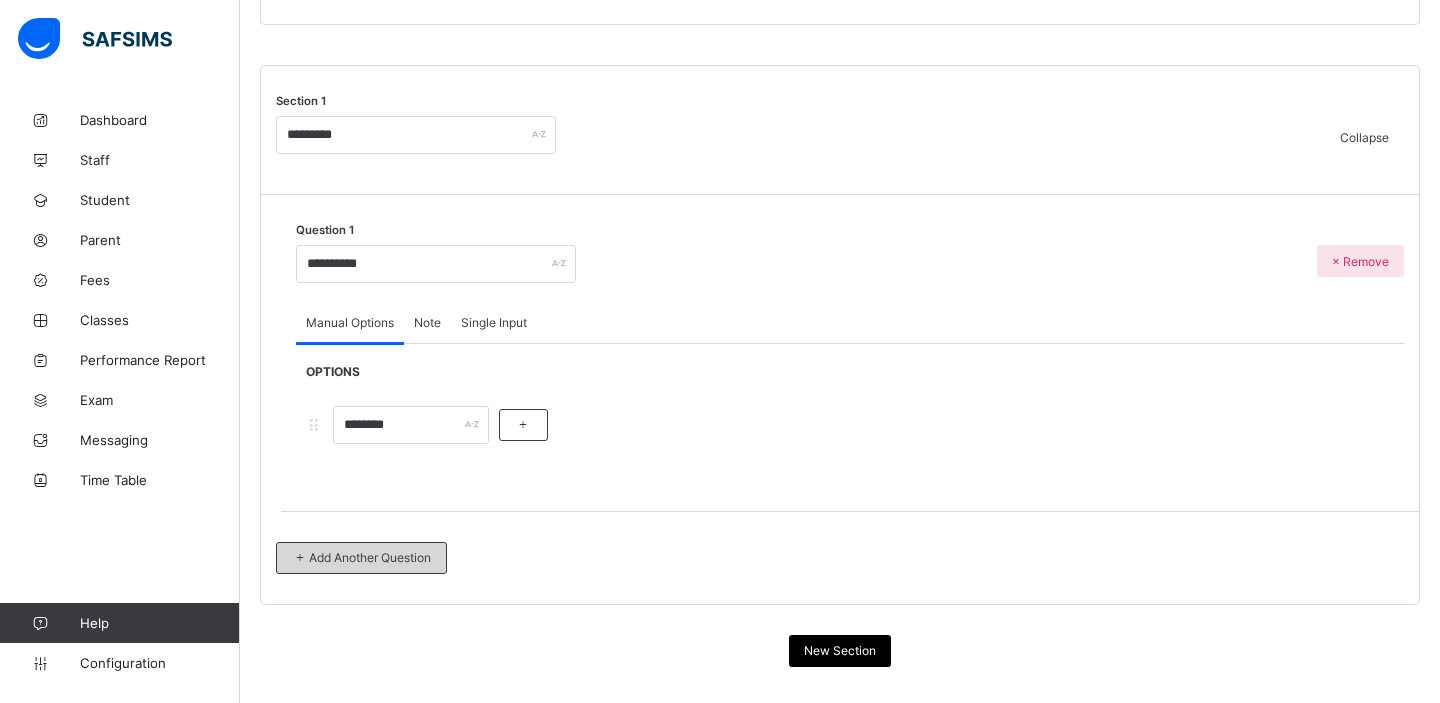 click on "Add Another Question" at bounding box center [361, 557] 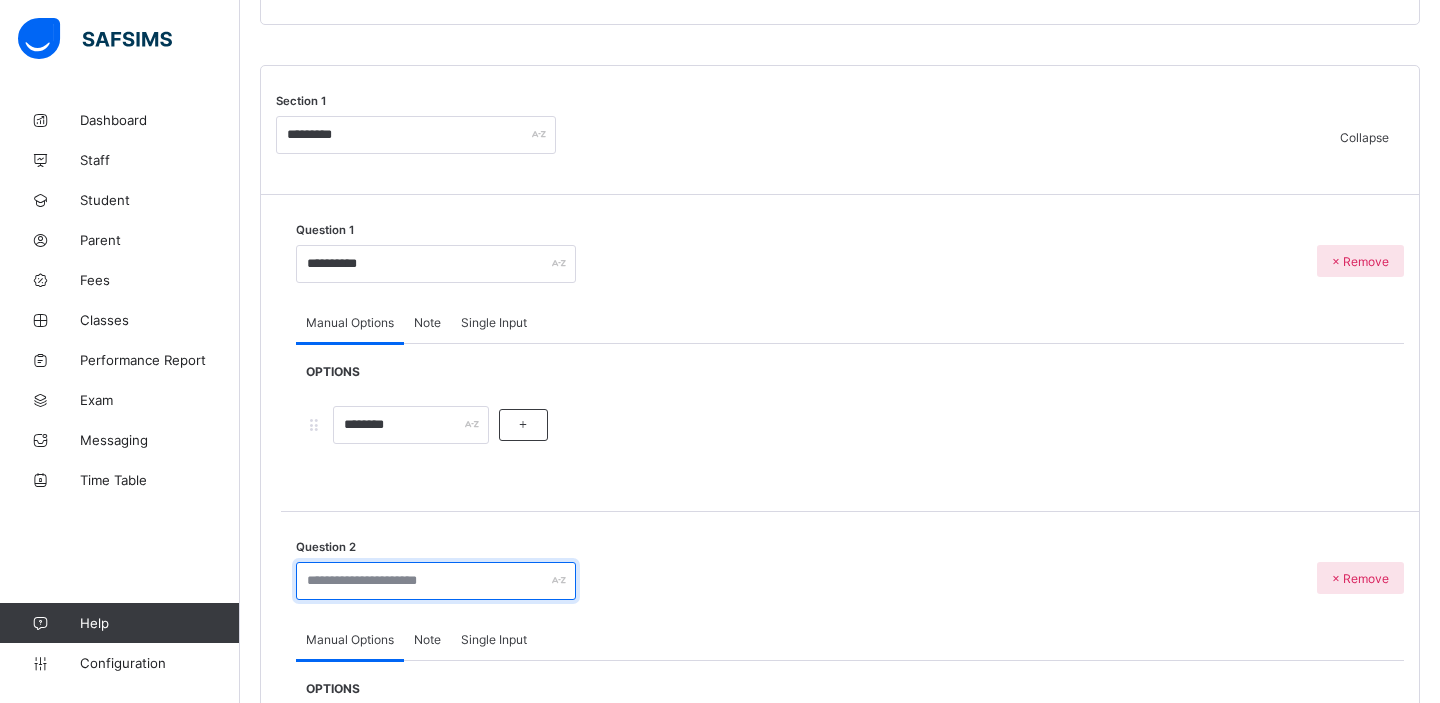 click at bounding box center (436, 581) 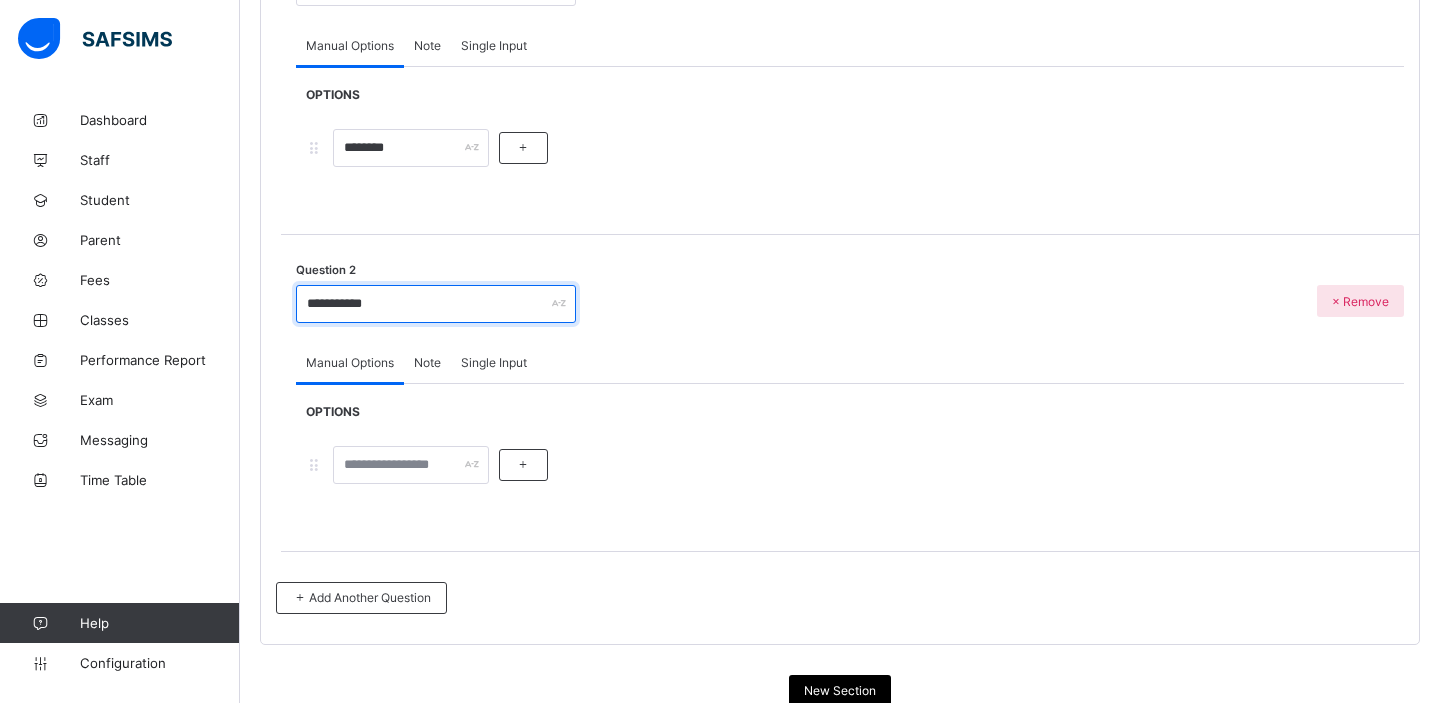 scroll, scrollTop: 751, scrollLeft: 0, axis: vertical 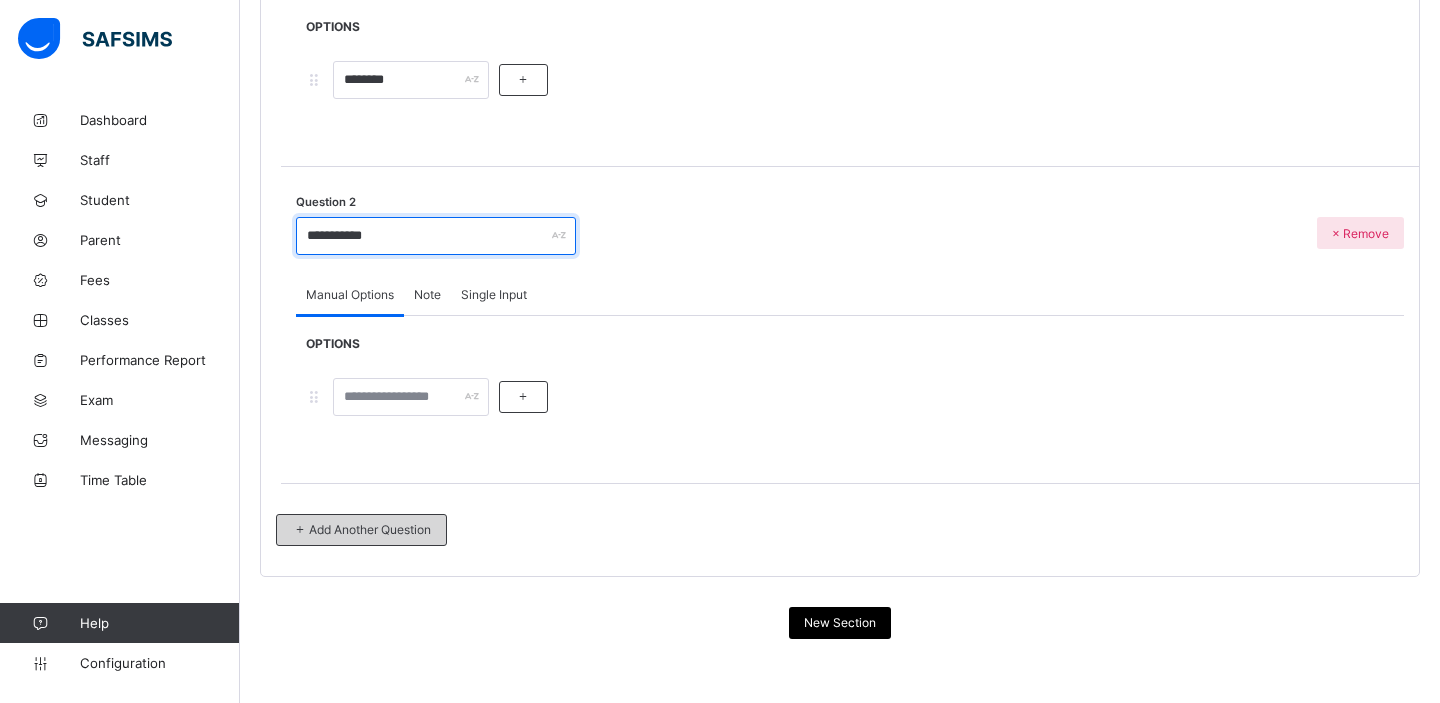type on "**********" 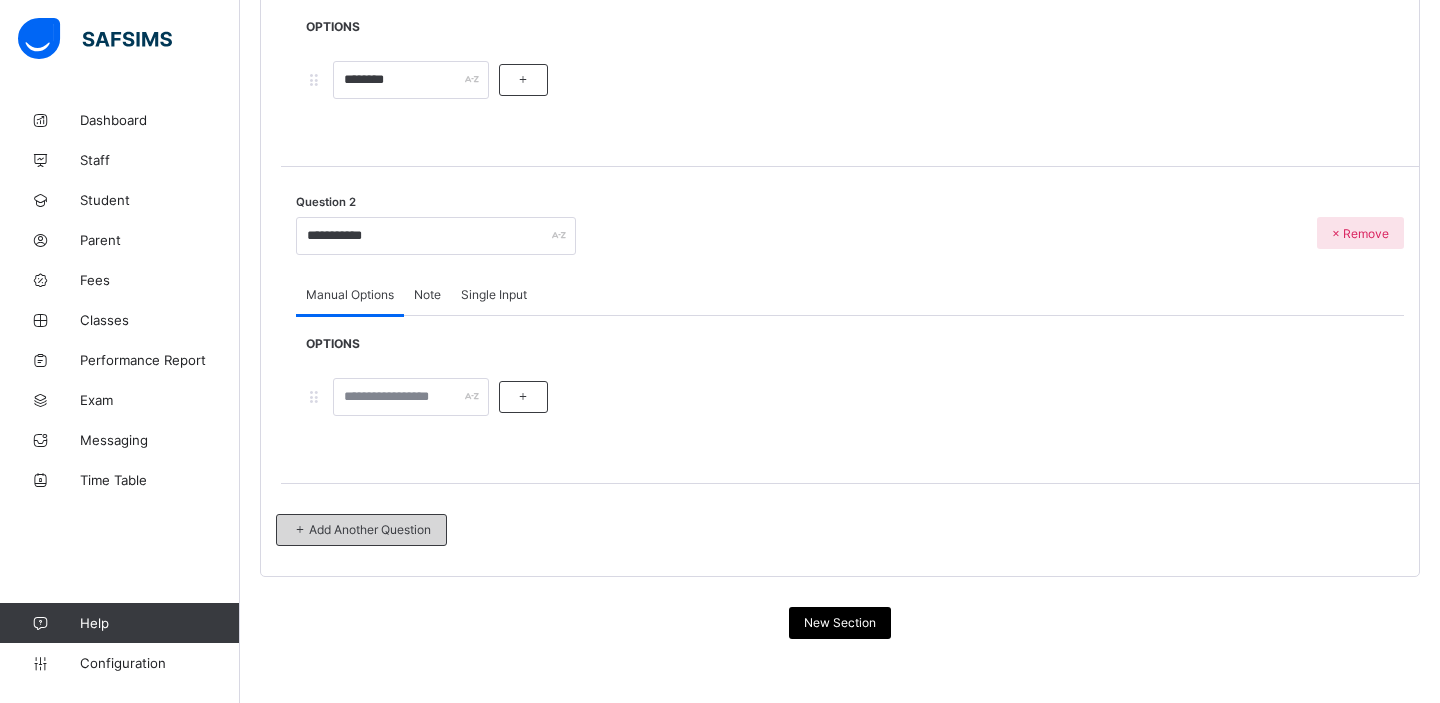 click on "Add Another Question" at bounding box center (361, 529) 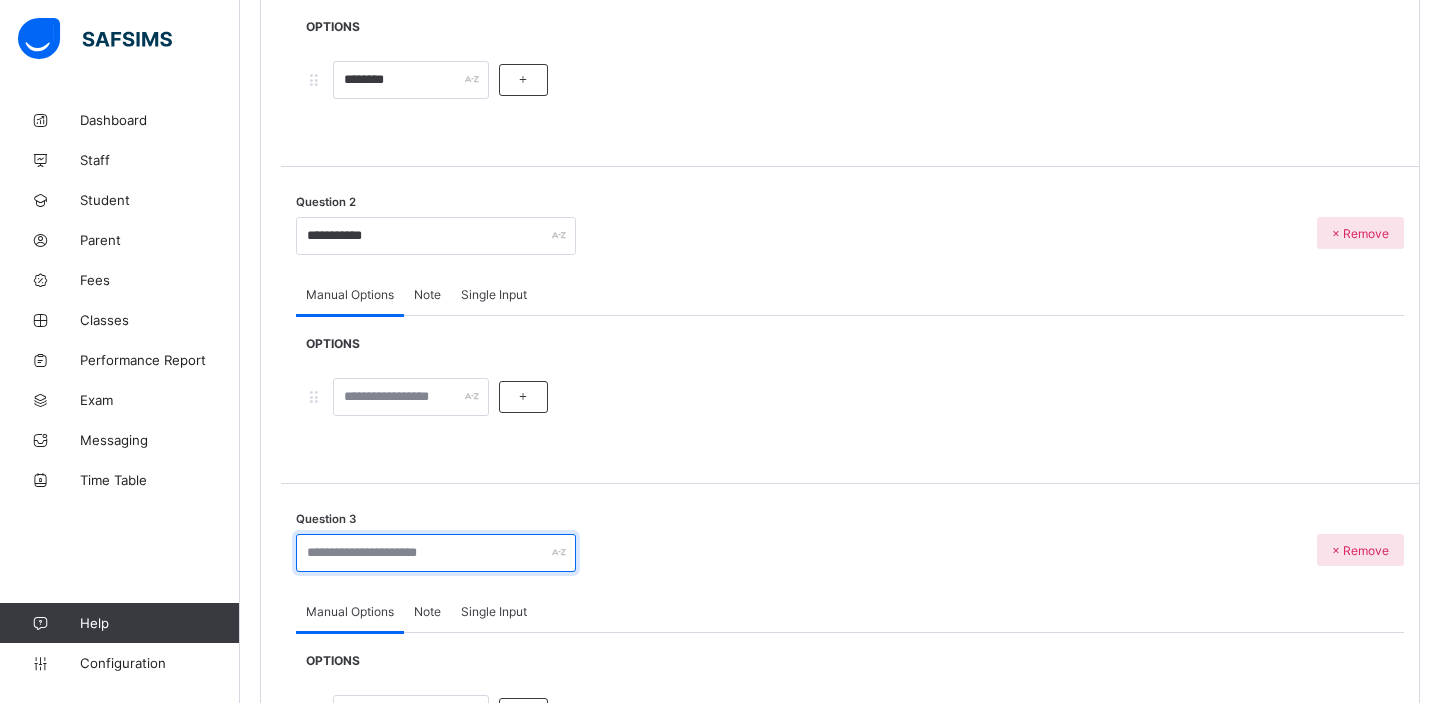 click at bounding box center [436, 553] 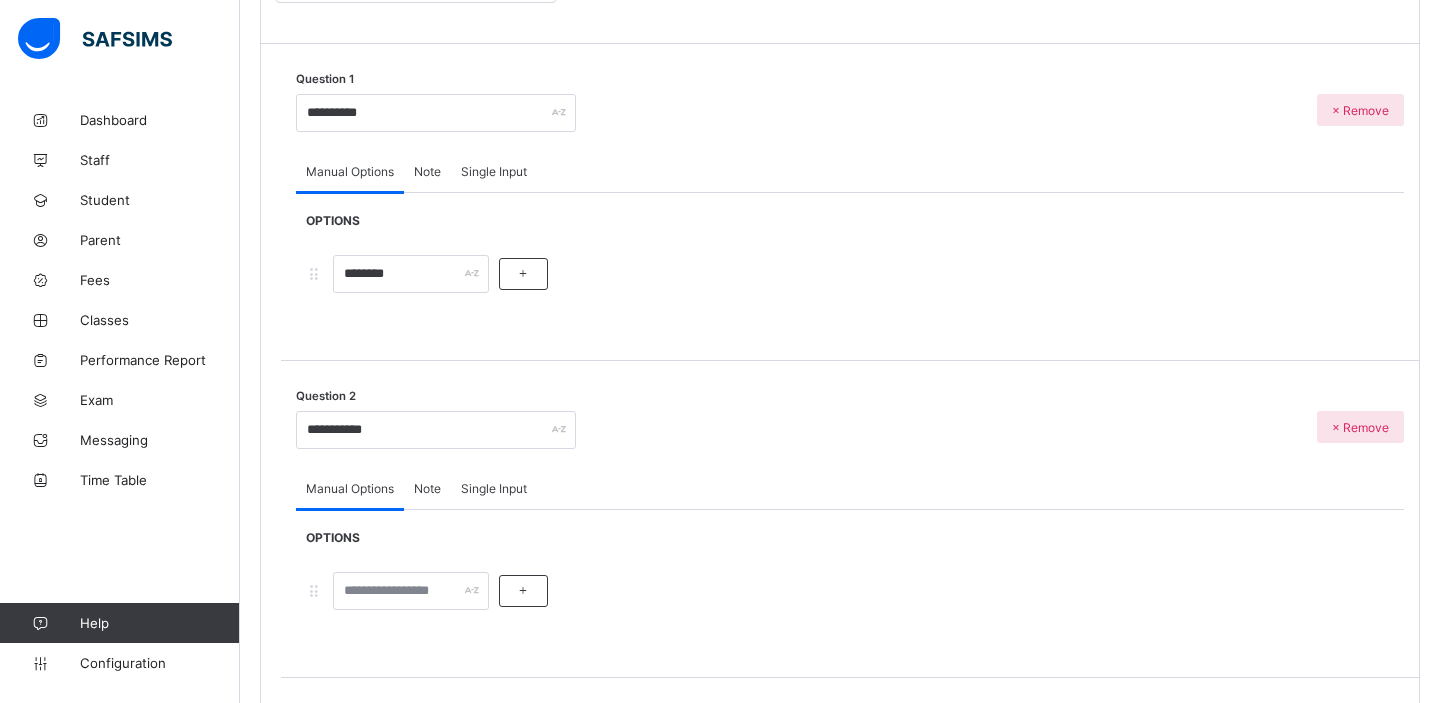 scroll, scrollTop: 552, scrollLeft: 0, axis: vertical 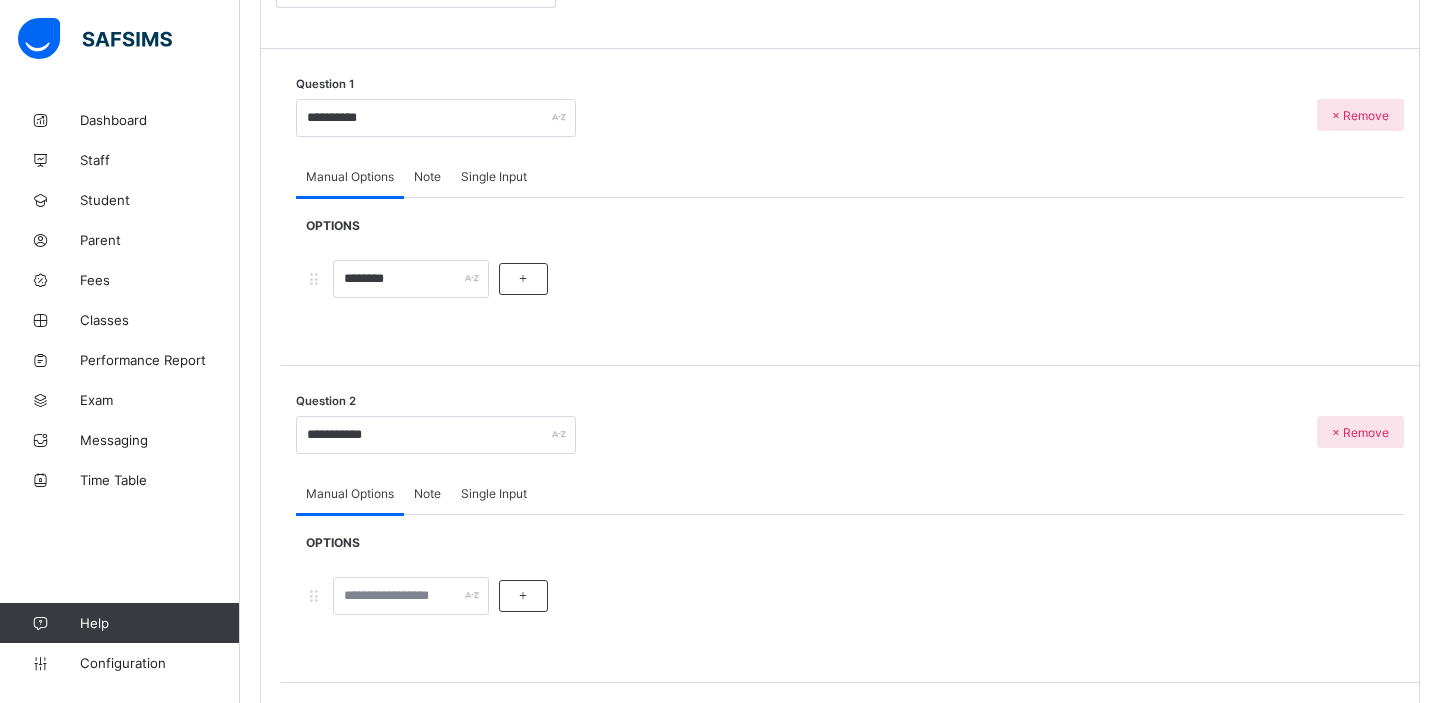 type on "**********" 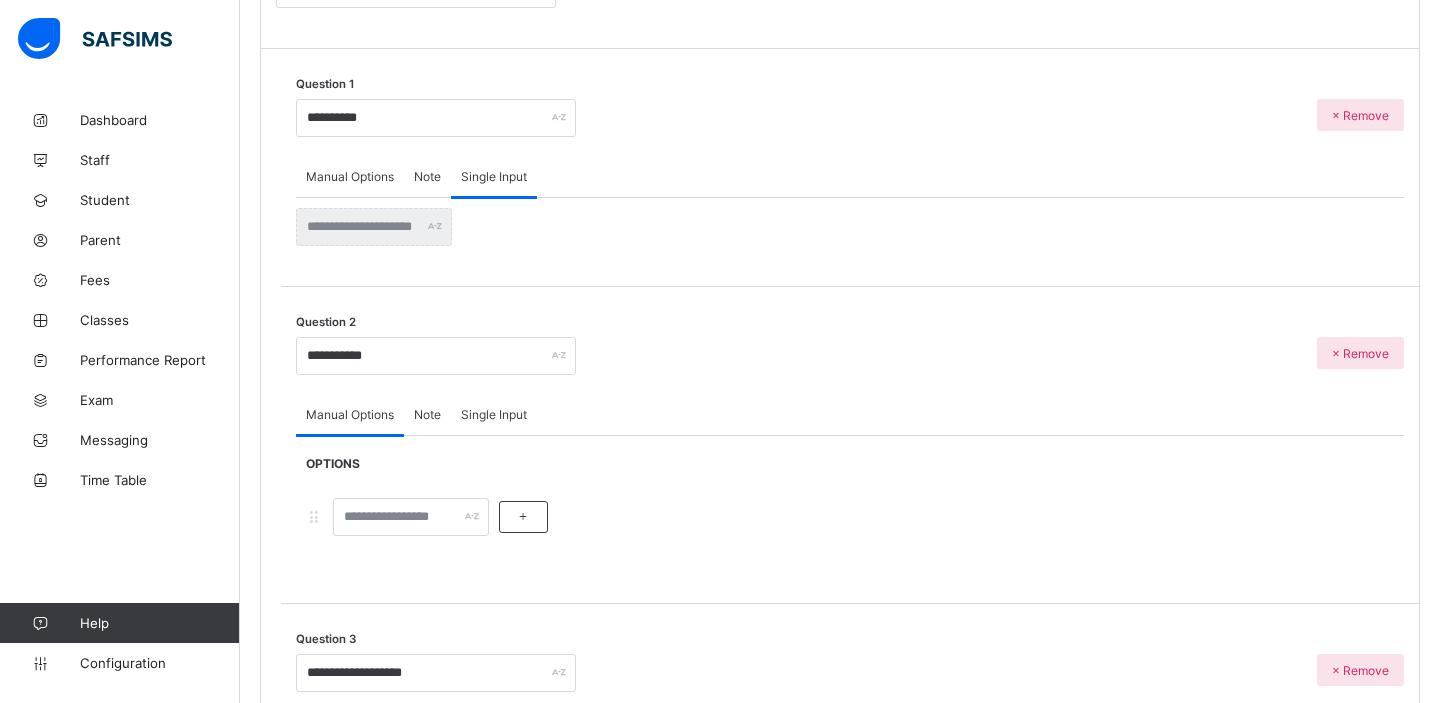 click on "Single Input" at bounding box center [494, 414] 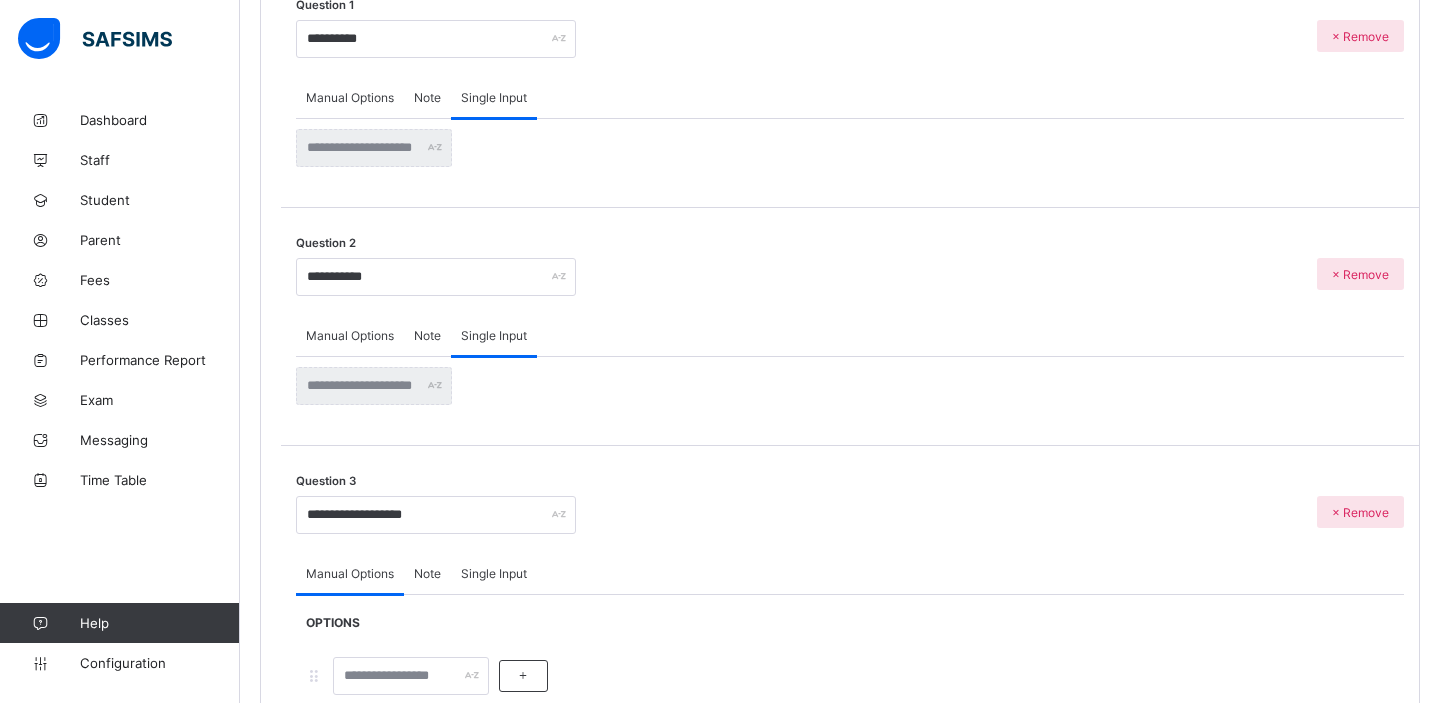 scroll, scrollTop: 690, scrollLeft: 0, axis: vertical 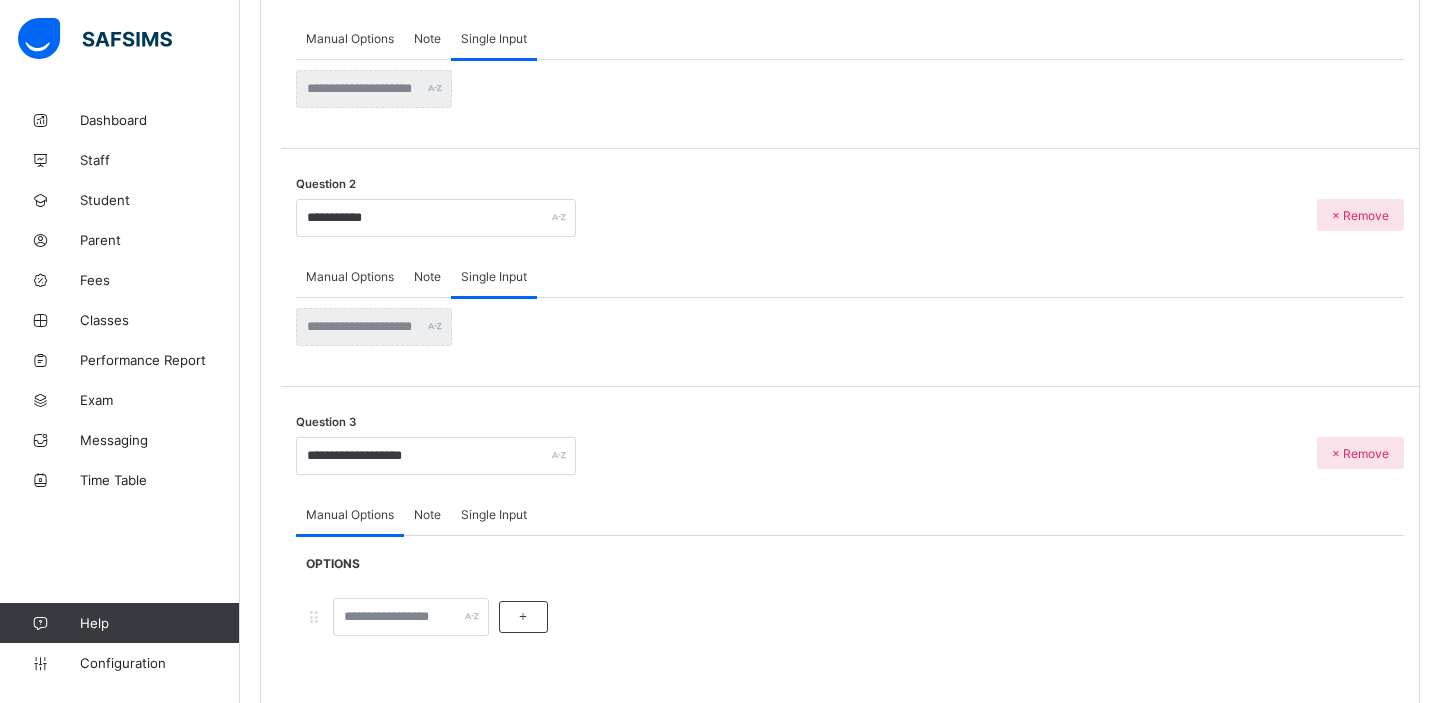 click on "Single Input" at bounding box center [494, 514] 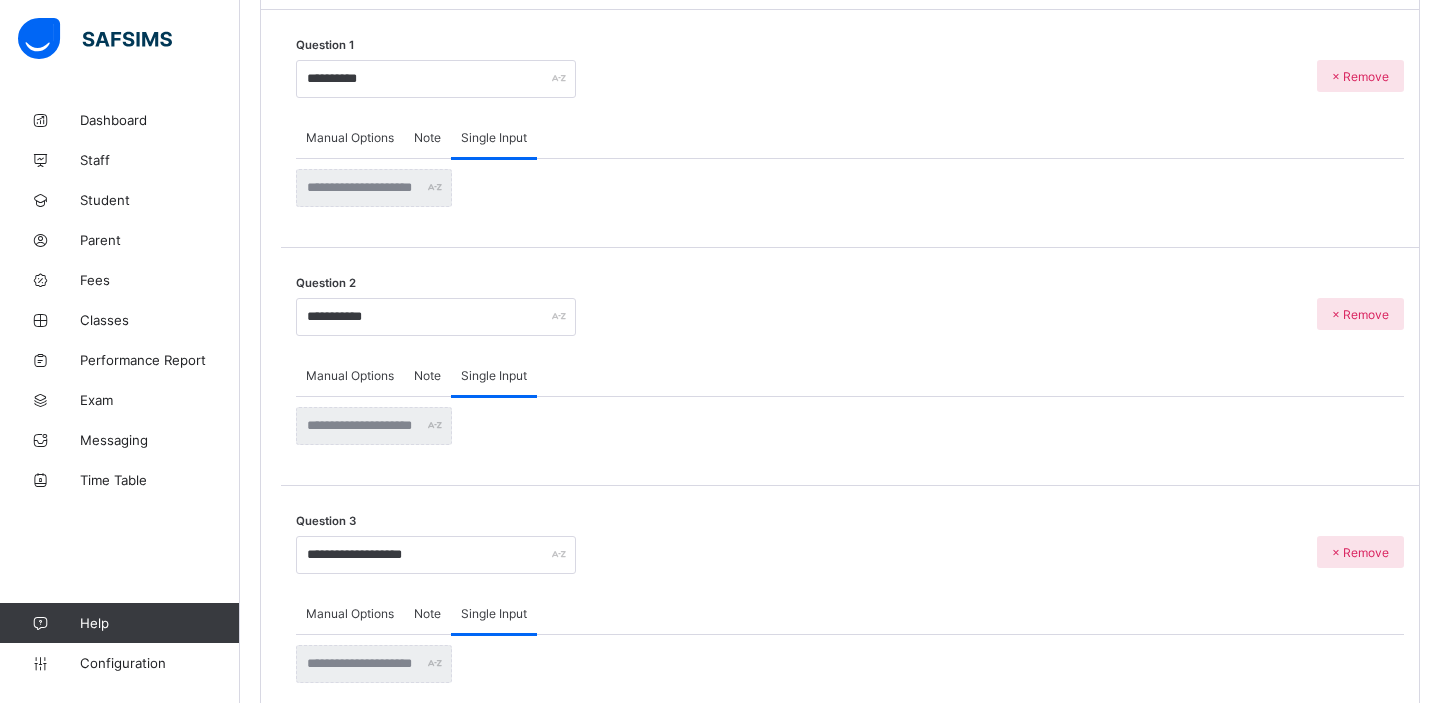 scroll, scrollTop: 832, scrollLeft: 0, axis: vertical 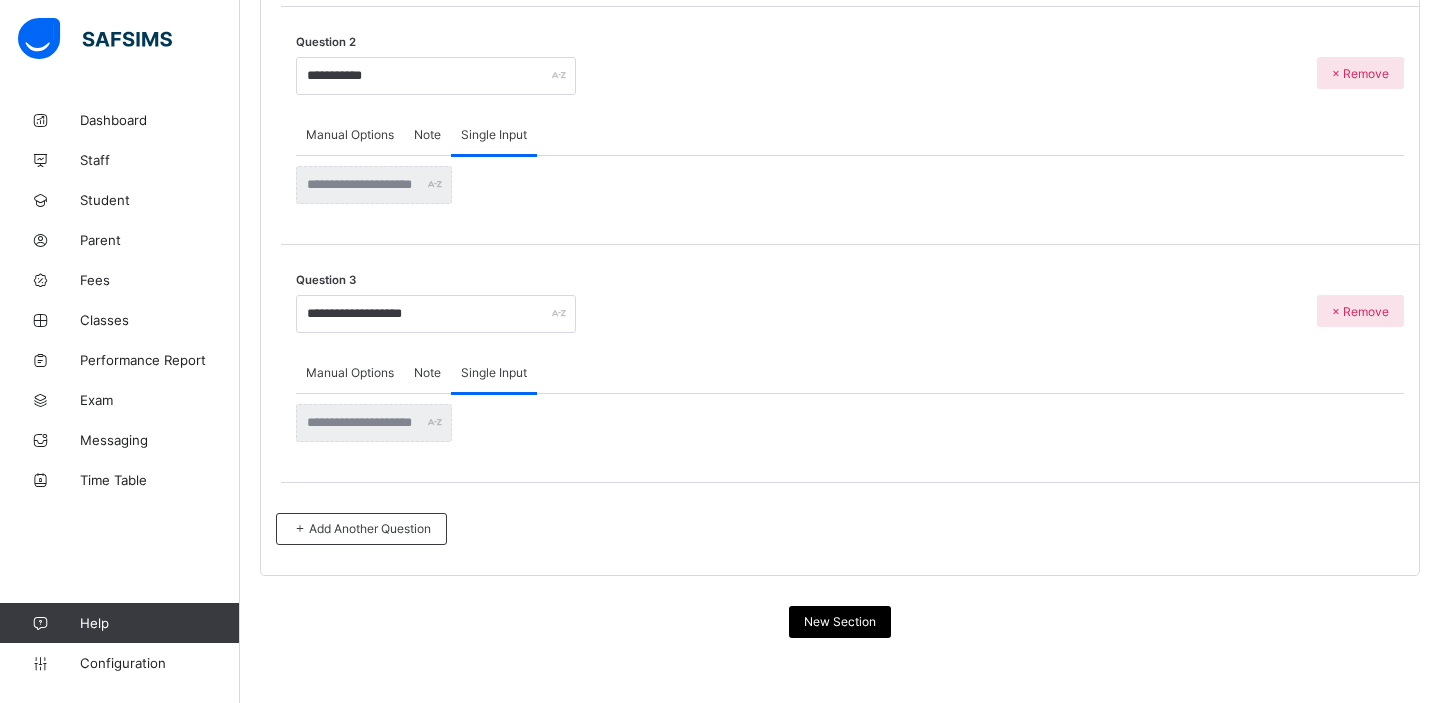 click on "New Section" at bounding box center (840, 621) 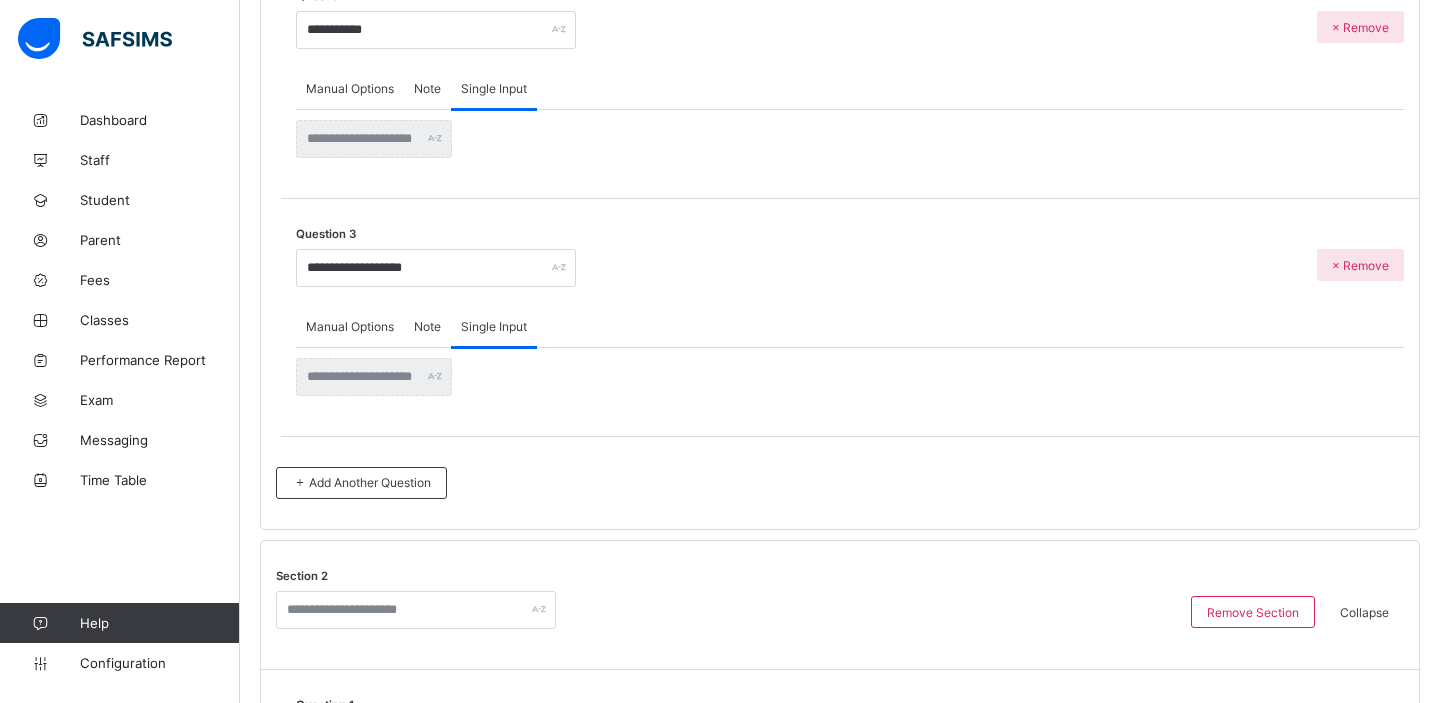 scroll, scrollTop: 1153, scrollLeft: 0, axis: vertical 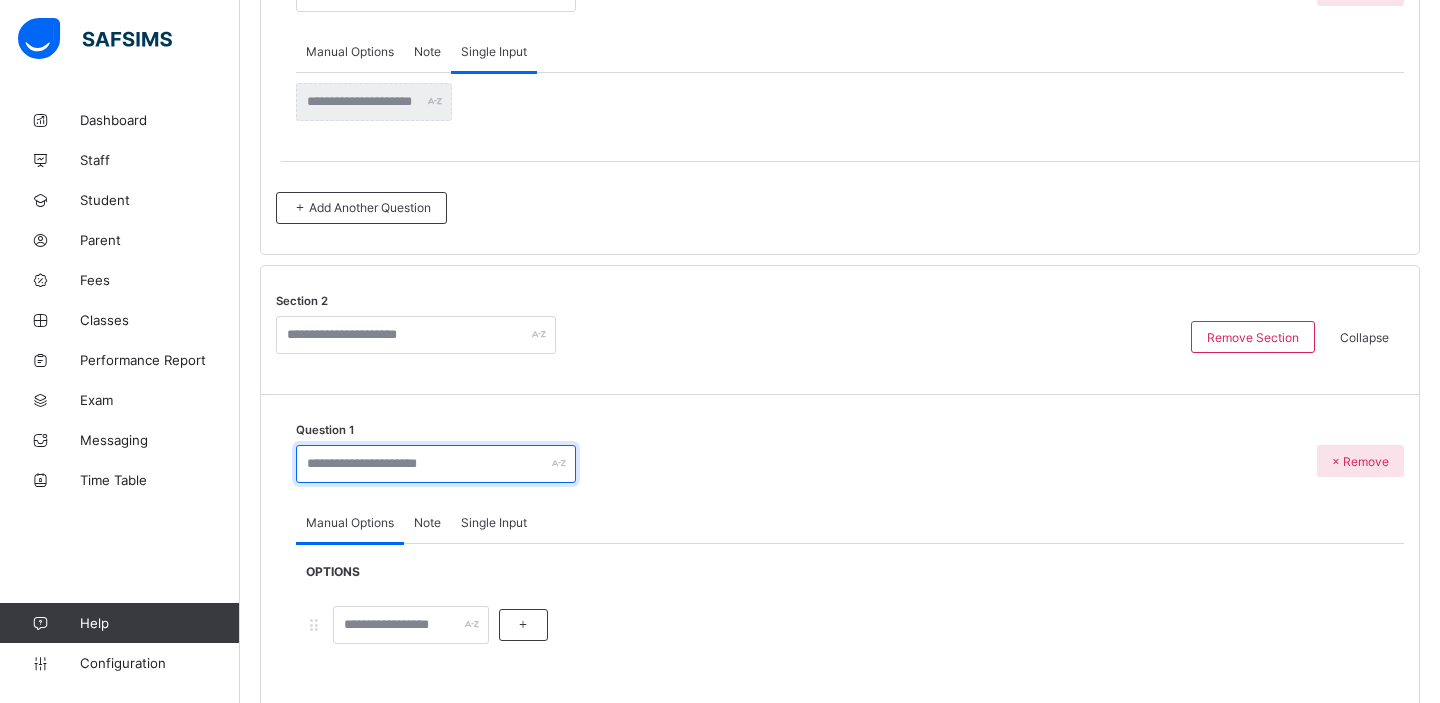 click at bounding box center (436, 464) 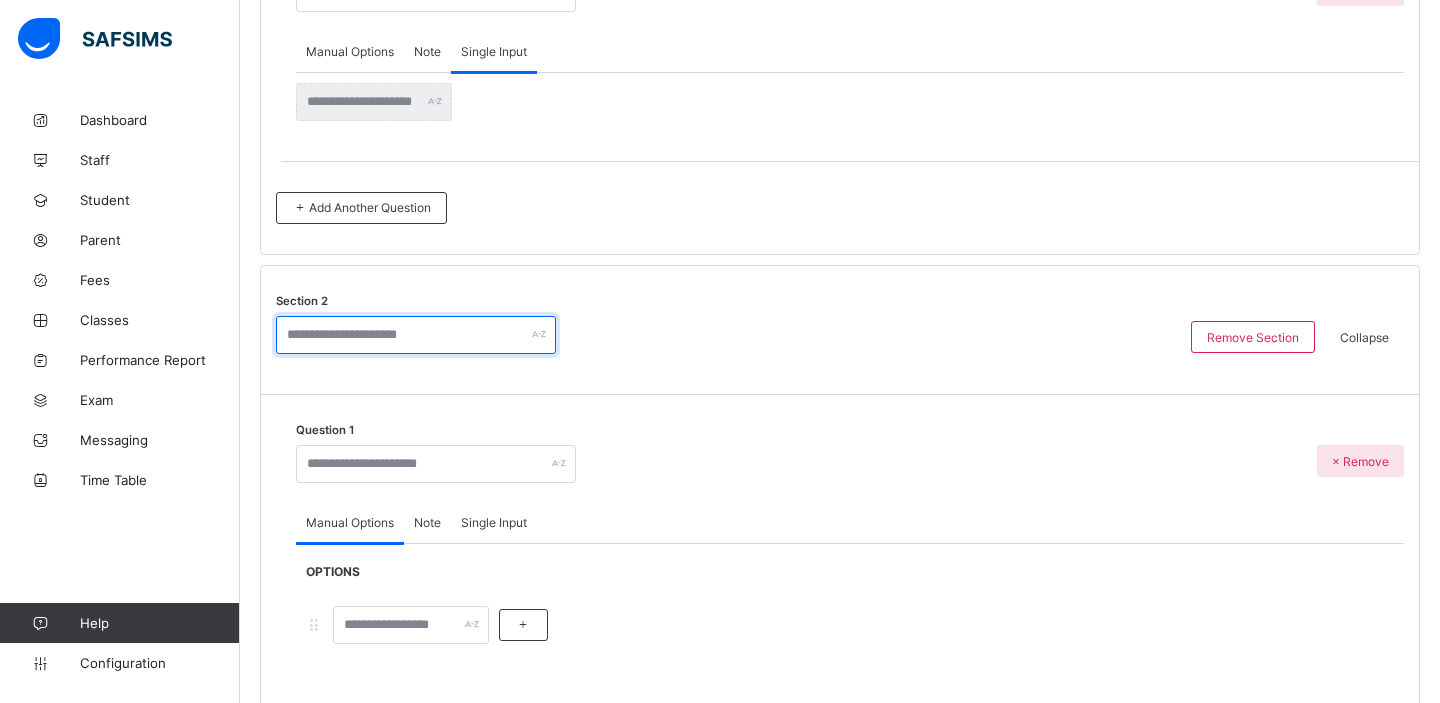 click at bounding box center [416, 335] 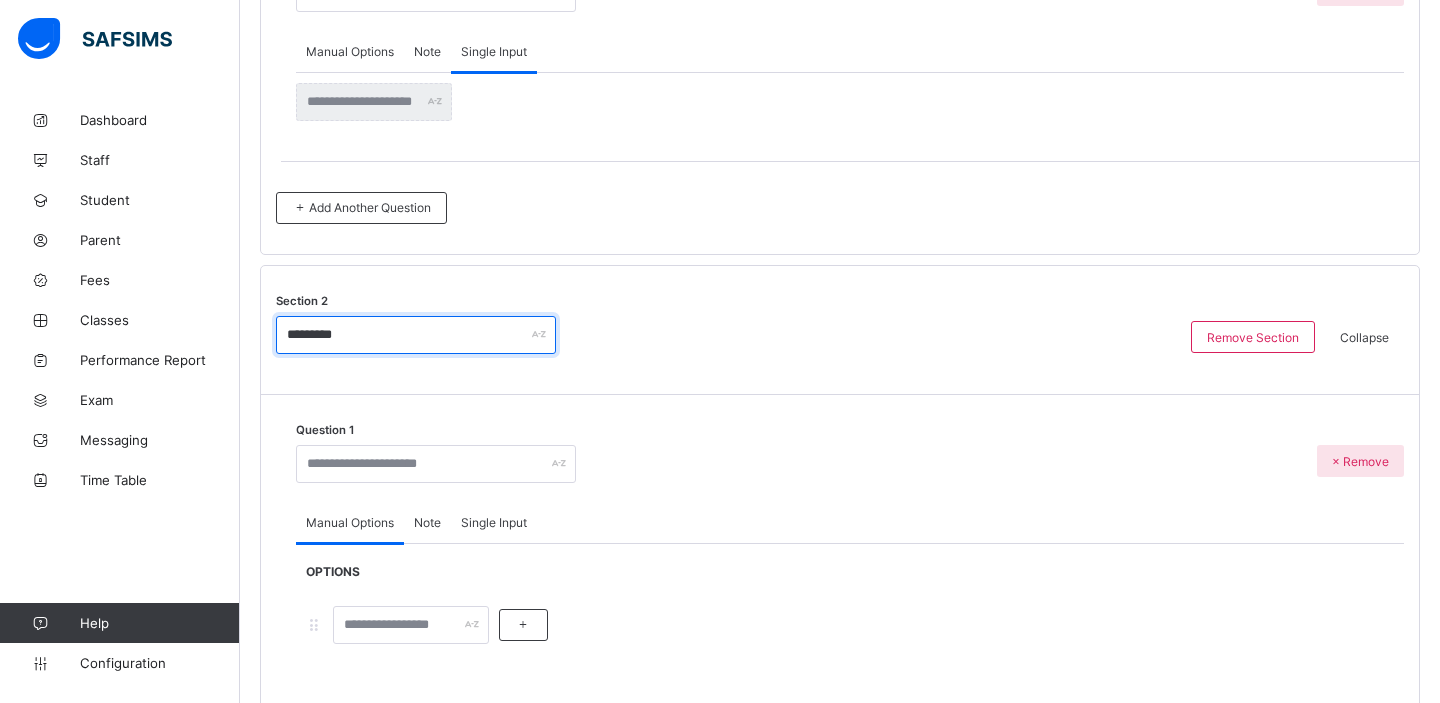 type on "*********" 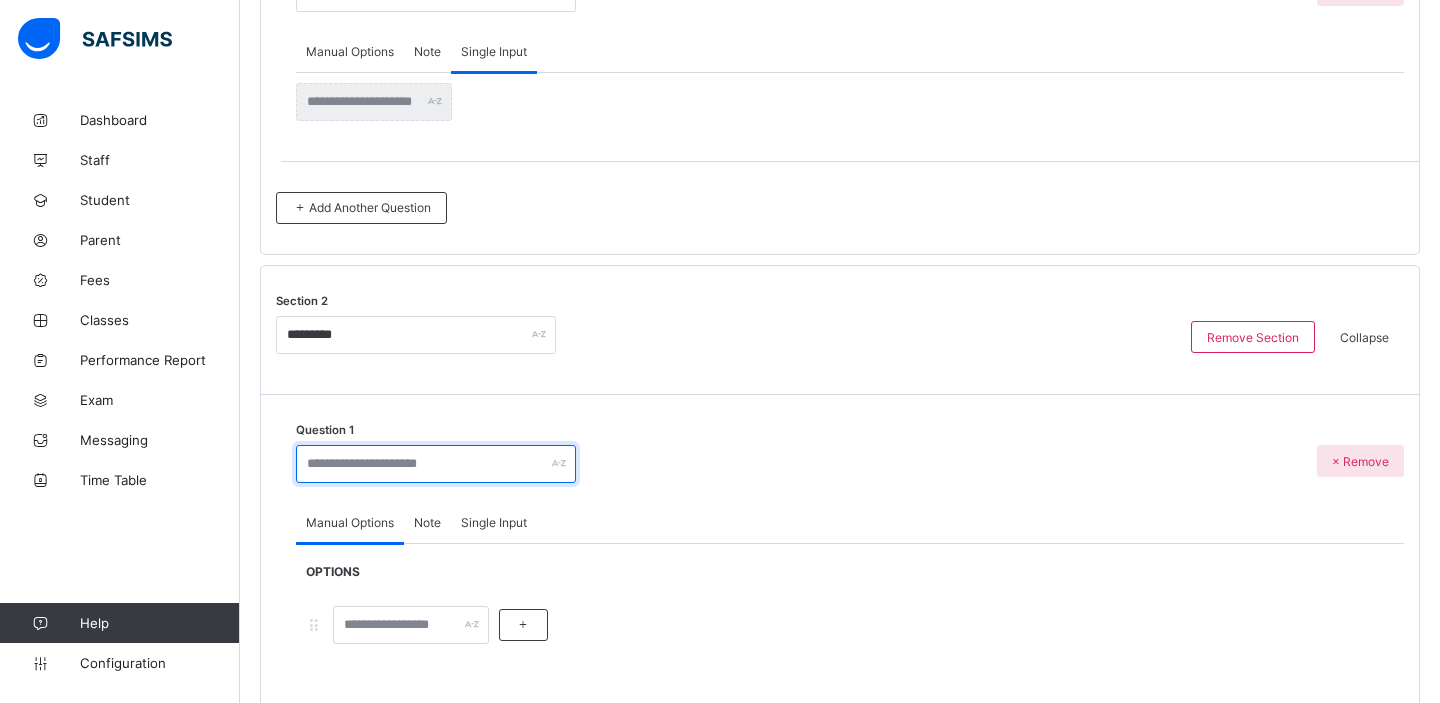 click at bounding box center (436, 464) 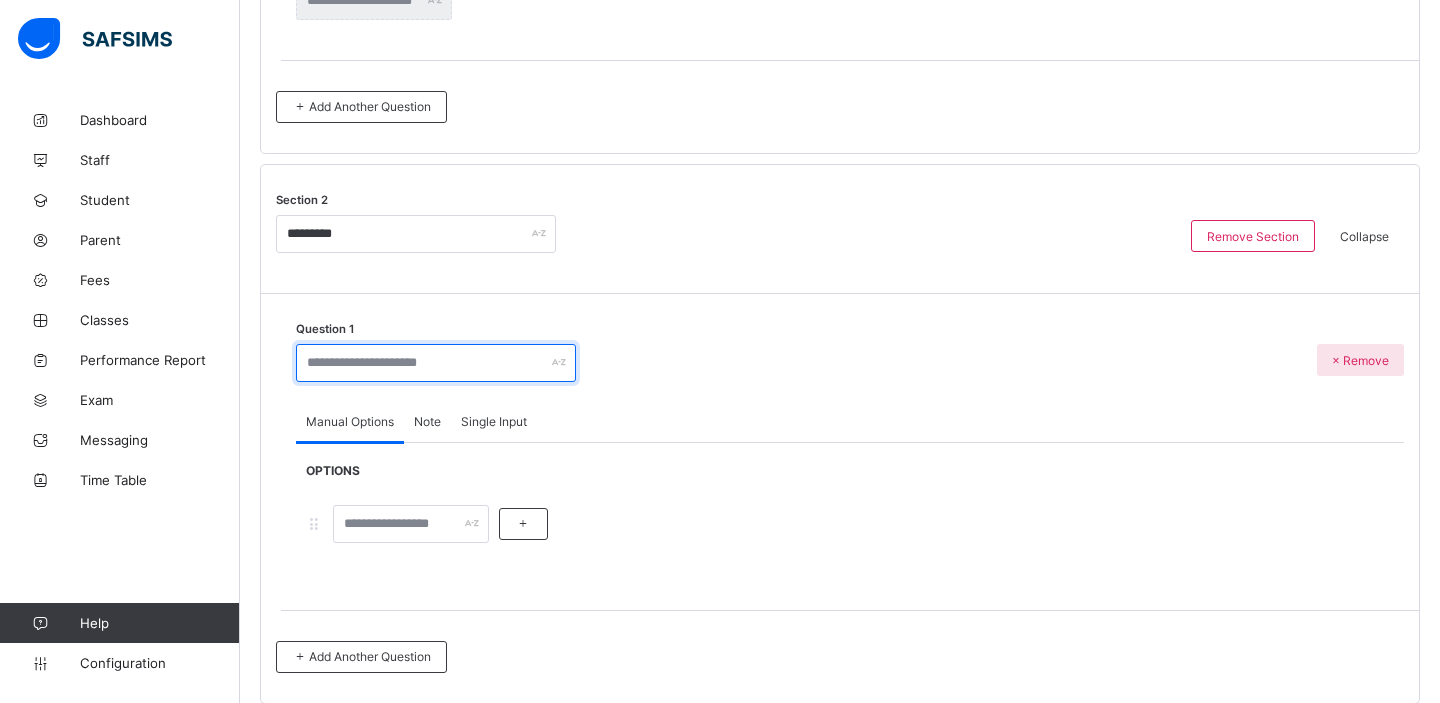 scroll, scrollTop: 1269, scrollLeft: 0, axis: vertical 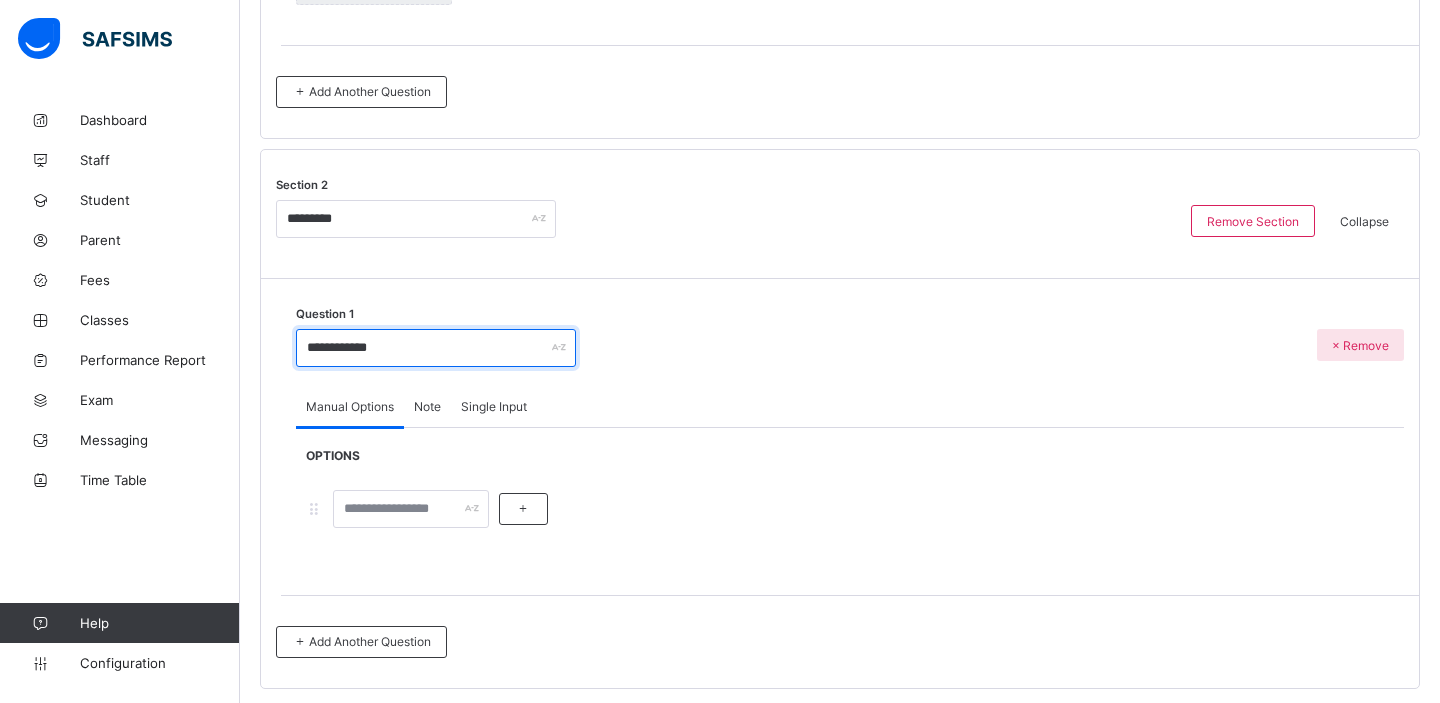 type on "**********" 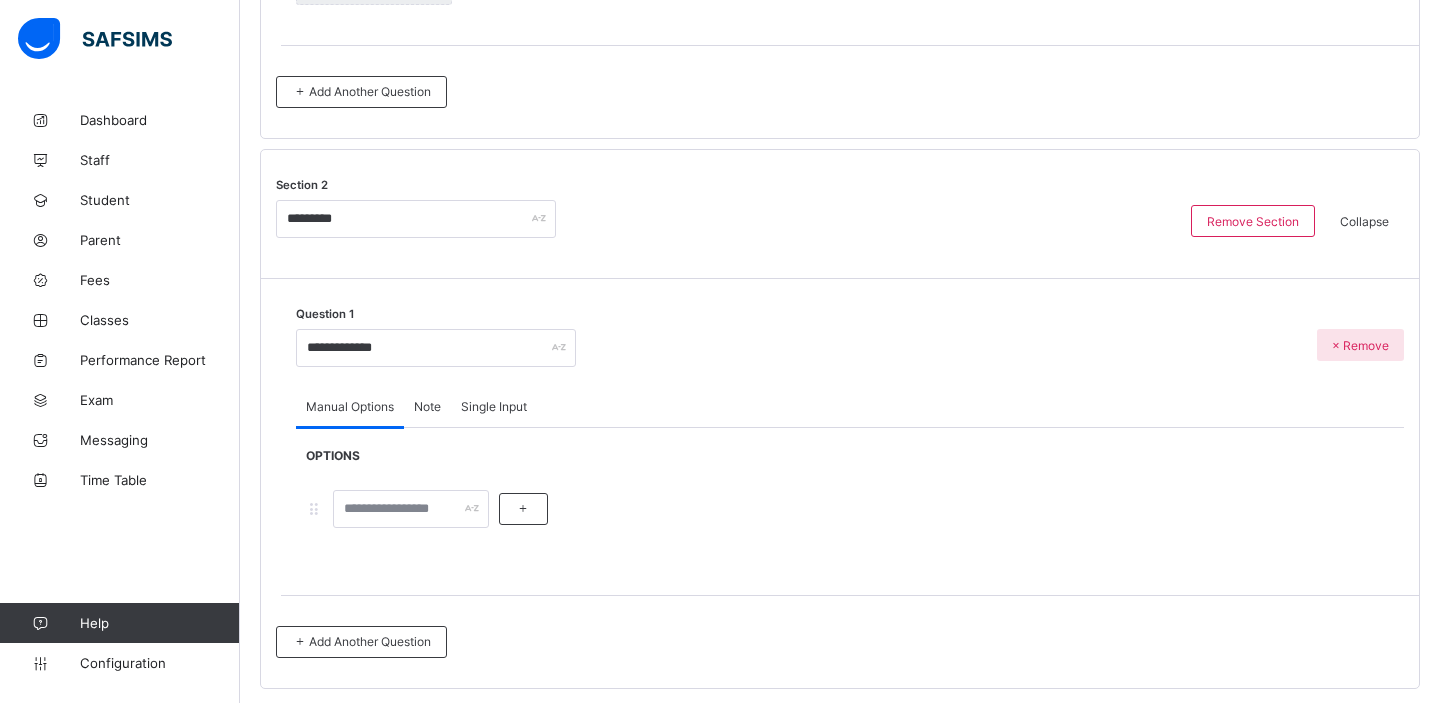 click on "Single Input" at bounding box center (494, 406) 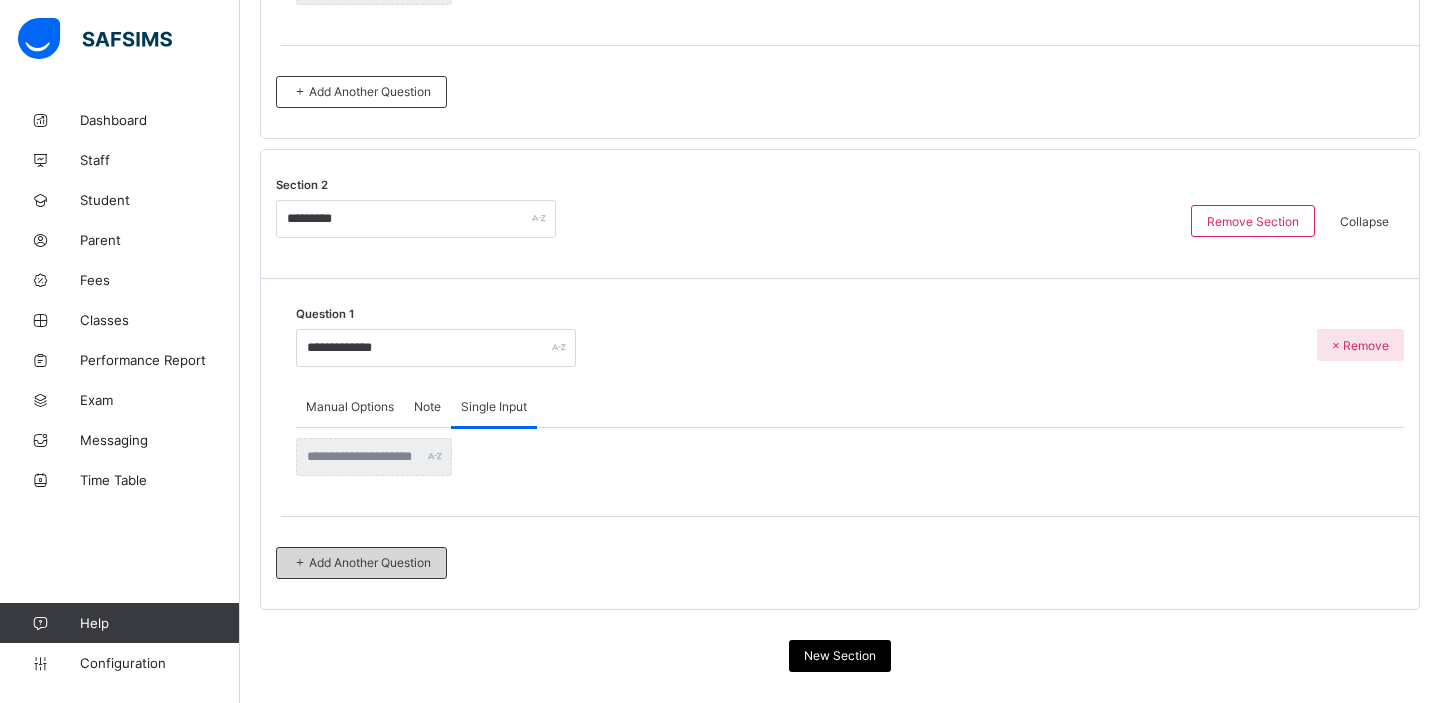 click on "Add Another Question" at bounding box center [361, 562] 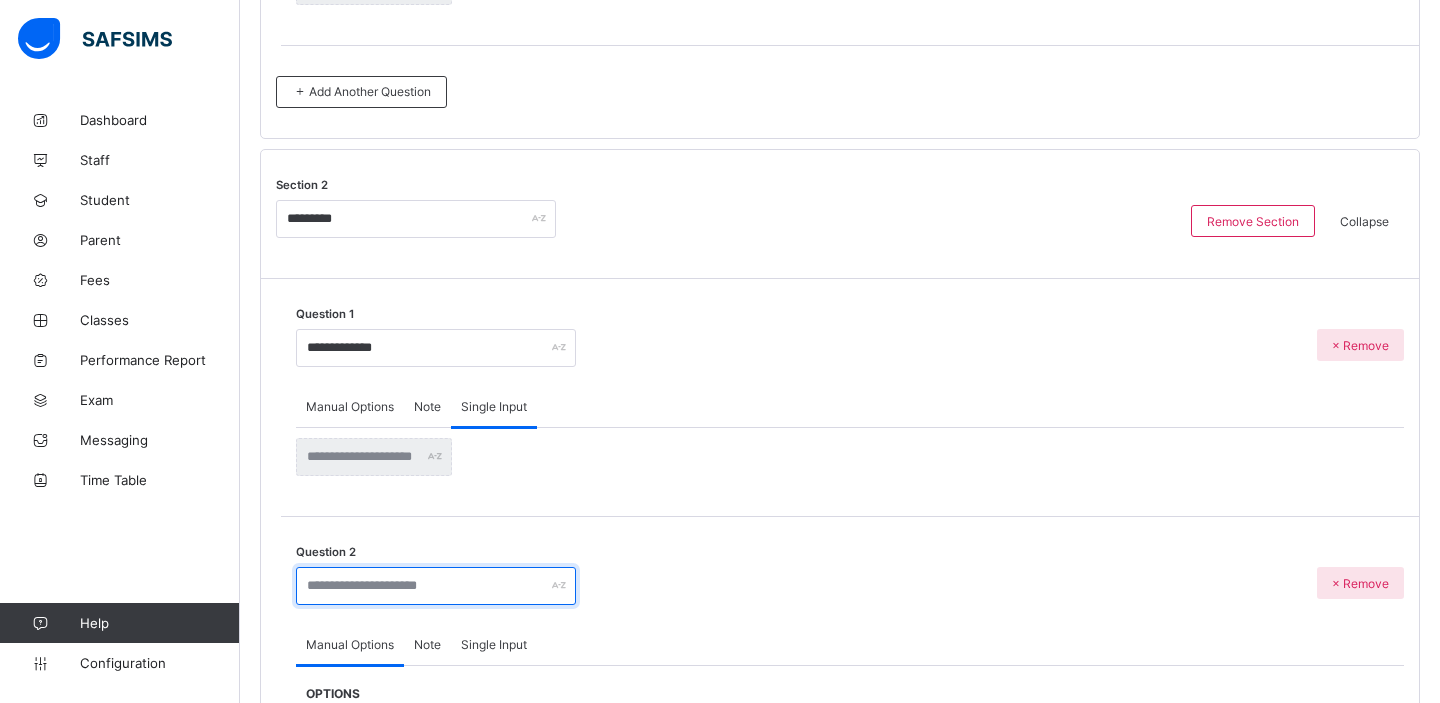 click at bounding box center [436, 586] 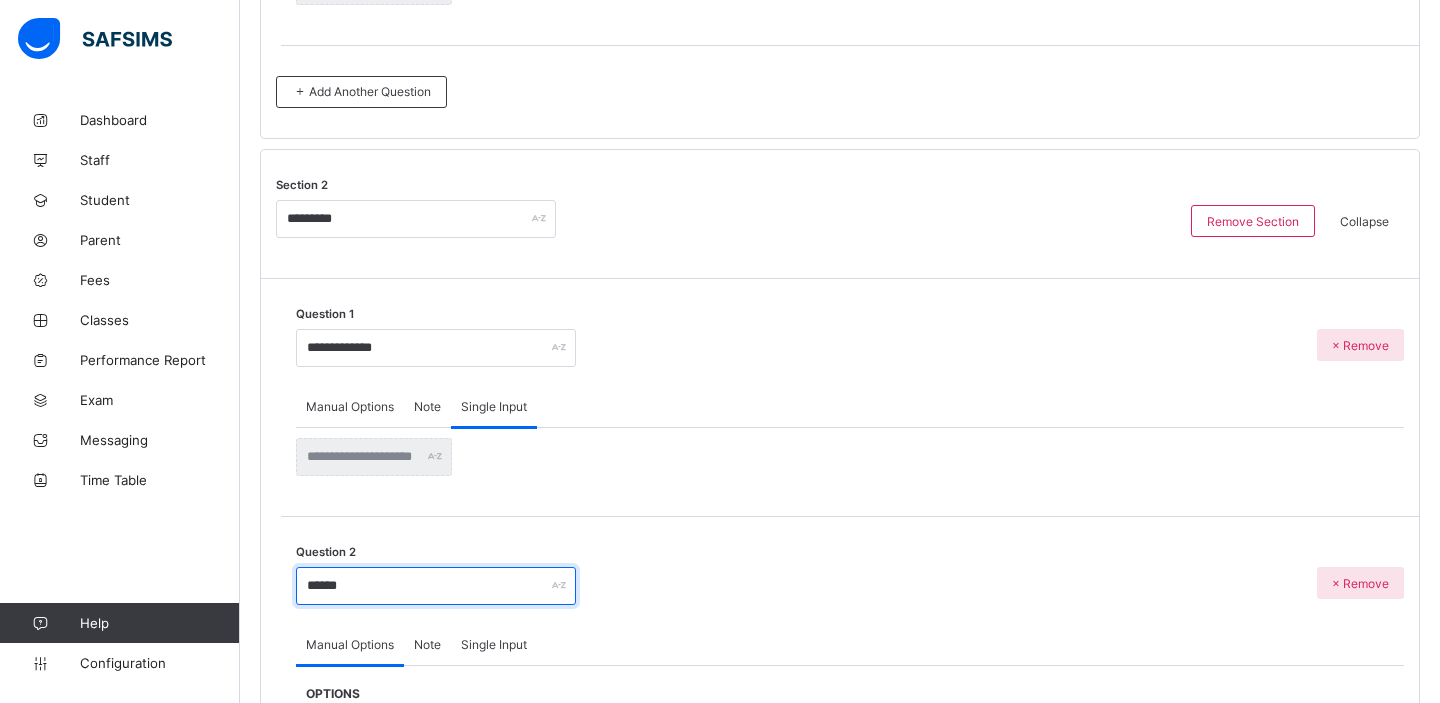 type on "*******" 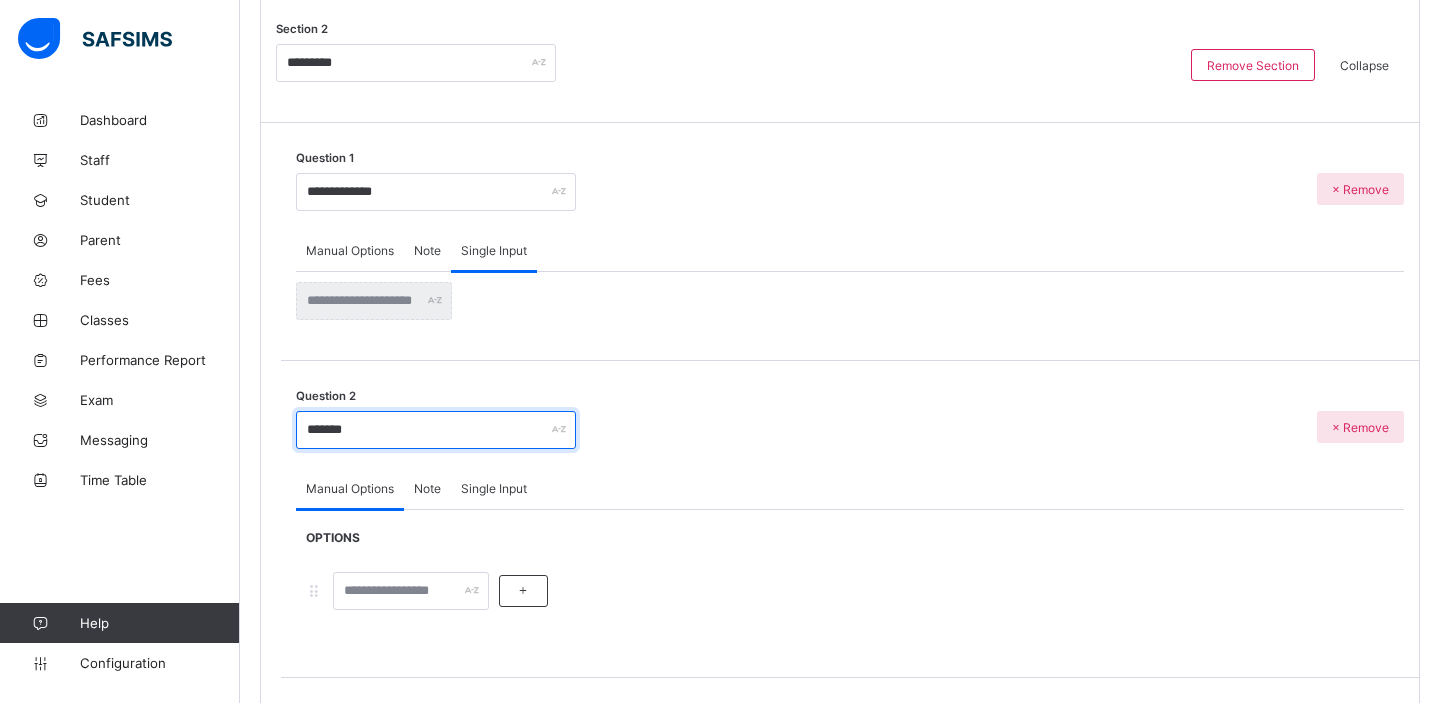 scroll, scrollTop: 1448, scrollLeft: 0, axis: vertical 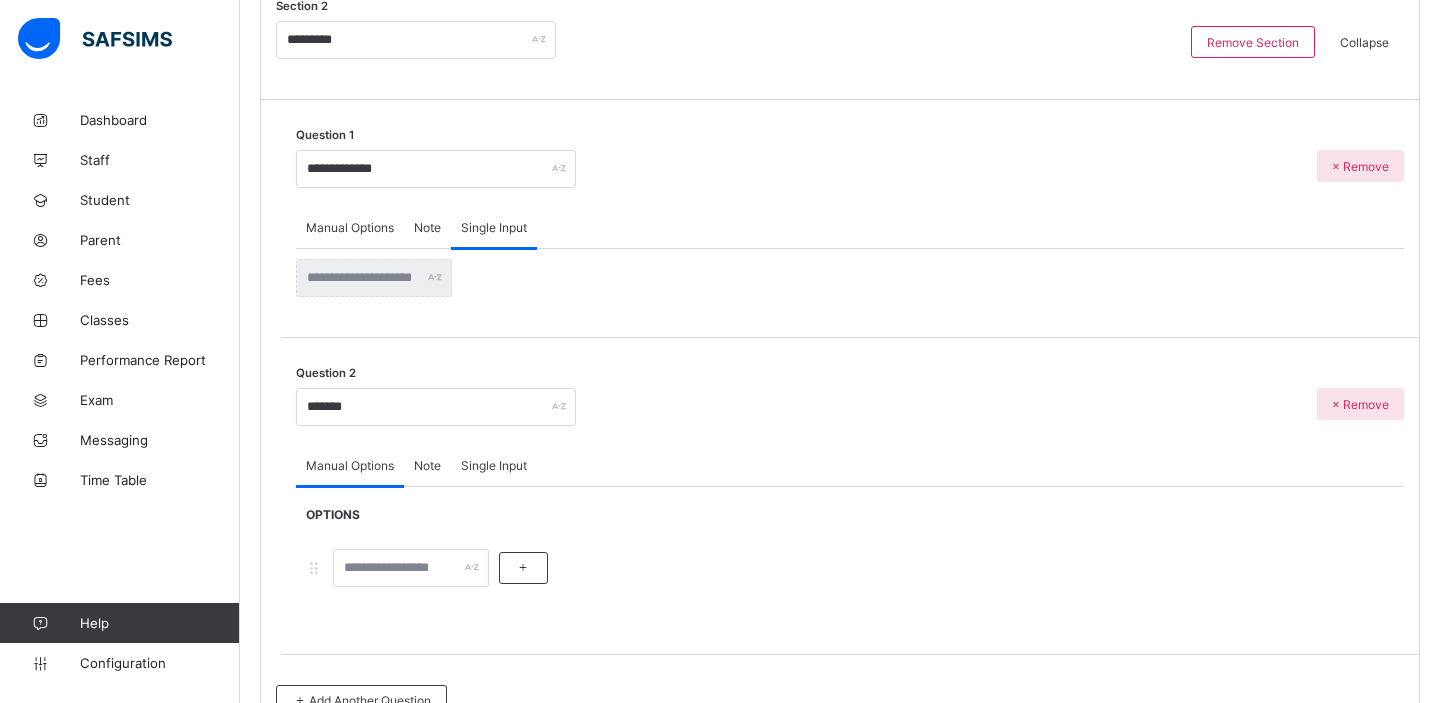 click on "Single Input" at bounding box center [494, 465] 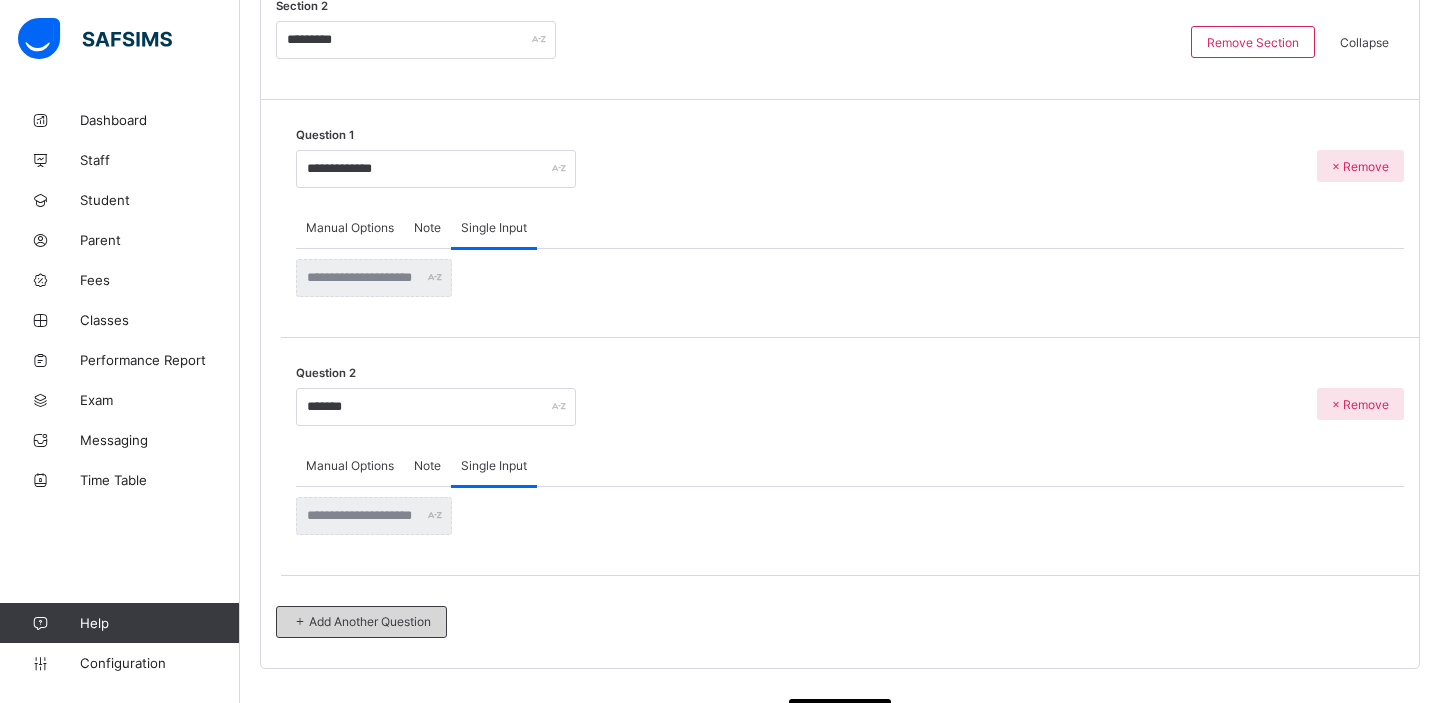 click on "Add Another Question" at bounding box center (361, 621) 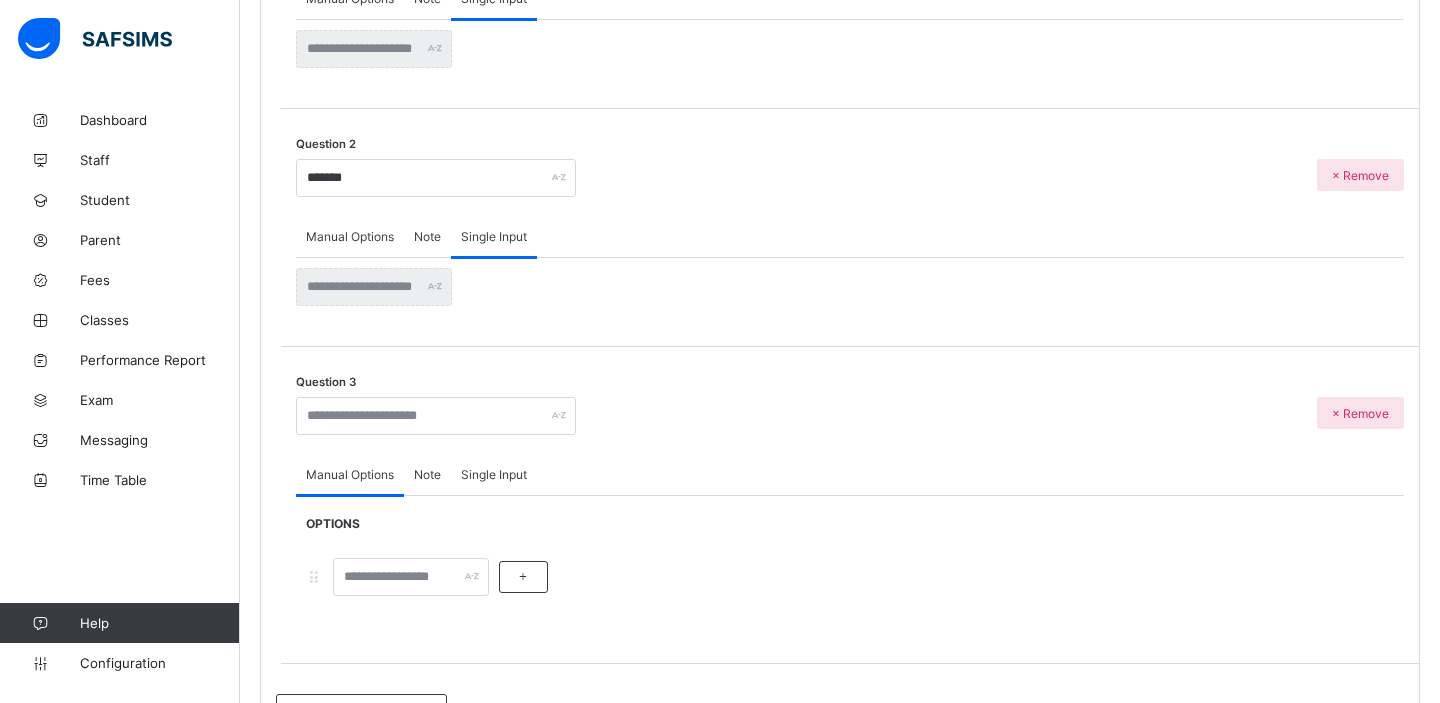 scroll, scrollTop: 1679, scrollLeft: 0, axis: vertical 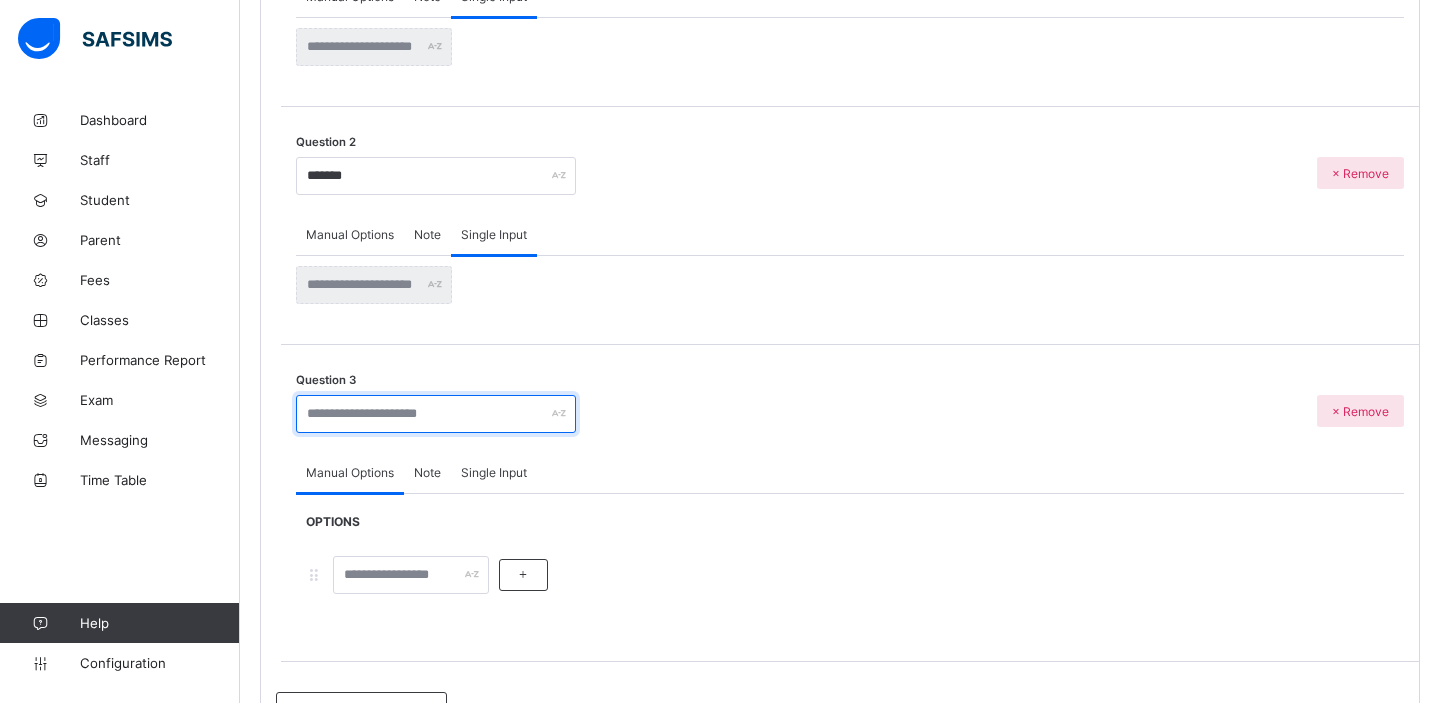 click at bounding box center [436, 414] 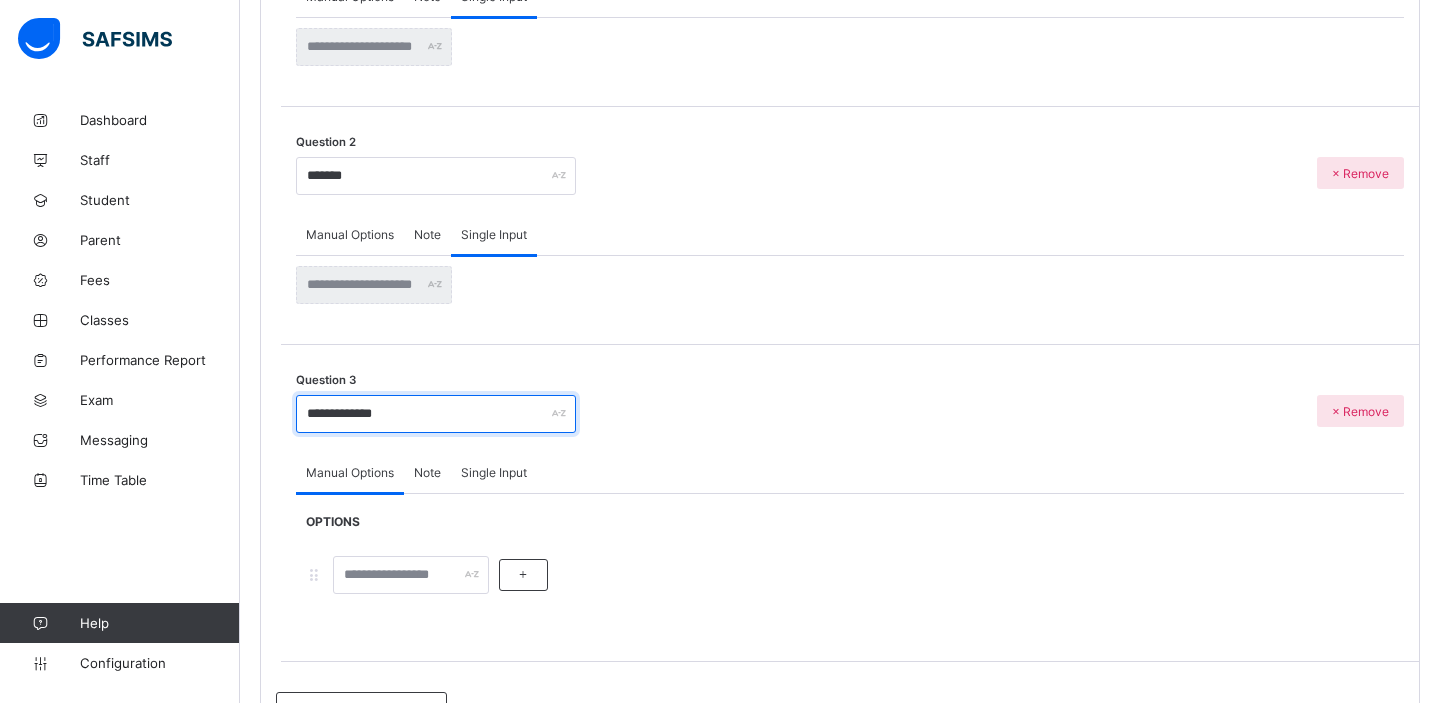 type on "**********" 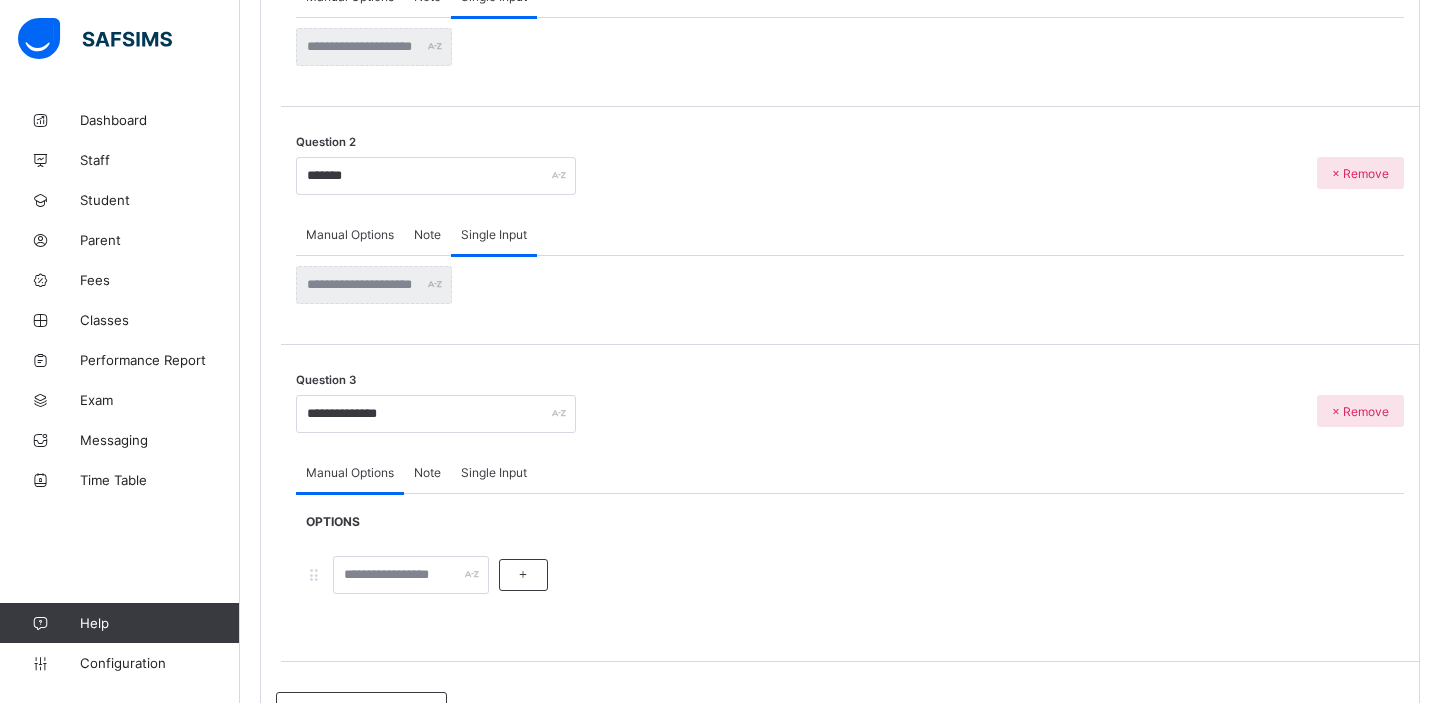 click on "Single Input" at bounding box center [494, 473] 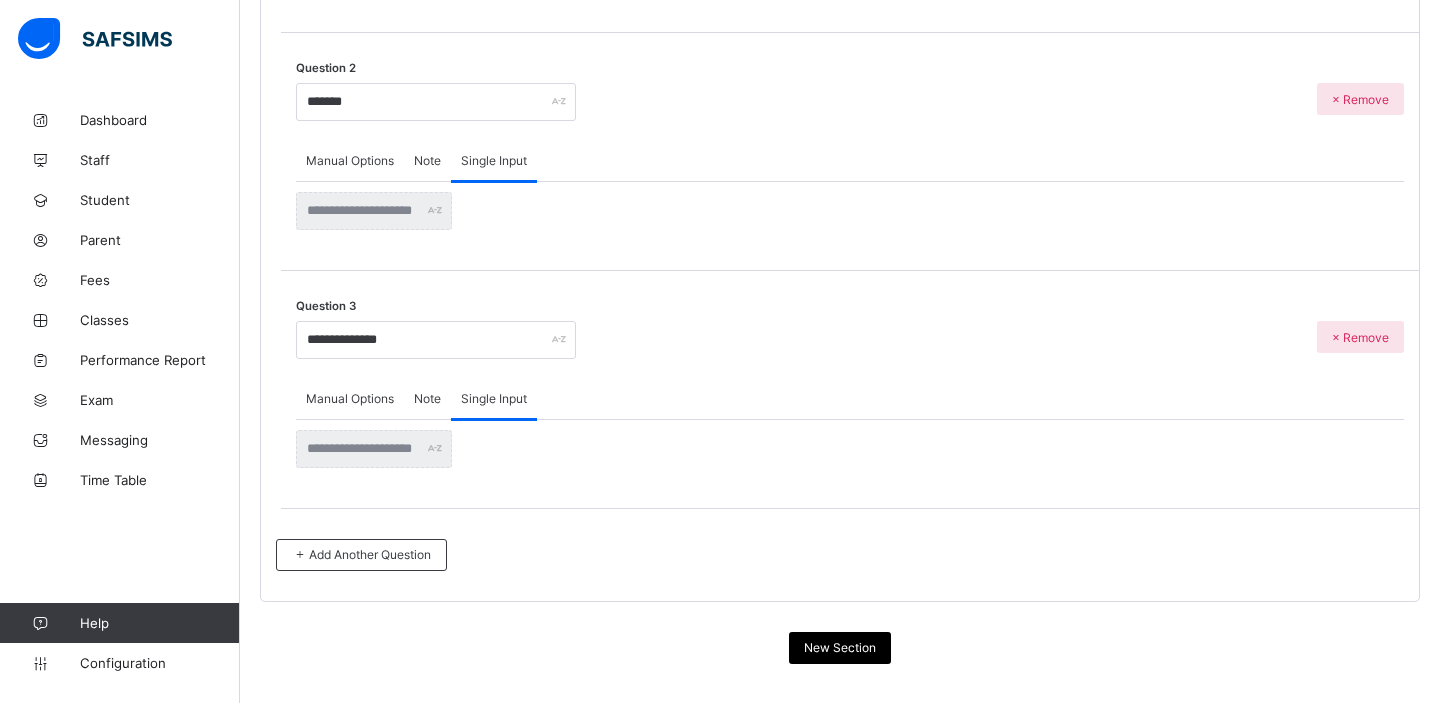 scroll, scrollTop: 1776, scrollLeft: 0, axis: vertical 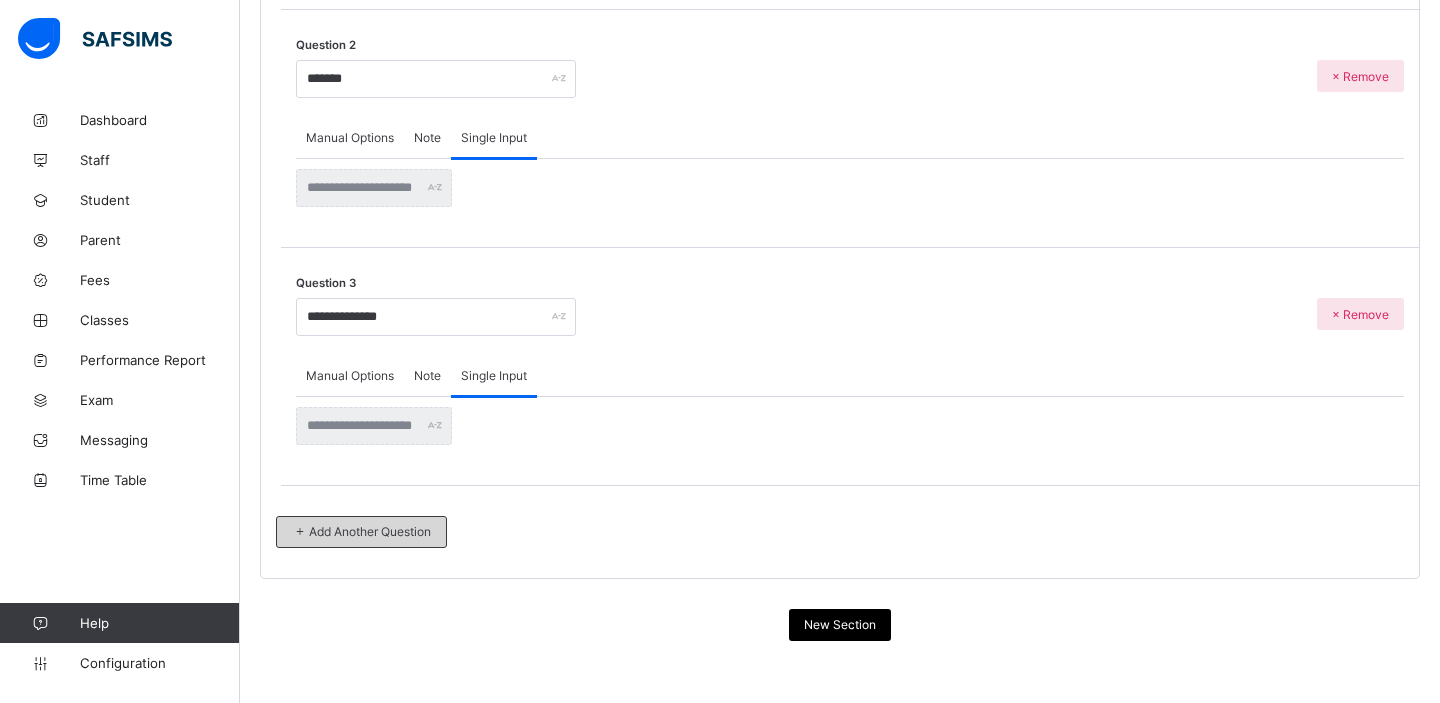 click on "Add Another Question" at bounding box center (361, 531) 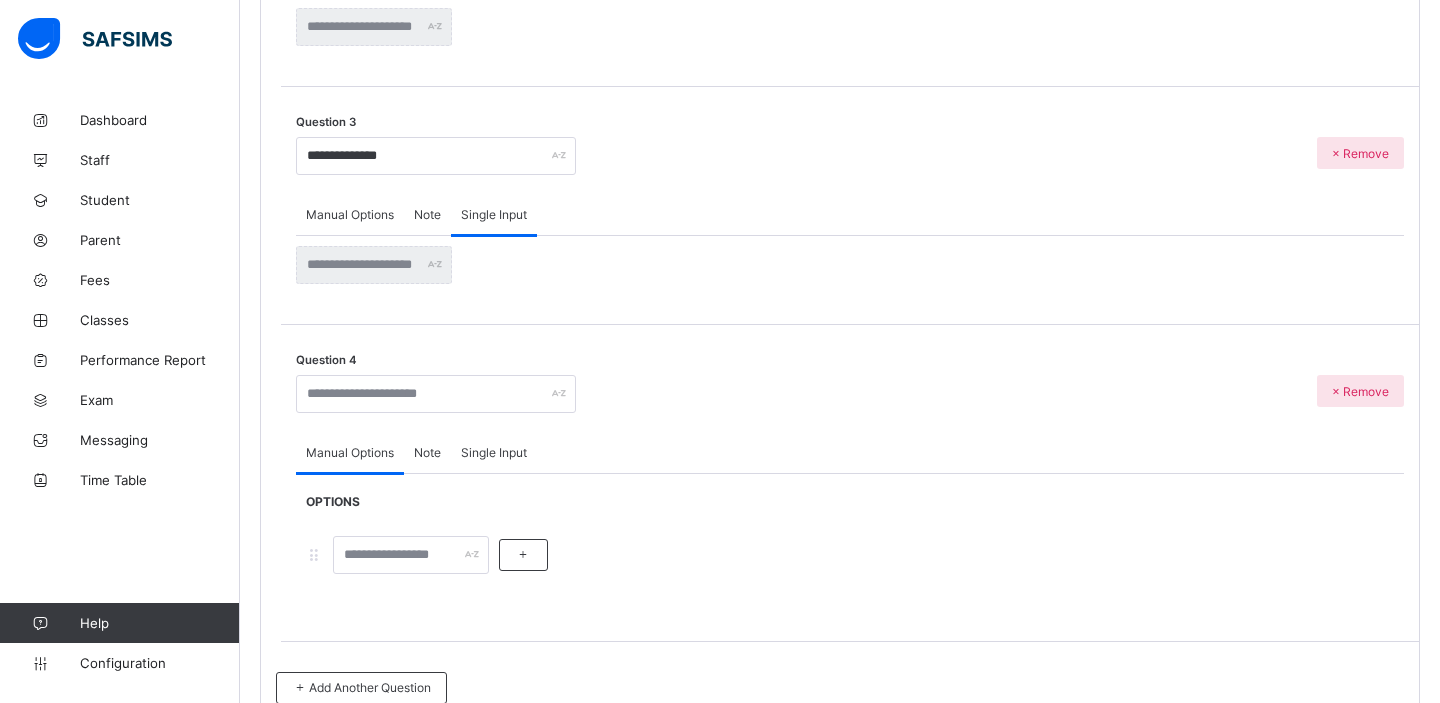 scroll, scrollTop: 1967, scrollLeft: 0, axis: vertical 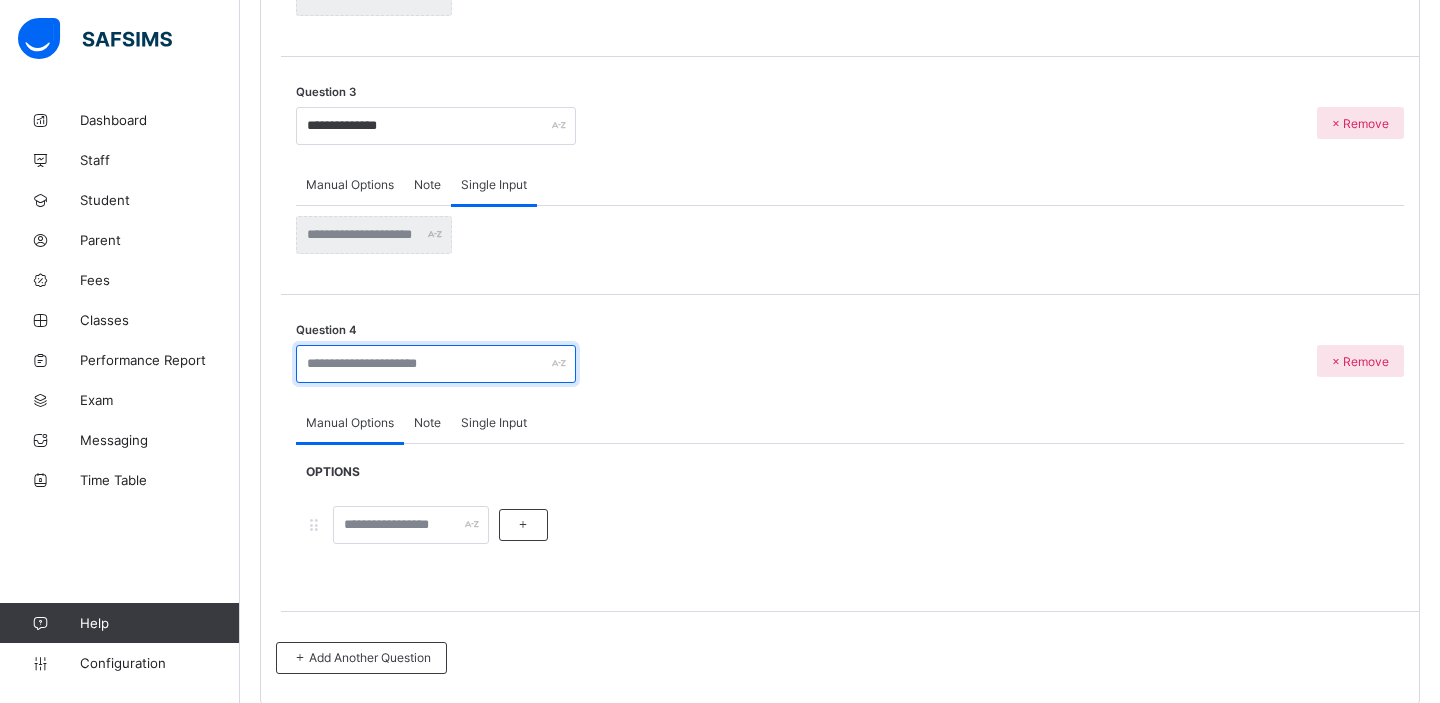 click at bounding box center [436, 364] 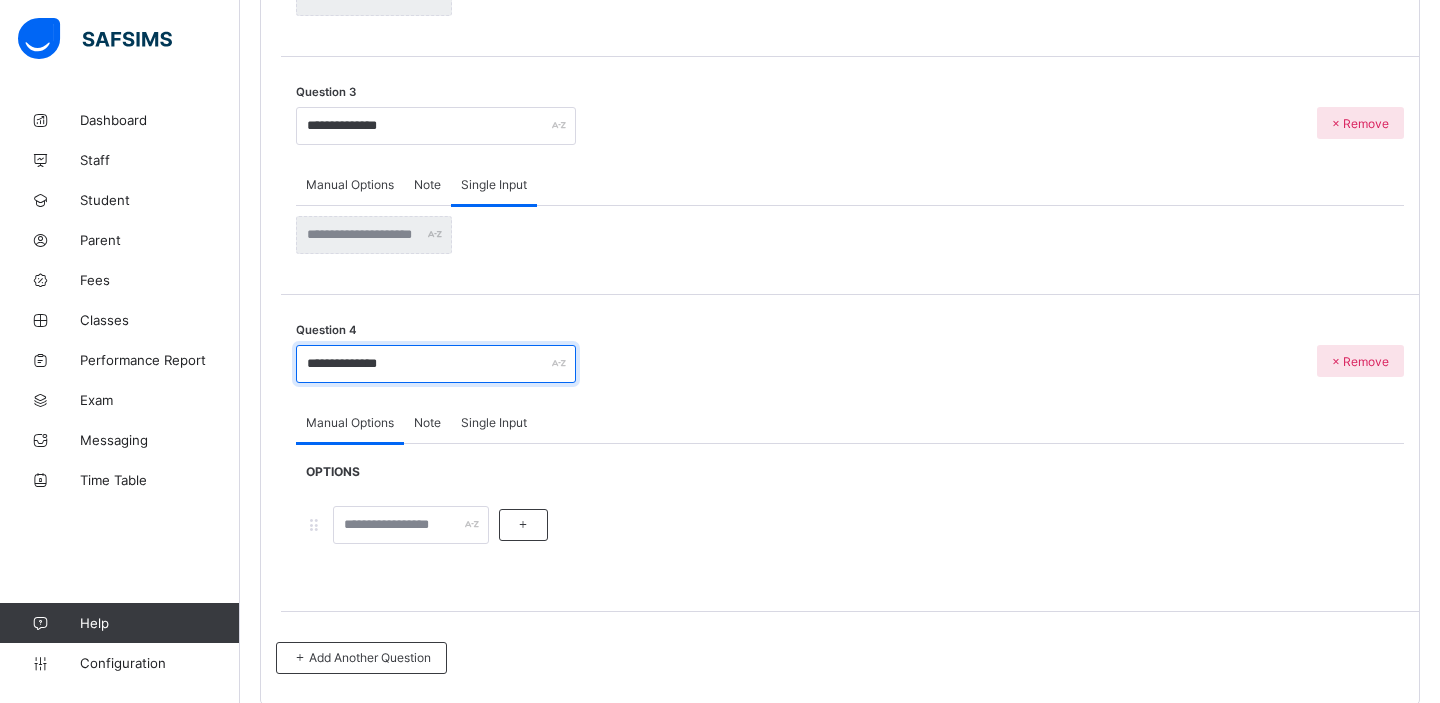 type on "**********" 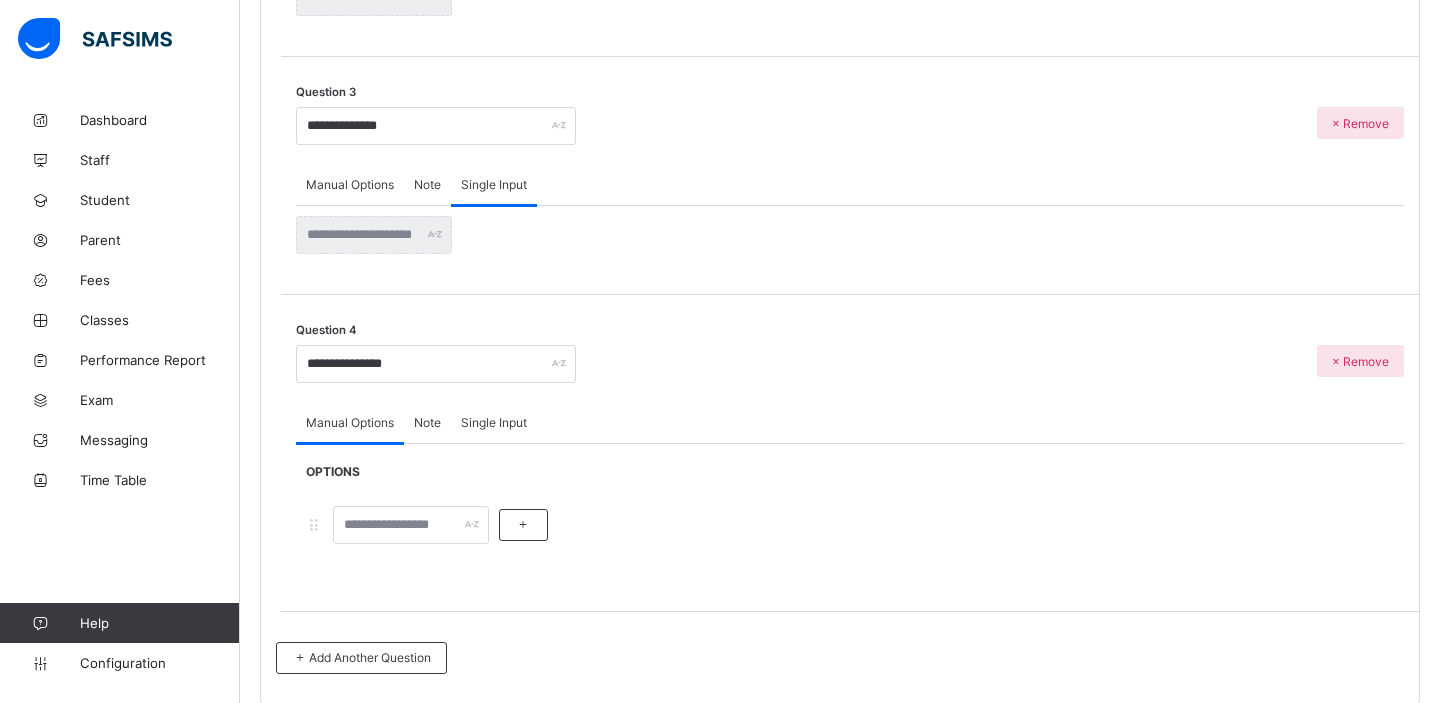 click on "Single Input" at bounding box center (494, 422) 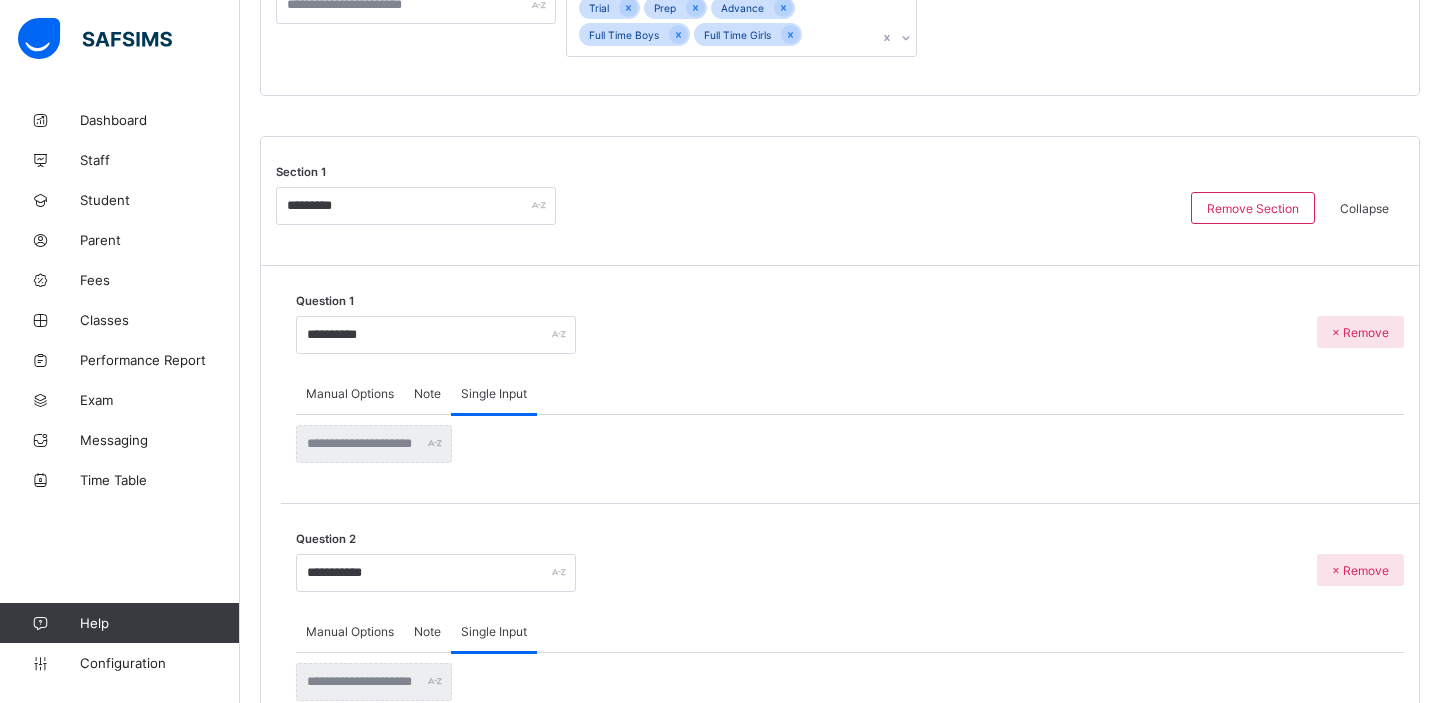 scroll, scrollTop: 0, scrollLeft: 0, axis: both 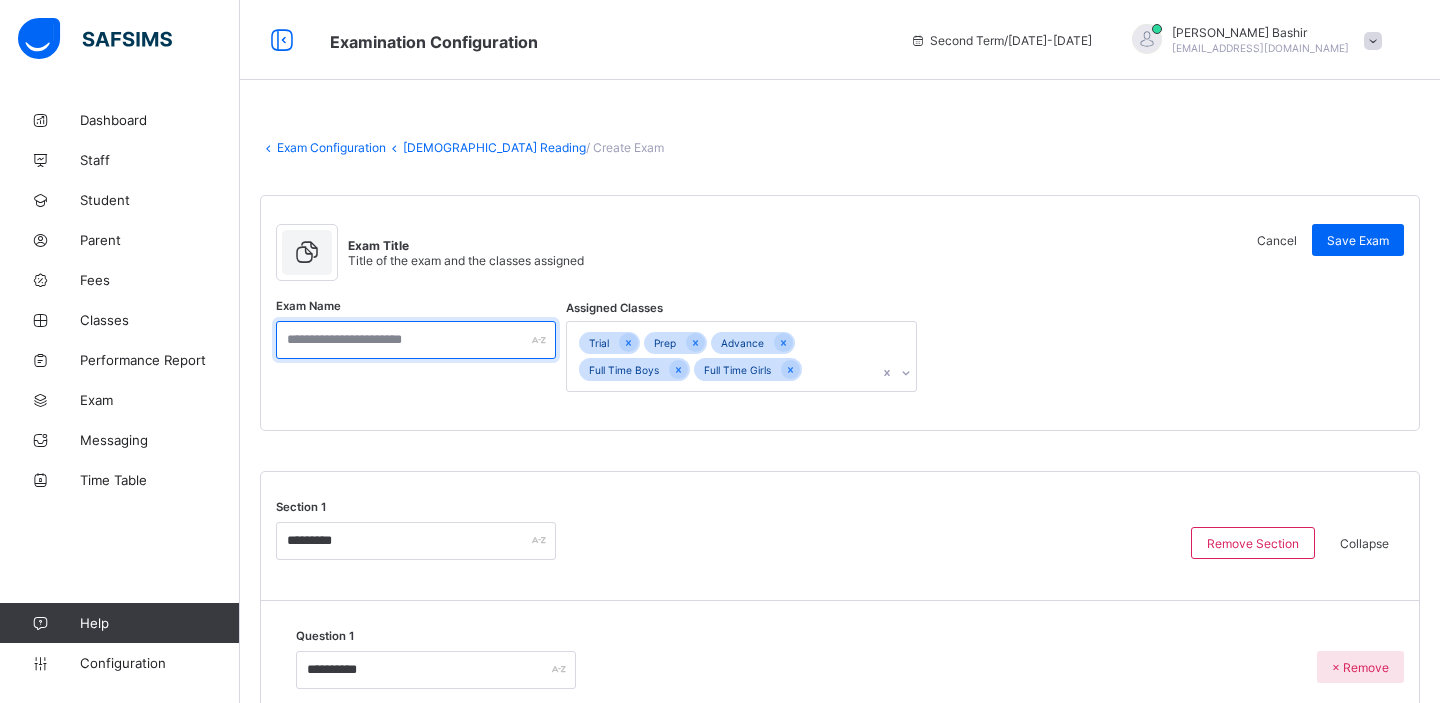click at bounding box center (416, 340) 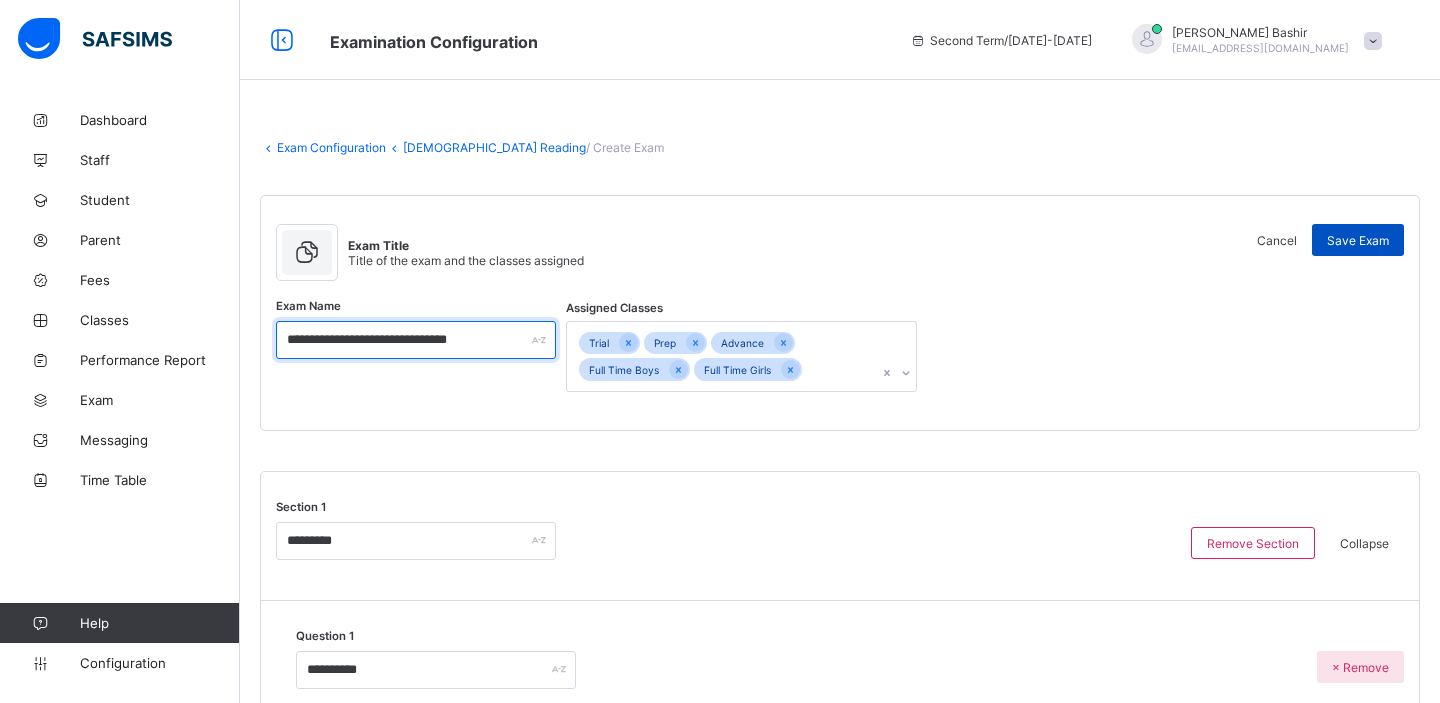 type on "**********" 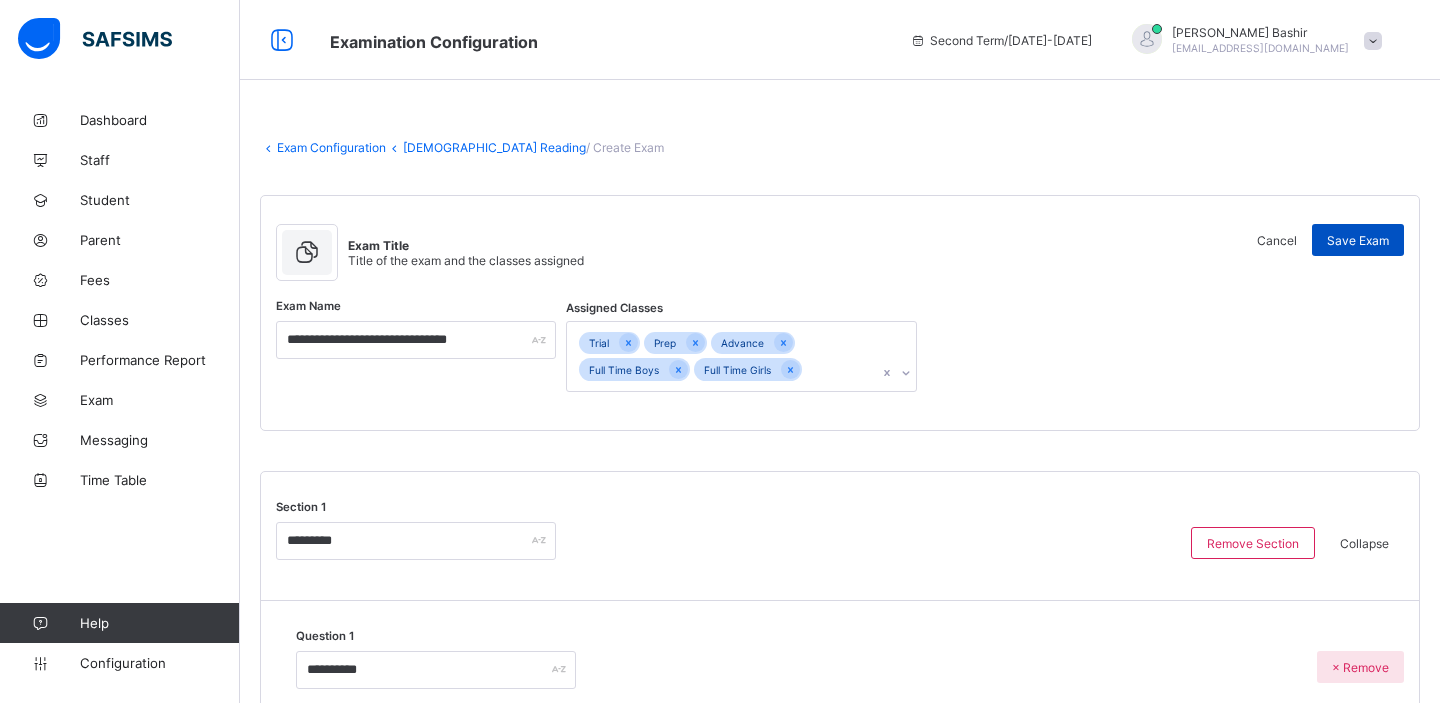 click on "Save Exam" at bounding box center (1358, 240) 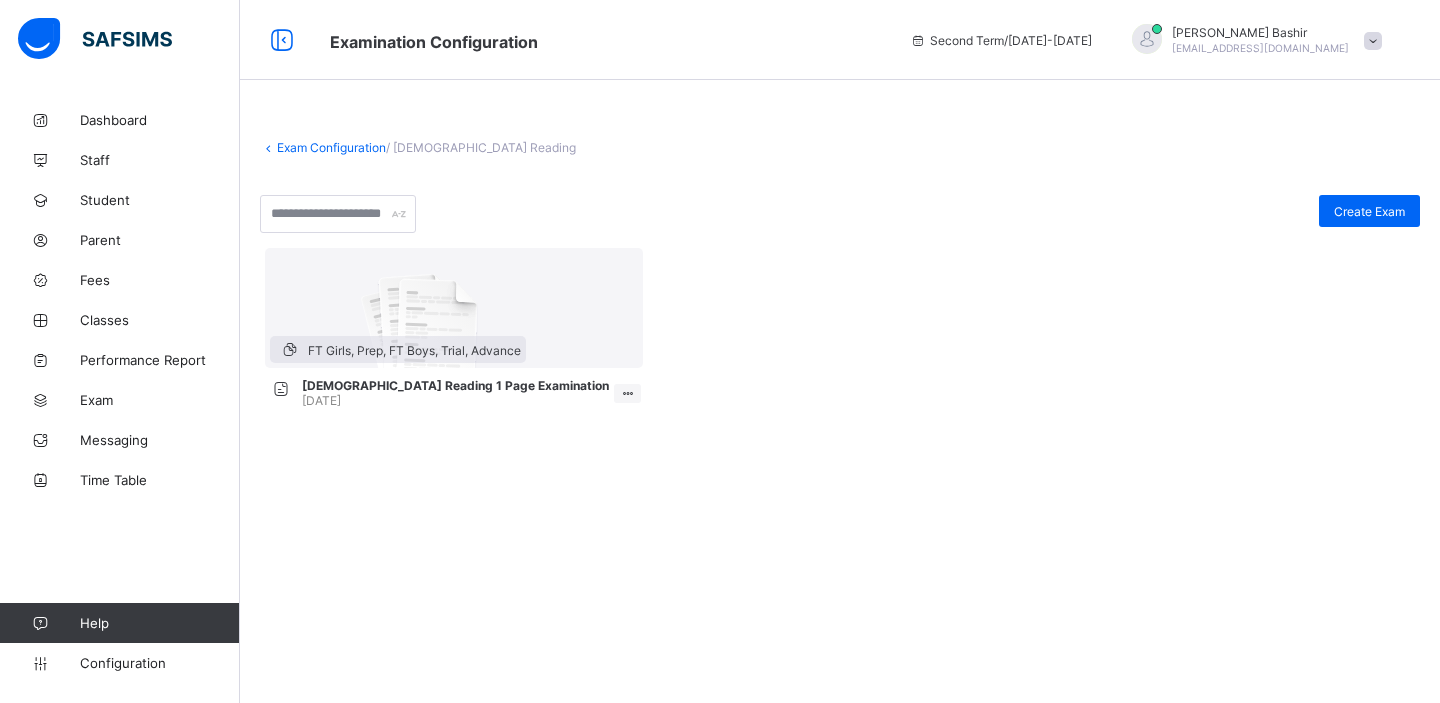 click on "Exam Configuration" at bounding box center [331, 147] 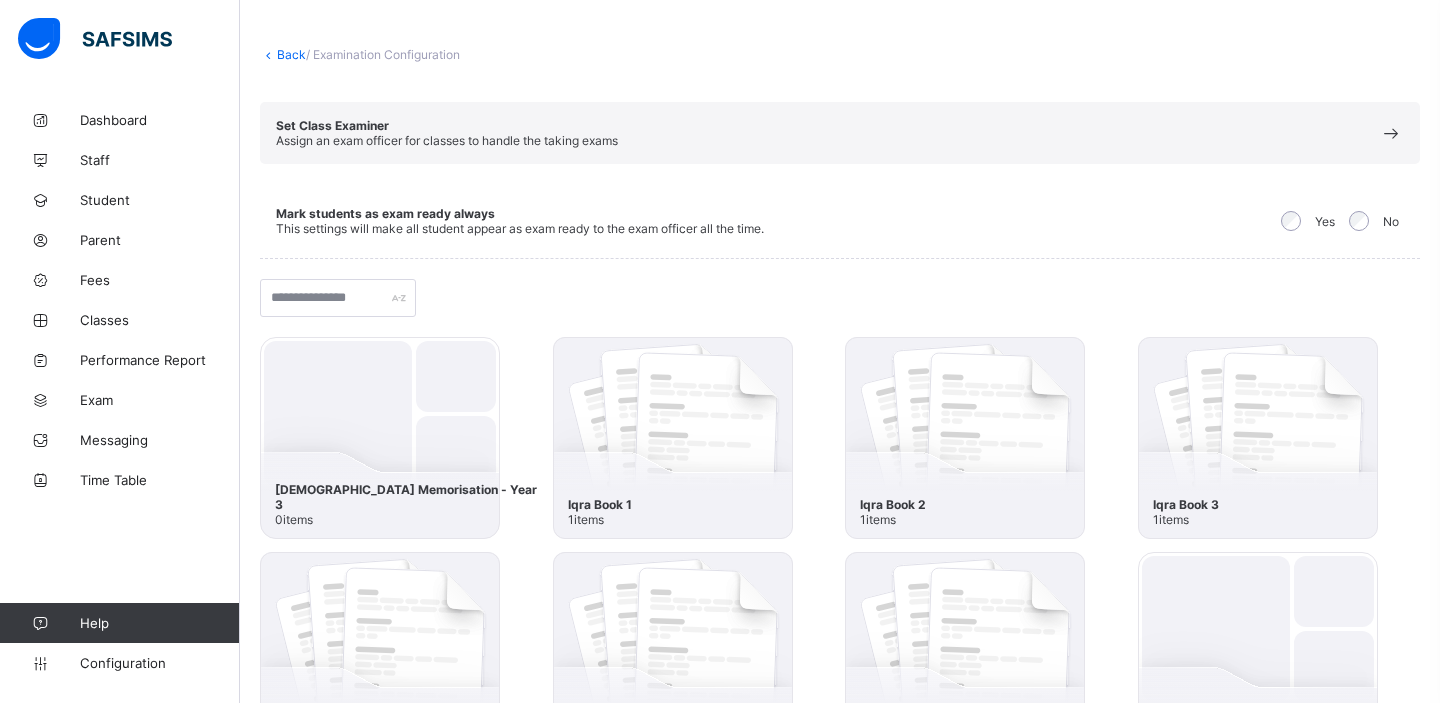 scroll, scrollTop: 0, scrollLeft: 0, axis: both 